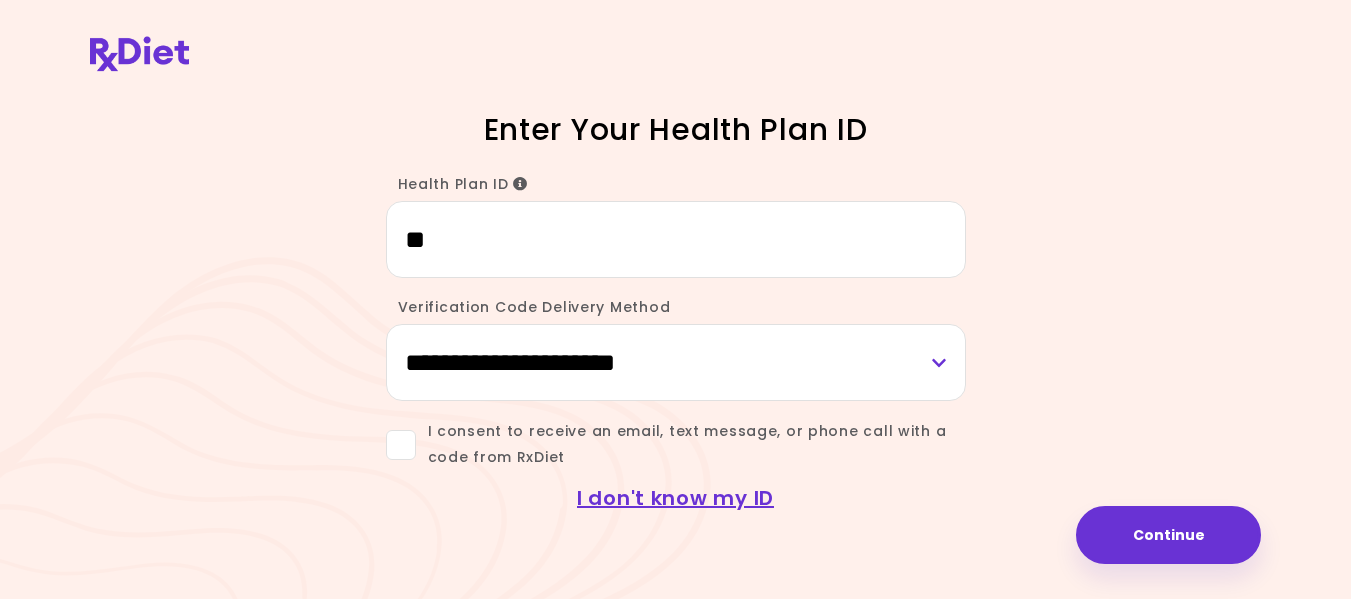 scroll, scrollTop: 0, scrollLeft: 0, axis: both 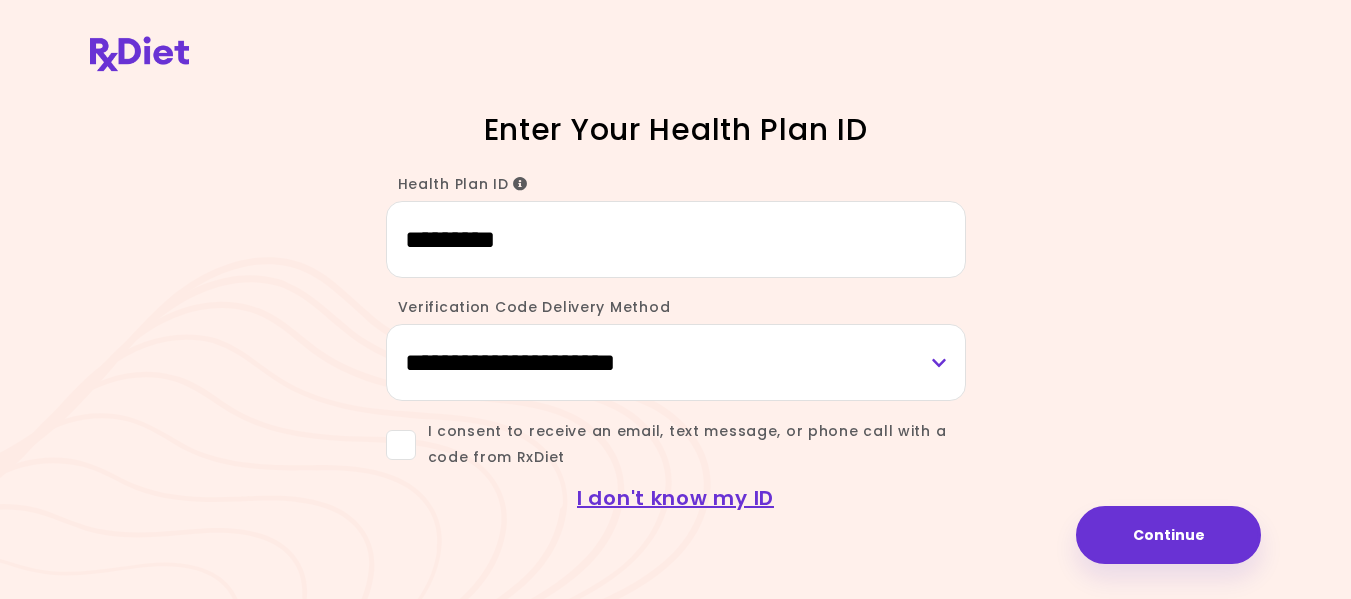 type on "*********" 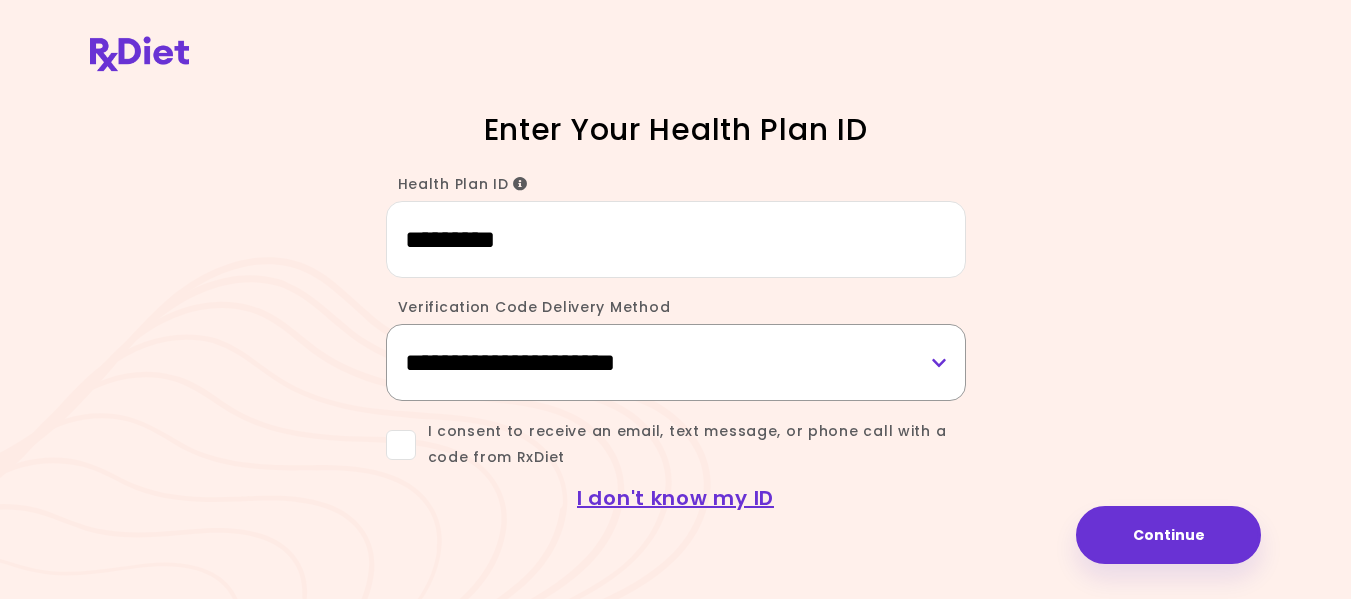 click on "**********" at bounding box center [676, 362] 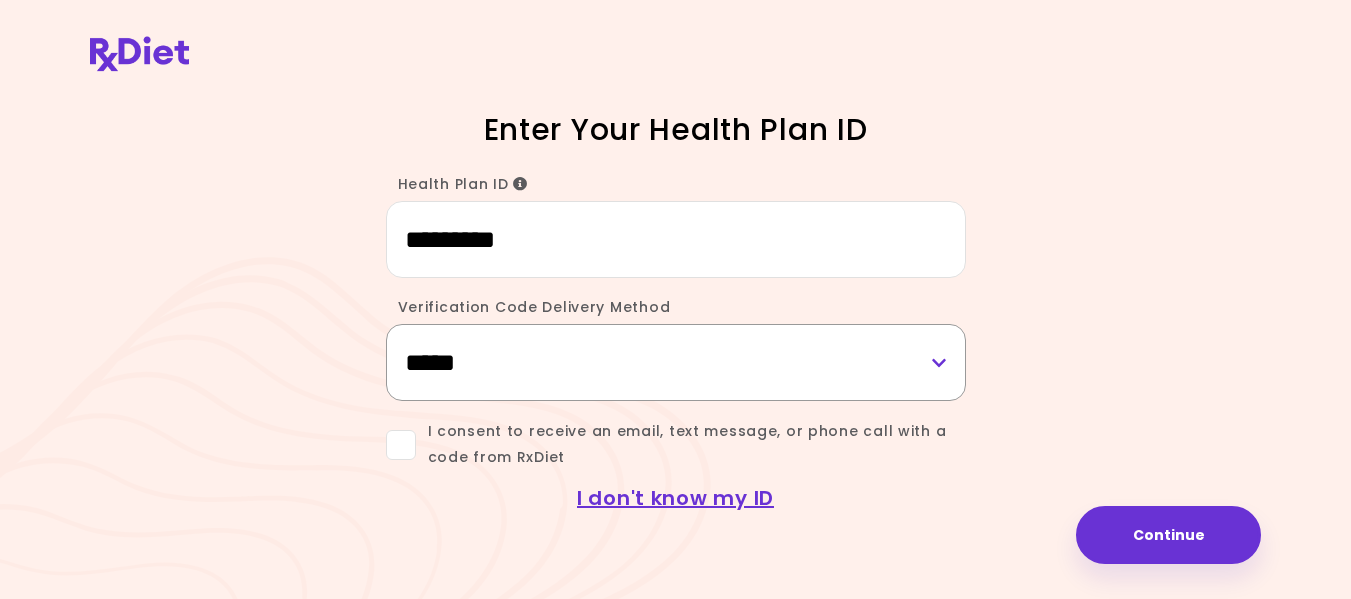 click on "**********" at bounding box center (676, 362) 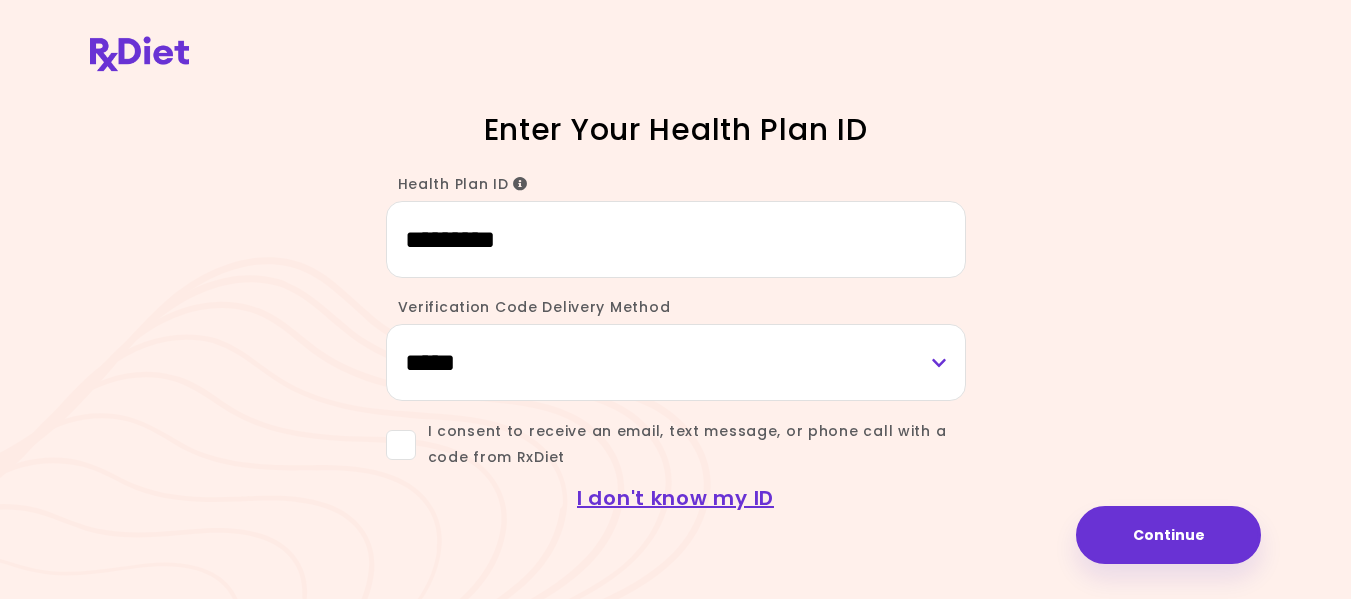 click at bounding box center (401, 445) 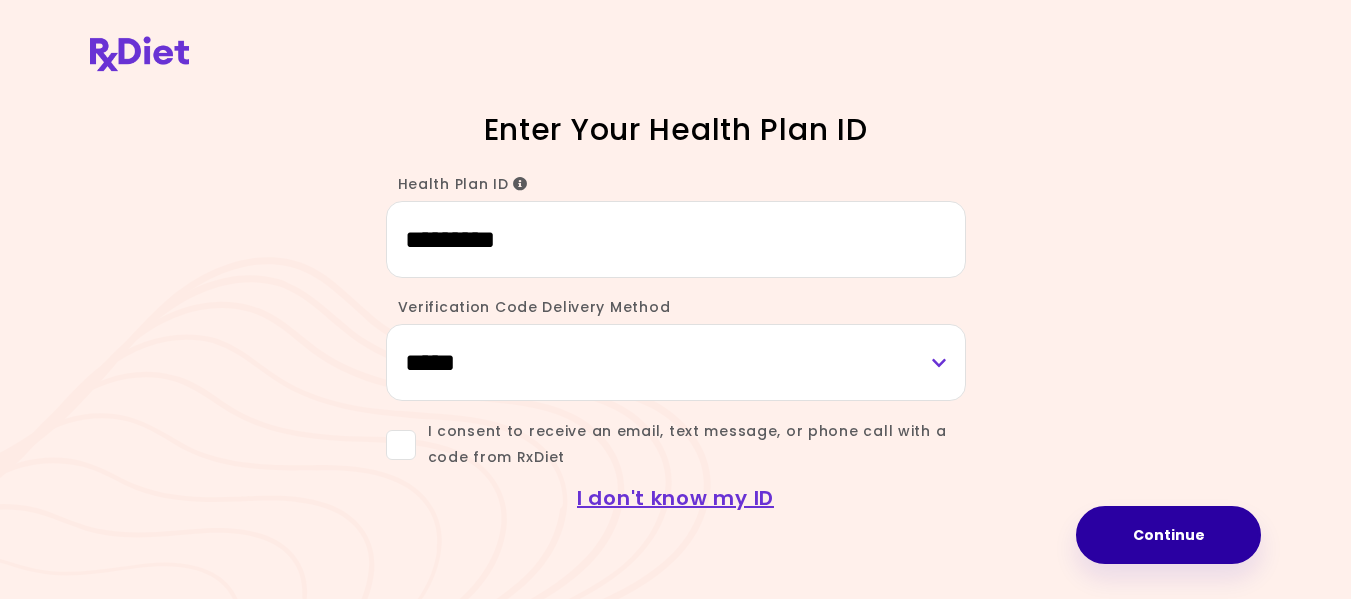click on "Continue" at bounding box center (1168, 535) 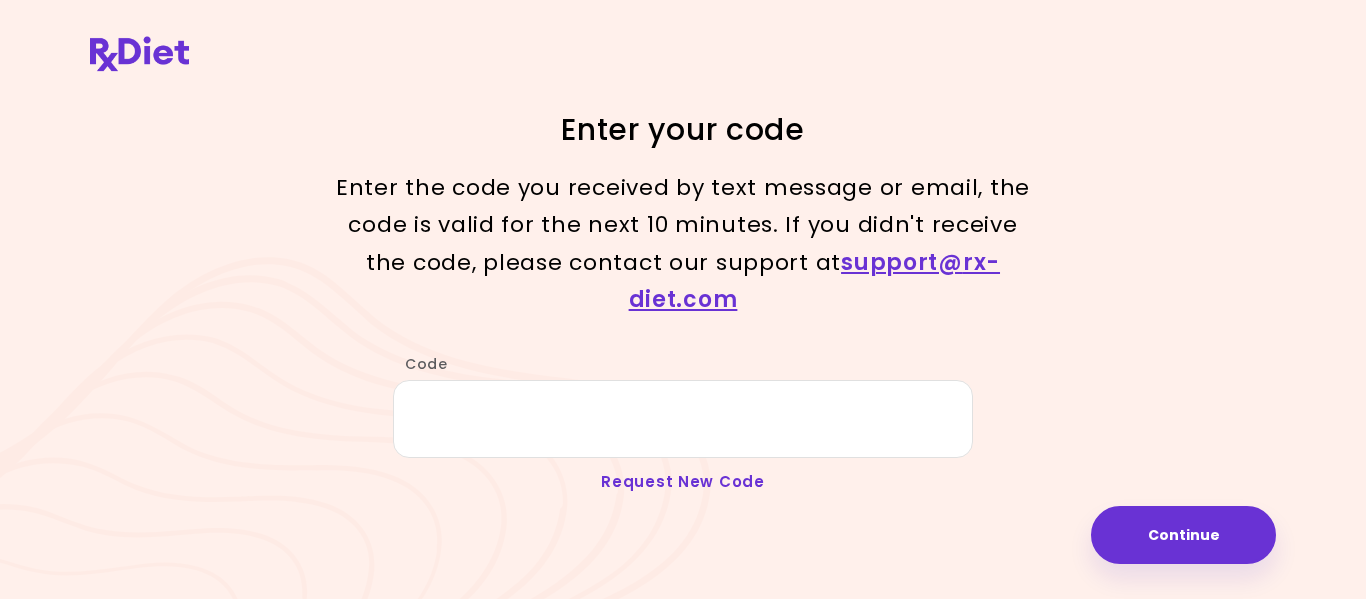 click on "Request New Code" at bounding box center [683, 481] 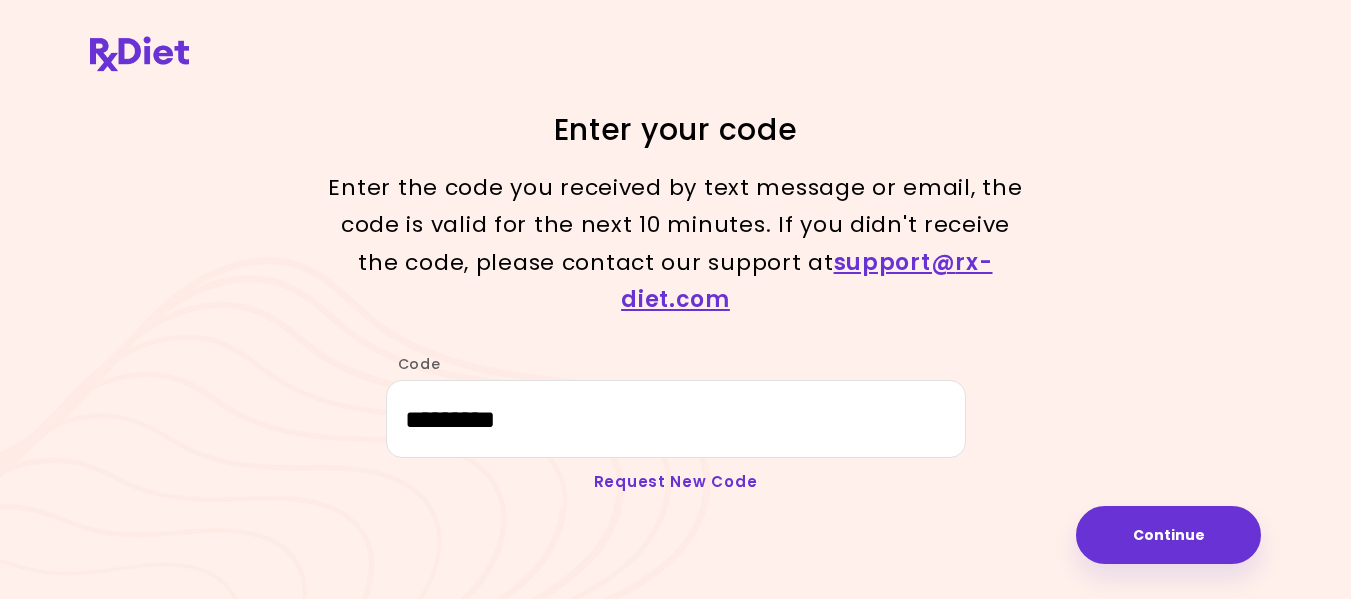 select on "*****" 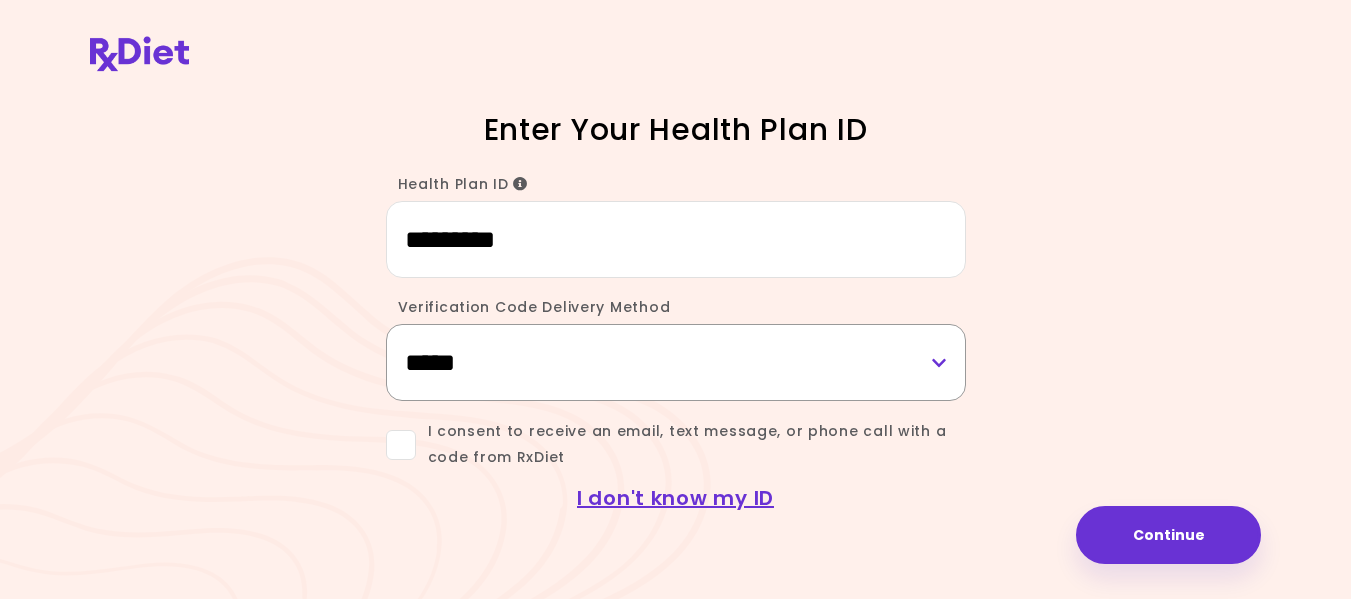 click on "**********" at bounding box center [676, 362] 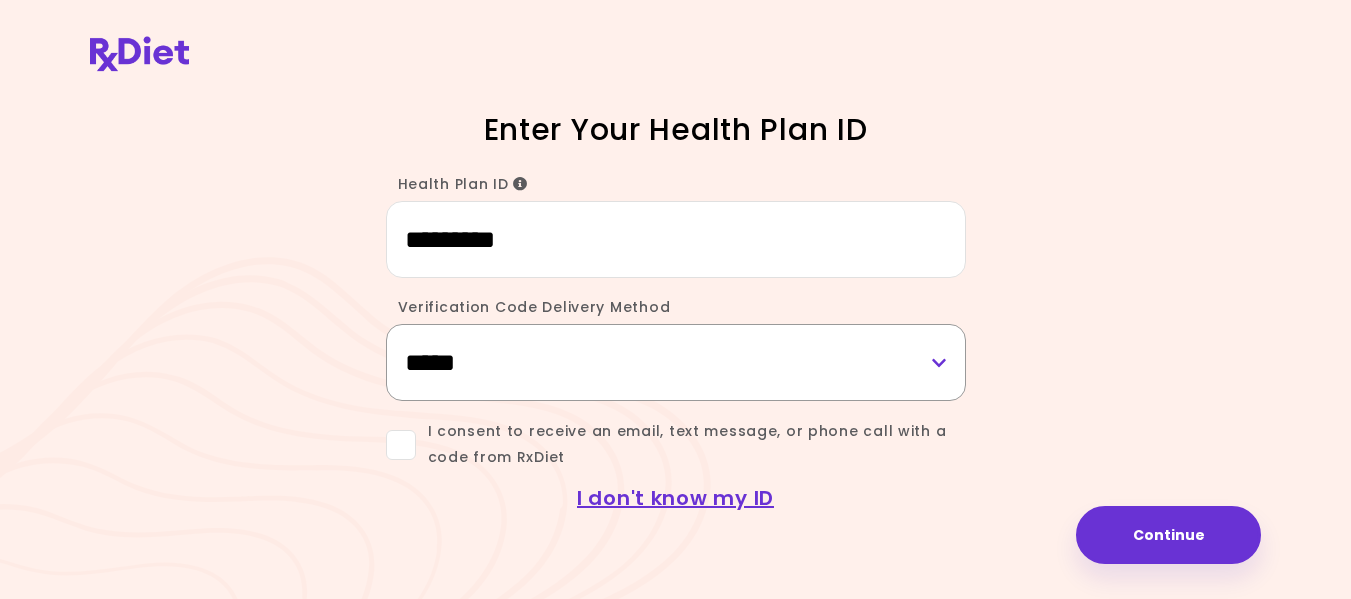click on "**********" at bounding box center (676, 362) 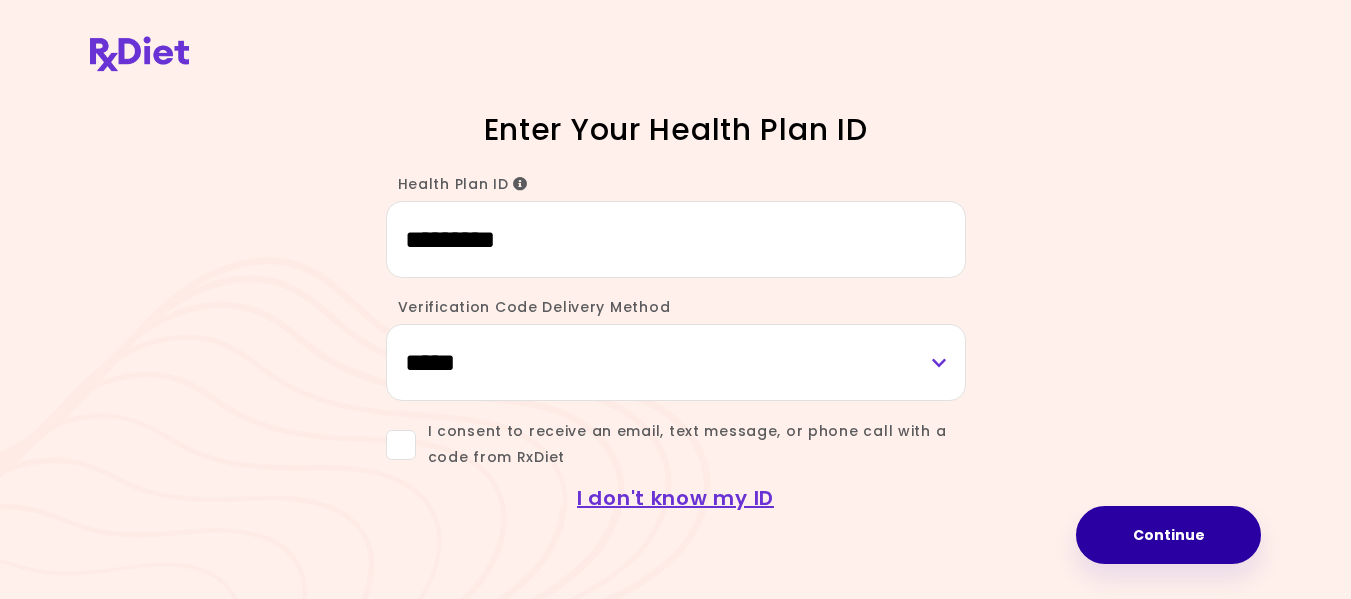 click on "Continue" at bounding box center (1168, 535) 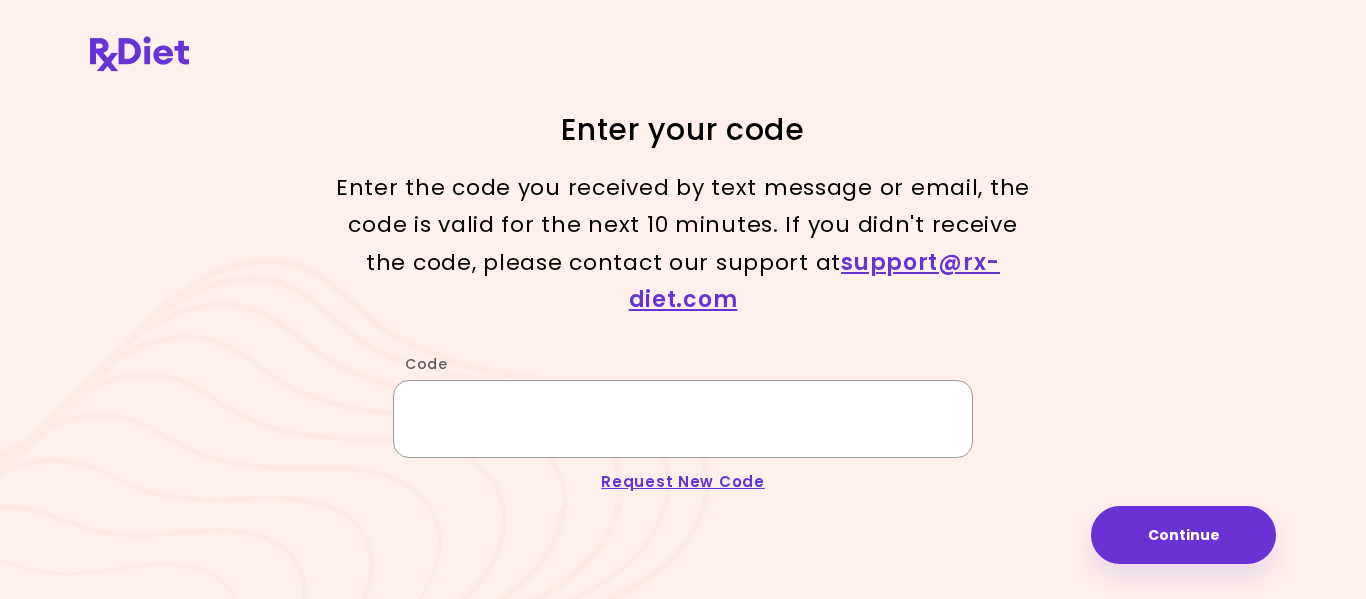 click on "Code" at bounding box center [683, 418] 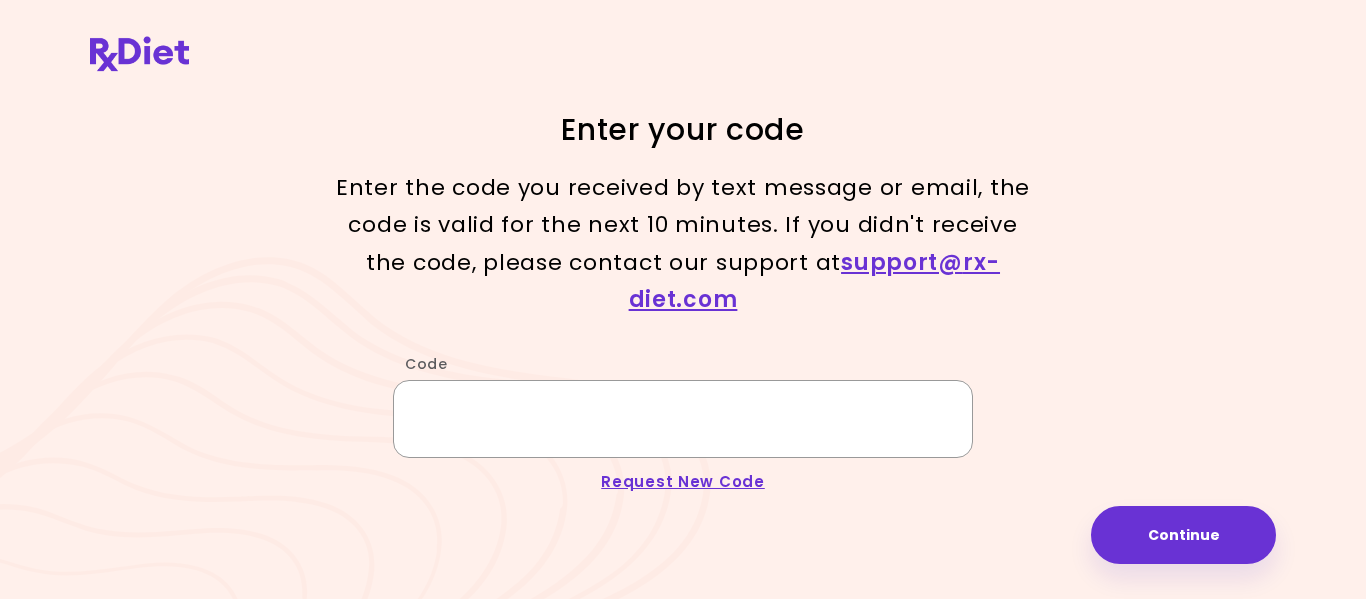 paste on "******" 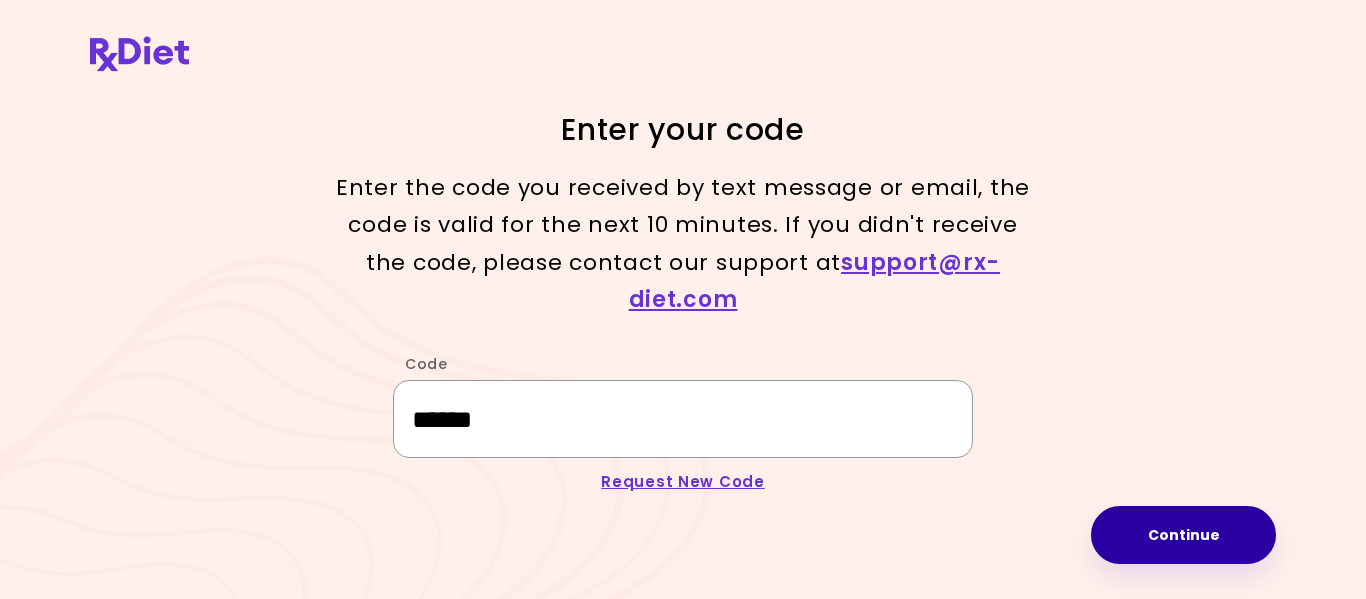 type on "******" 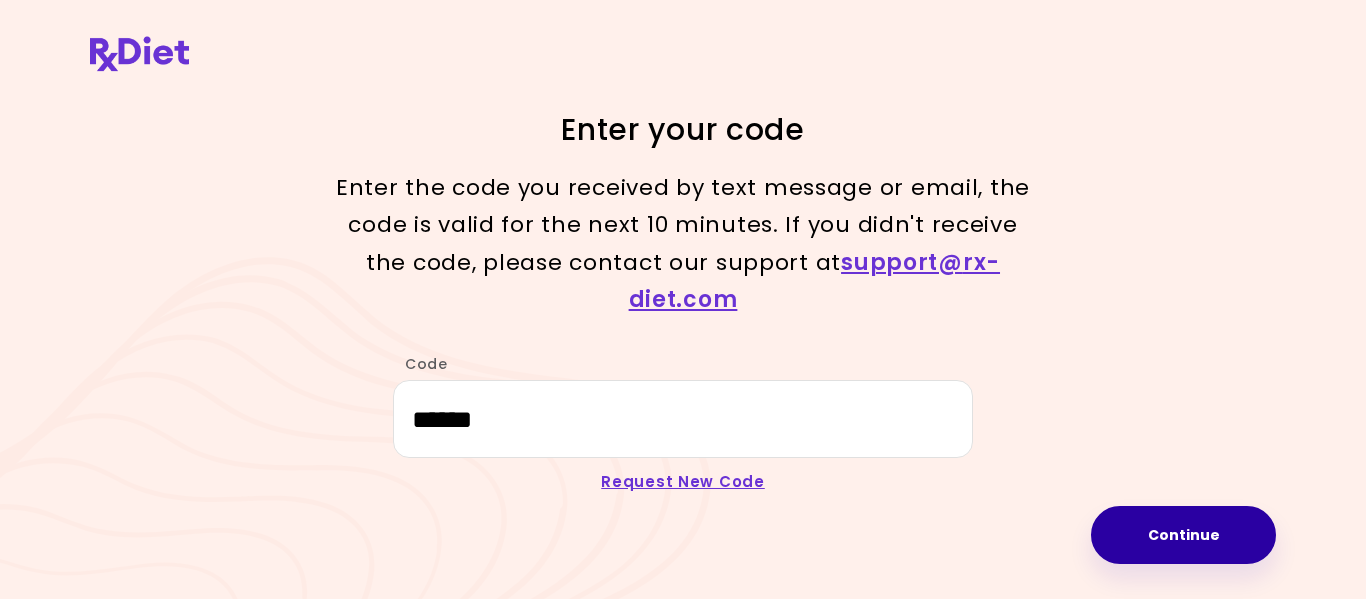 click on "Continue" at bounding box center [1183, 535] 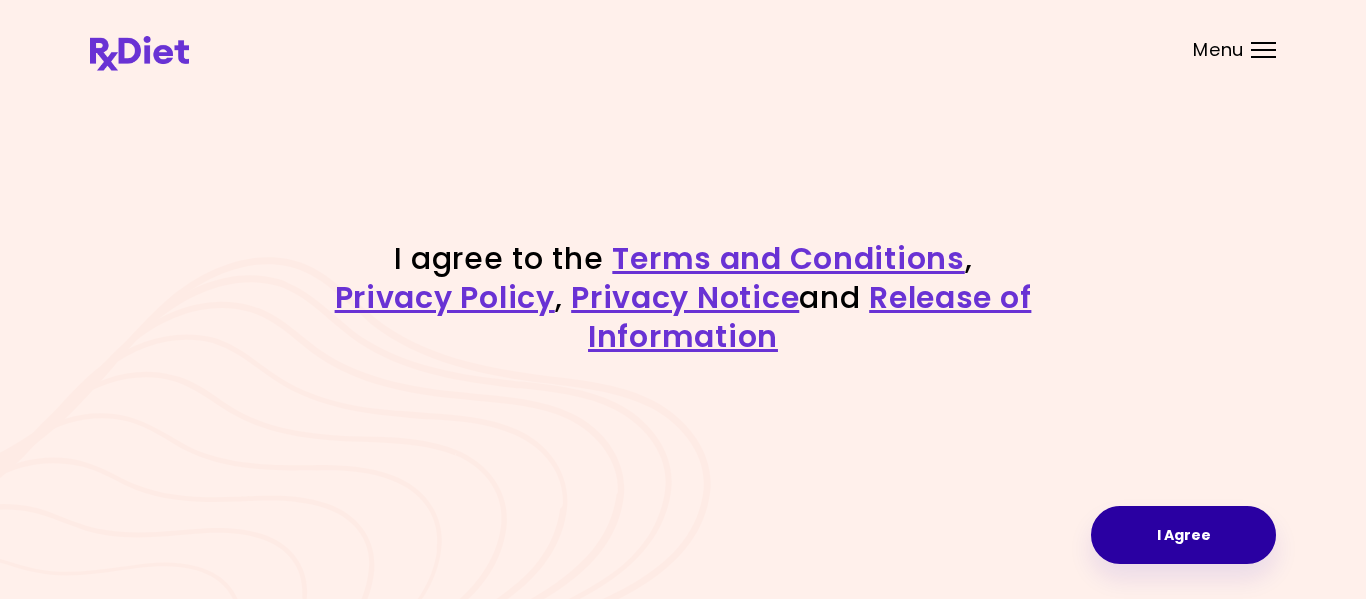 click on "I Agree" at bounding box center [1183, 535] 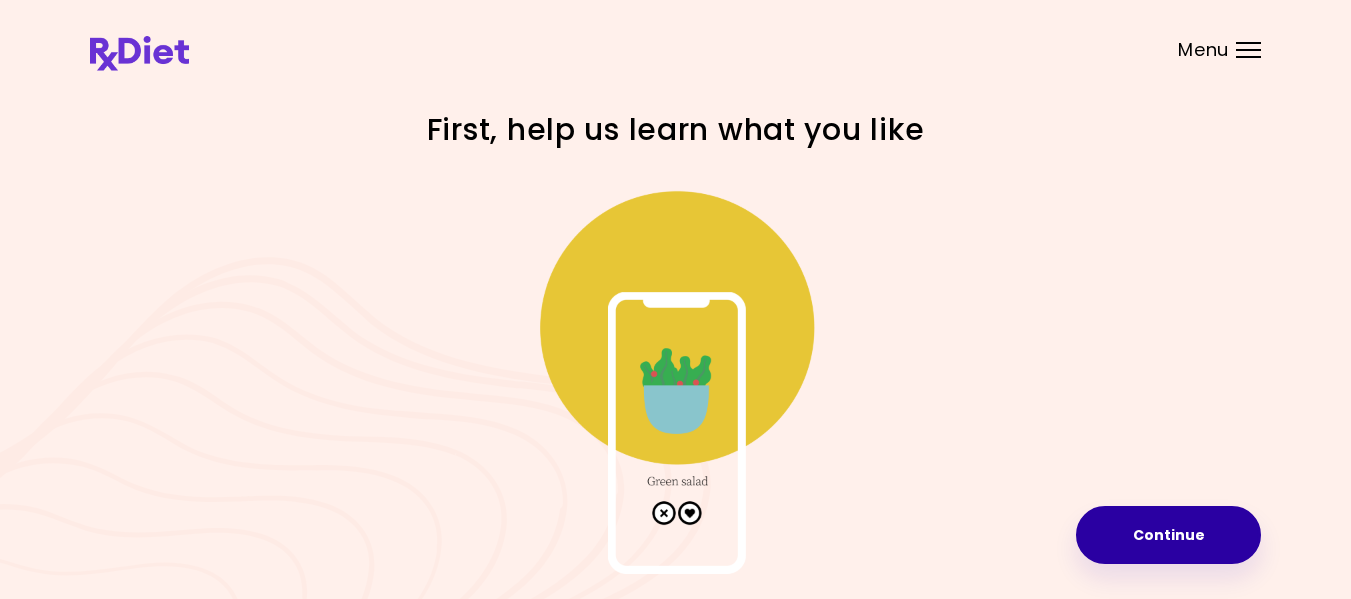 click on "Continue" at bounding box center (1168, 535) 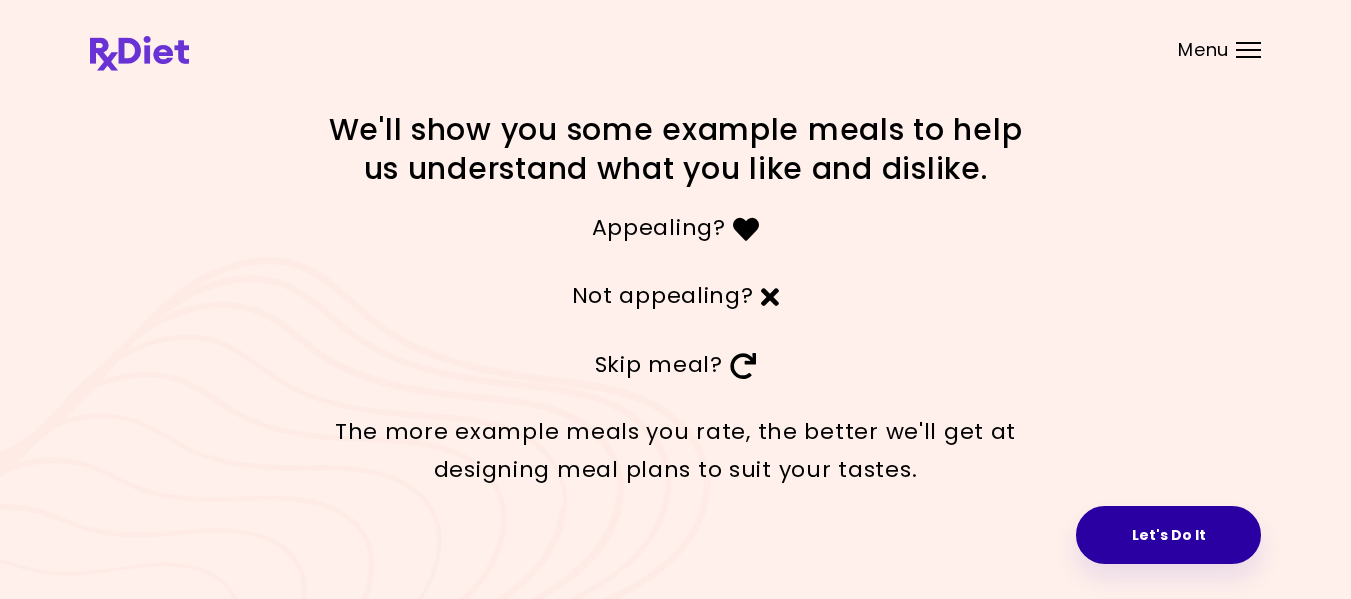 click on "Let's Do It" at bounding box center [1168, 535] 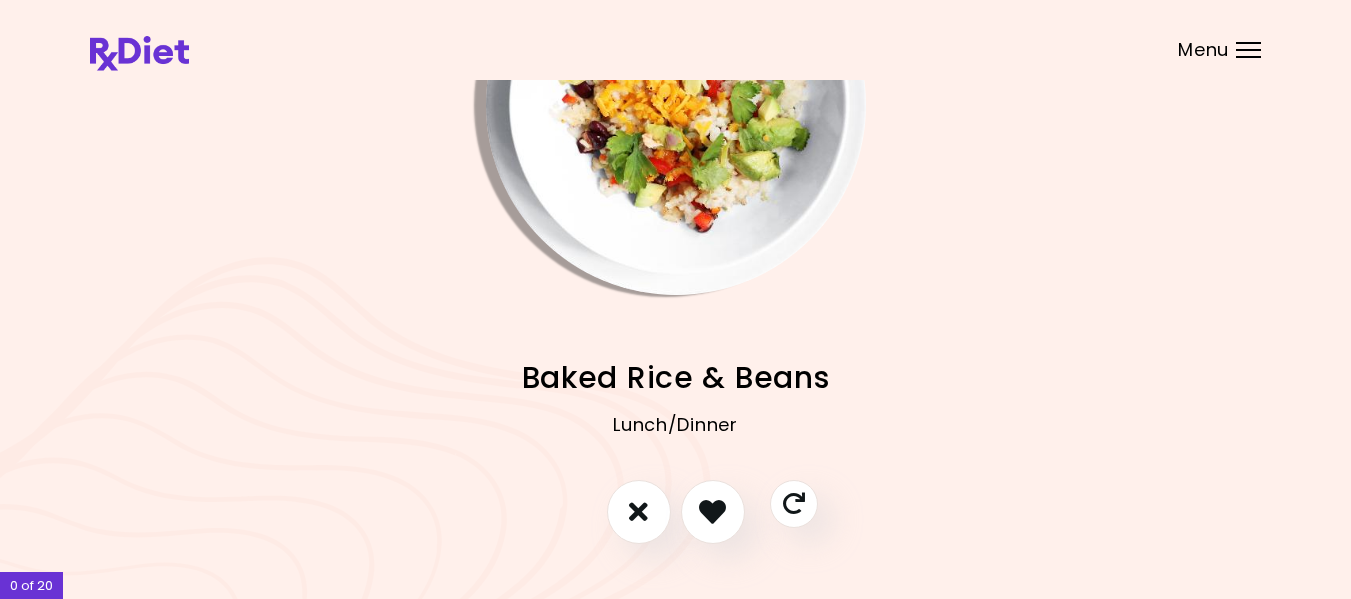 scroll, scrollTop: 0, scrollLeft: 0, axis: both 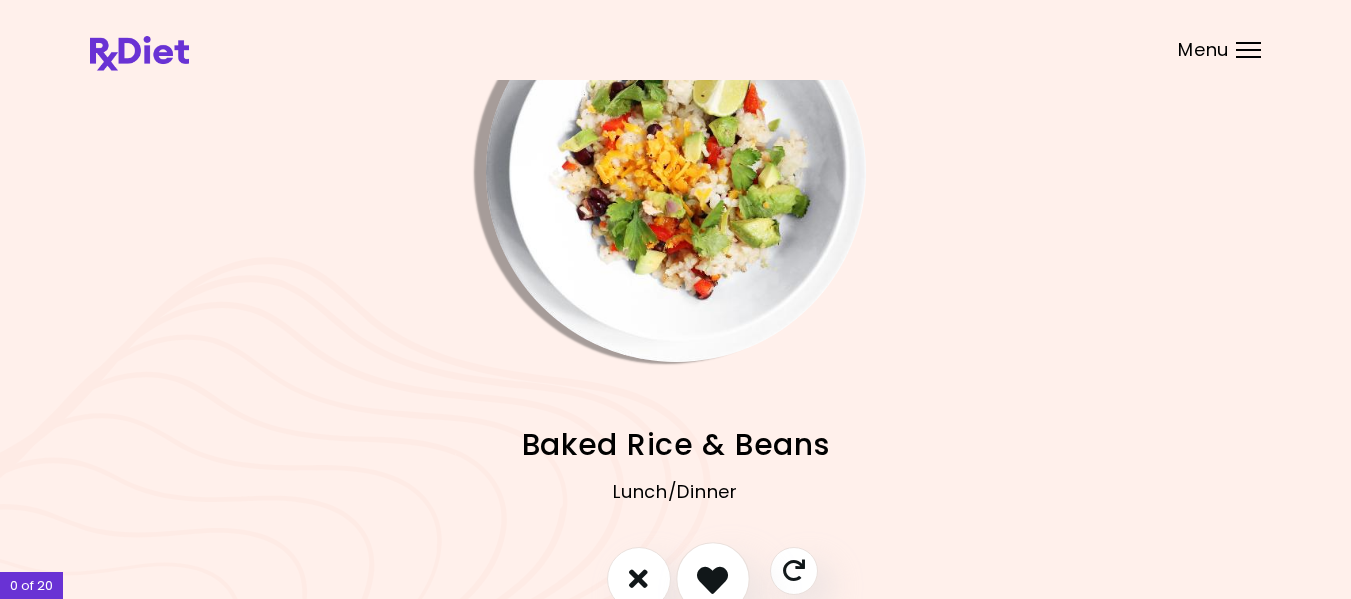 click at bounding box center (712, 578) 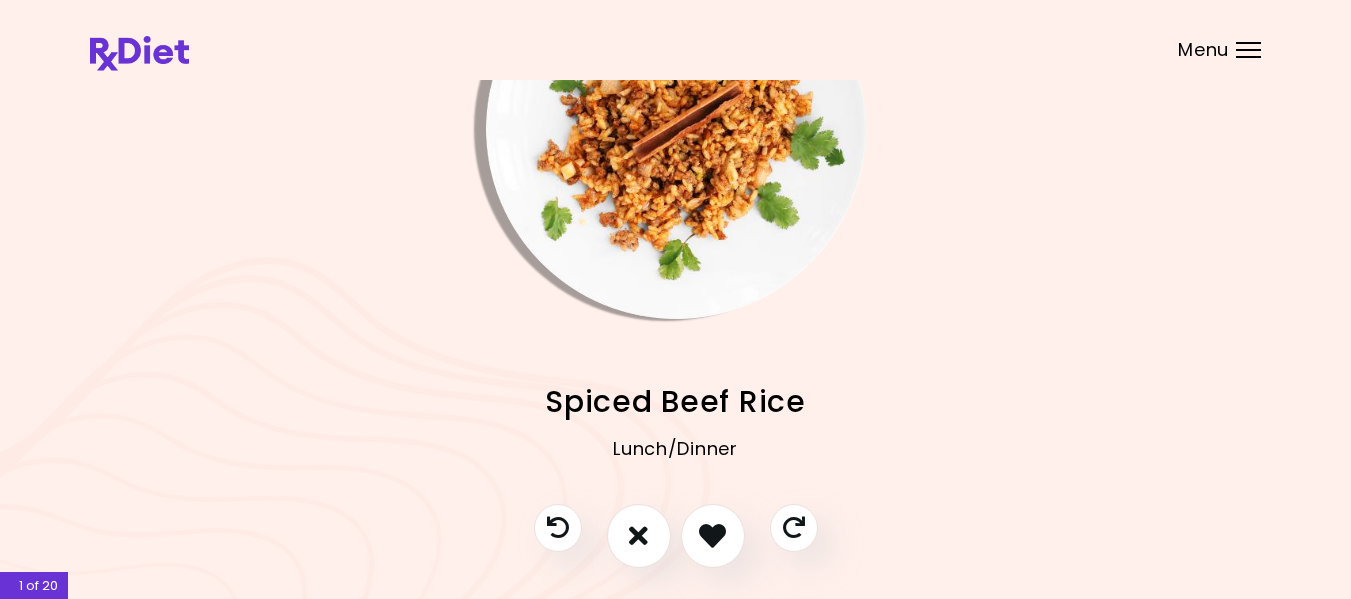scroll, scrollTop: 156, scrollLeft: 0, axis: vertical 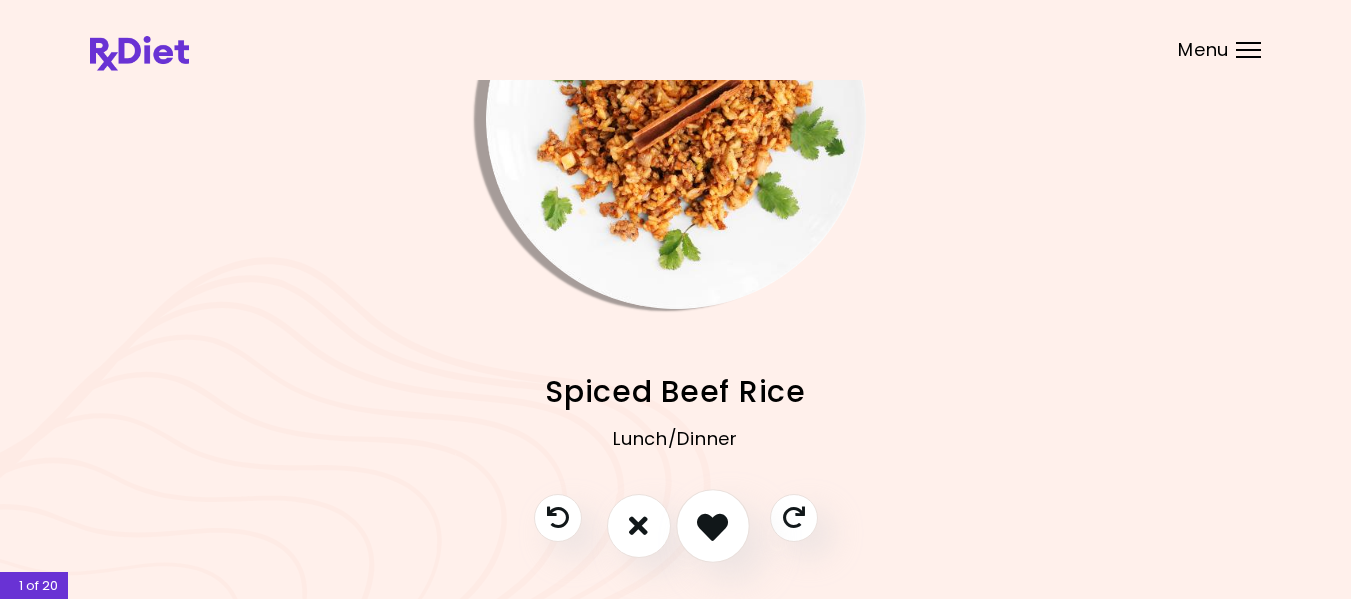 click at bounding box center [712, 525] 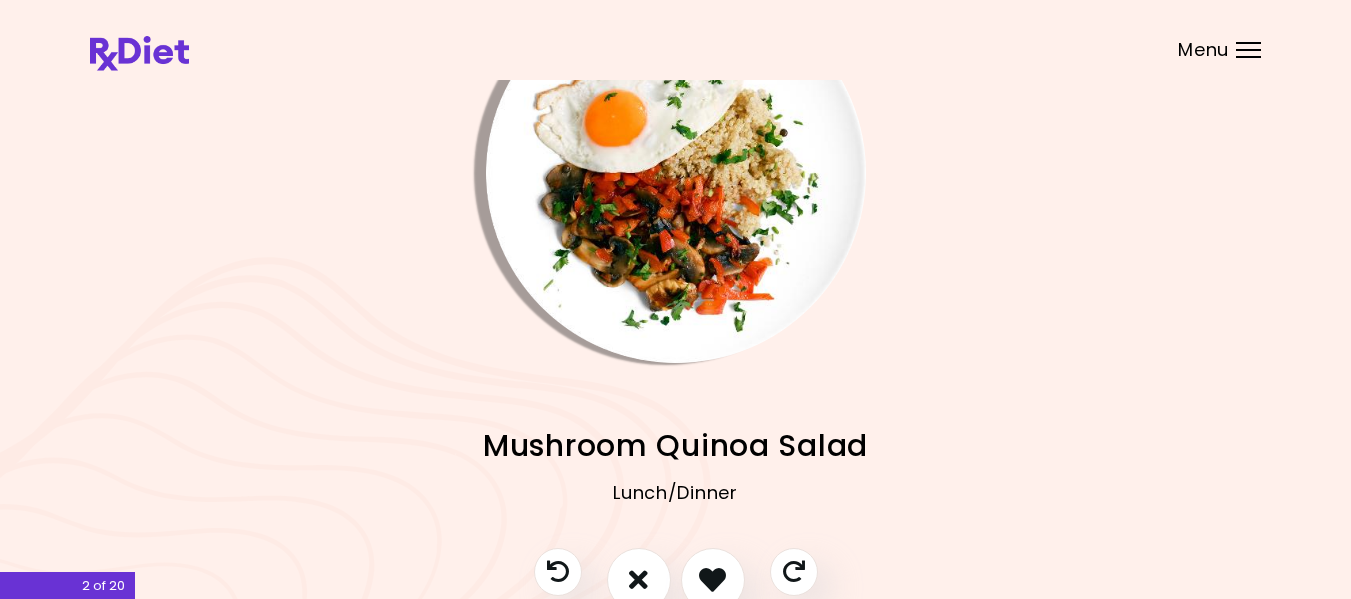 scroll, scrollTop: 220, scrollLeft: 0, axis: vertical 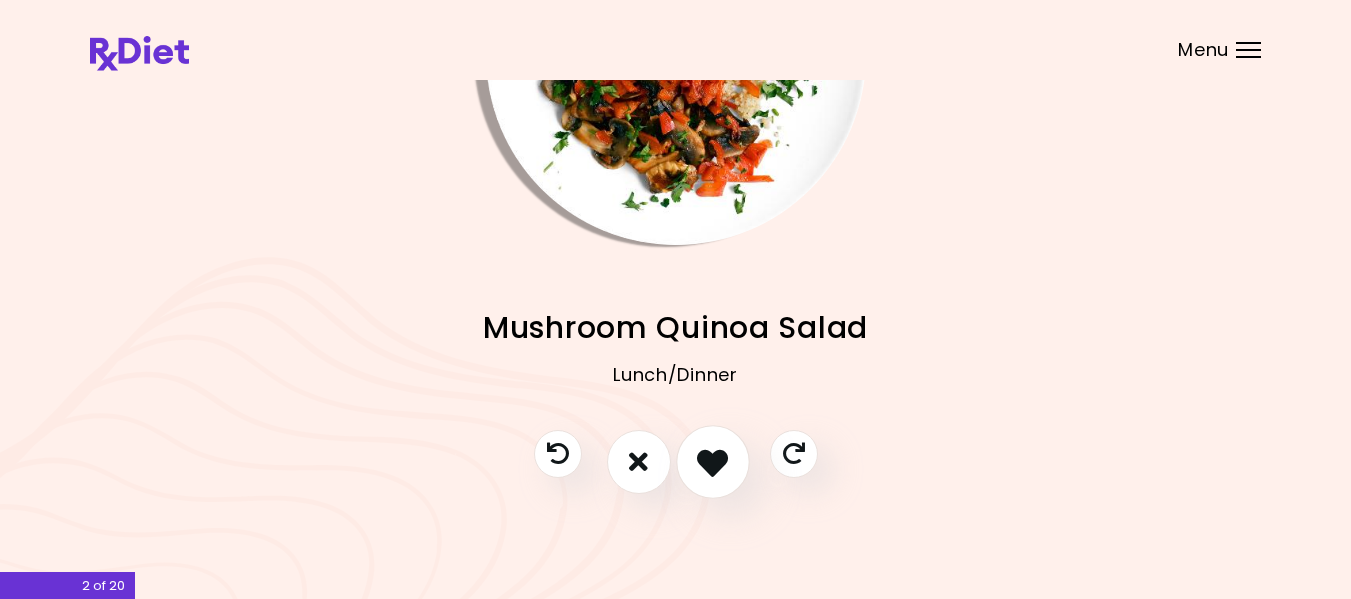 click at bounding box center (713, 462) 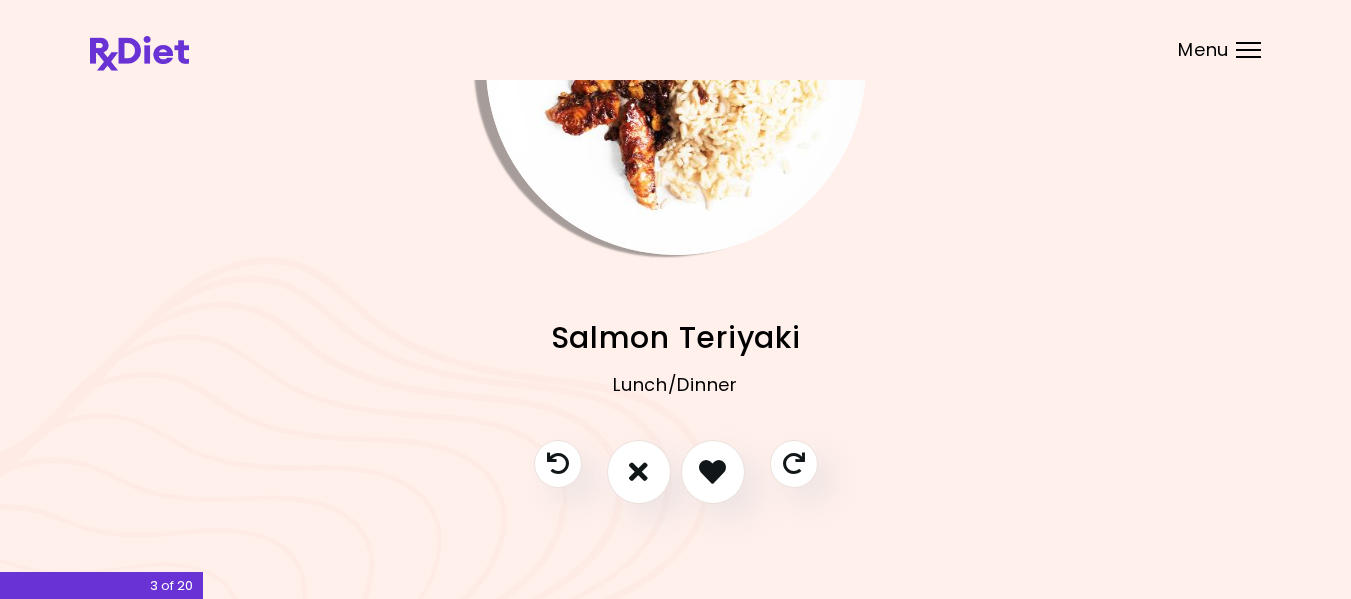 scroll, scrollTop: 220, scrollLeft: 0, axis: vertical 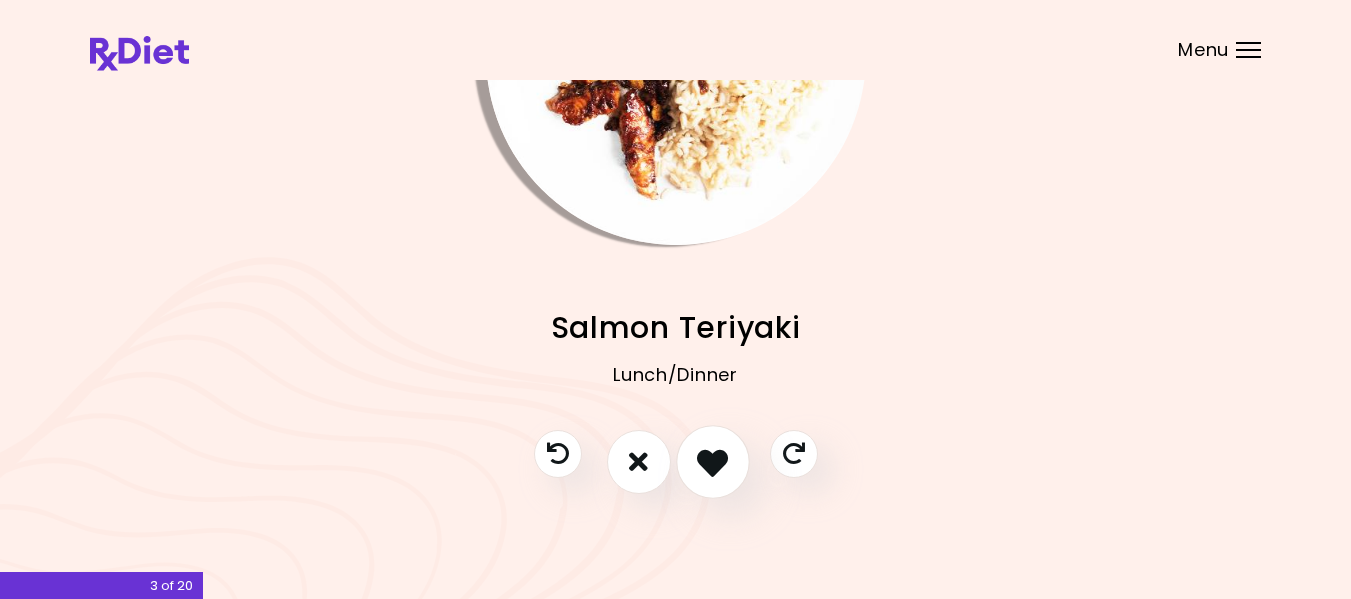click at bounding box center (712, 461) 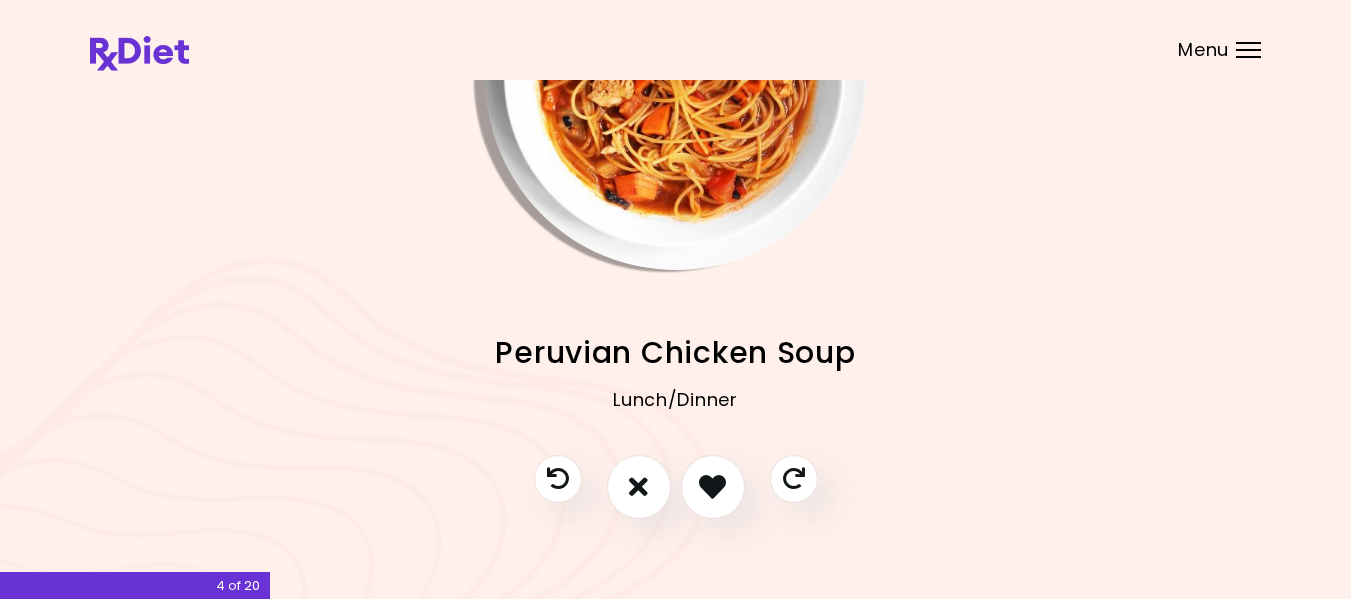 scroll, scrollTop: 220, scrollLeft: 0, axis: vertical 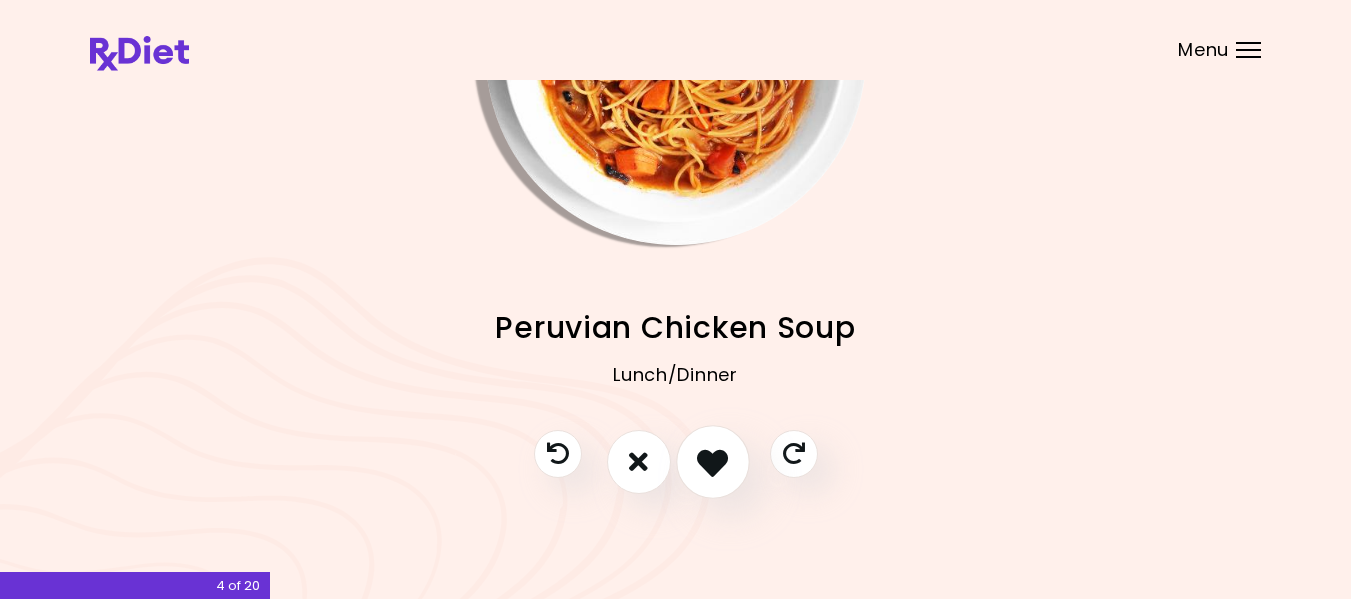 click at bounding box center [712, 461] 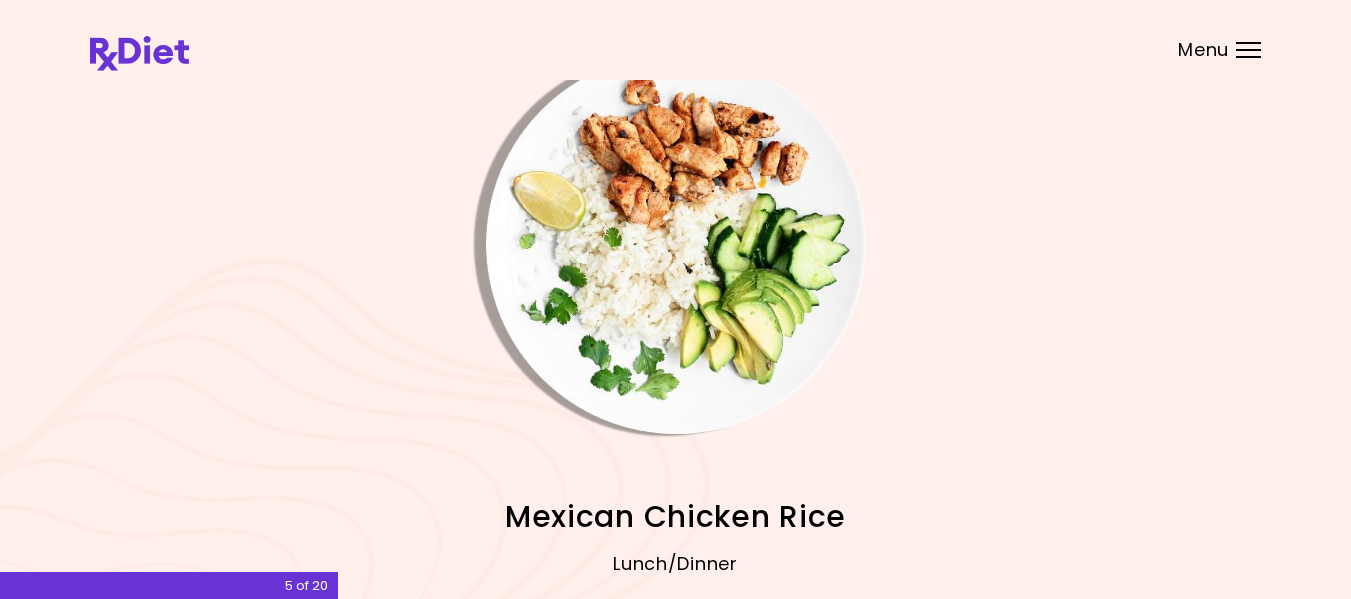 scroll, scrollTop: 38, scrollLeft: 0, axis: vertical 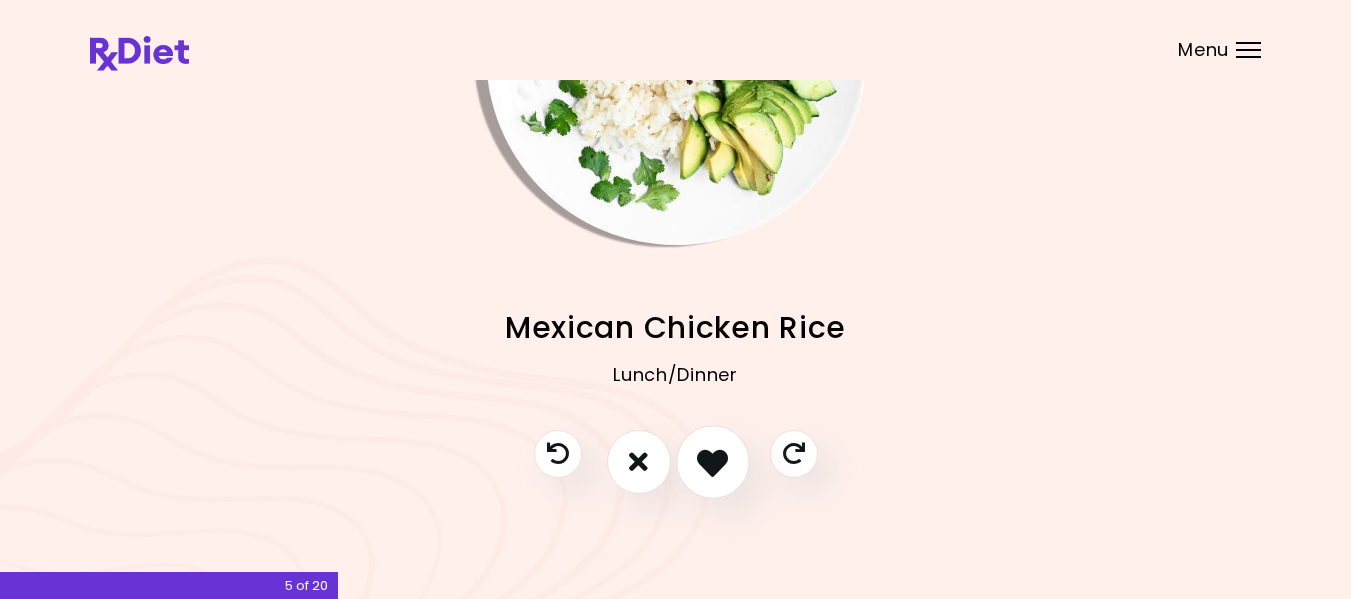 click at bounding box center [712, 461] 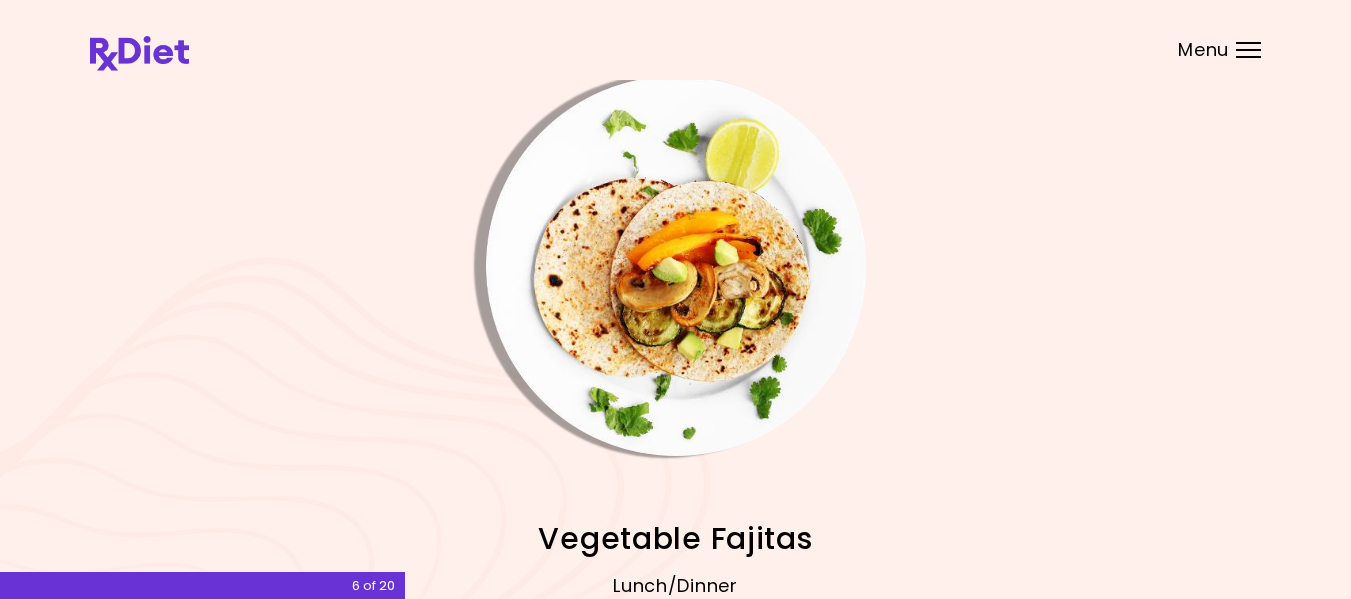 scroll, scrollTop: 10, scrollLeft: 0, axis: vertical 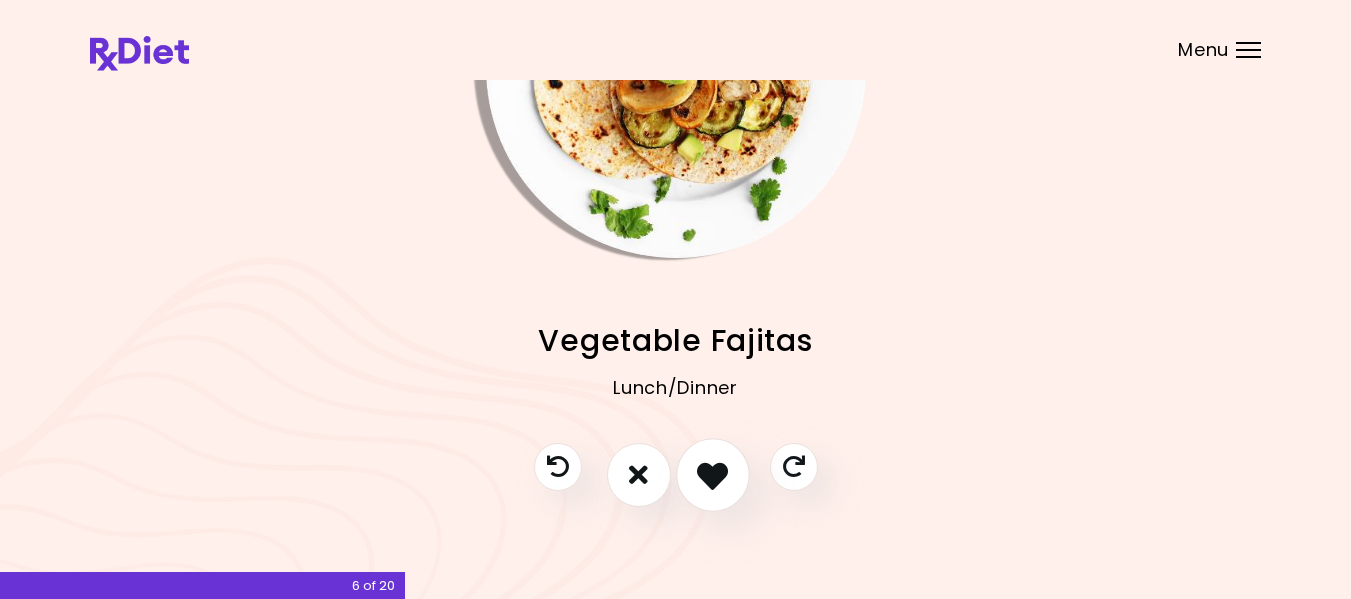 click at bounding box center (713, 475) 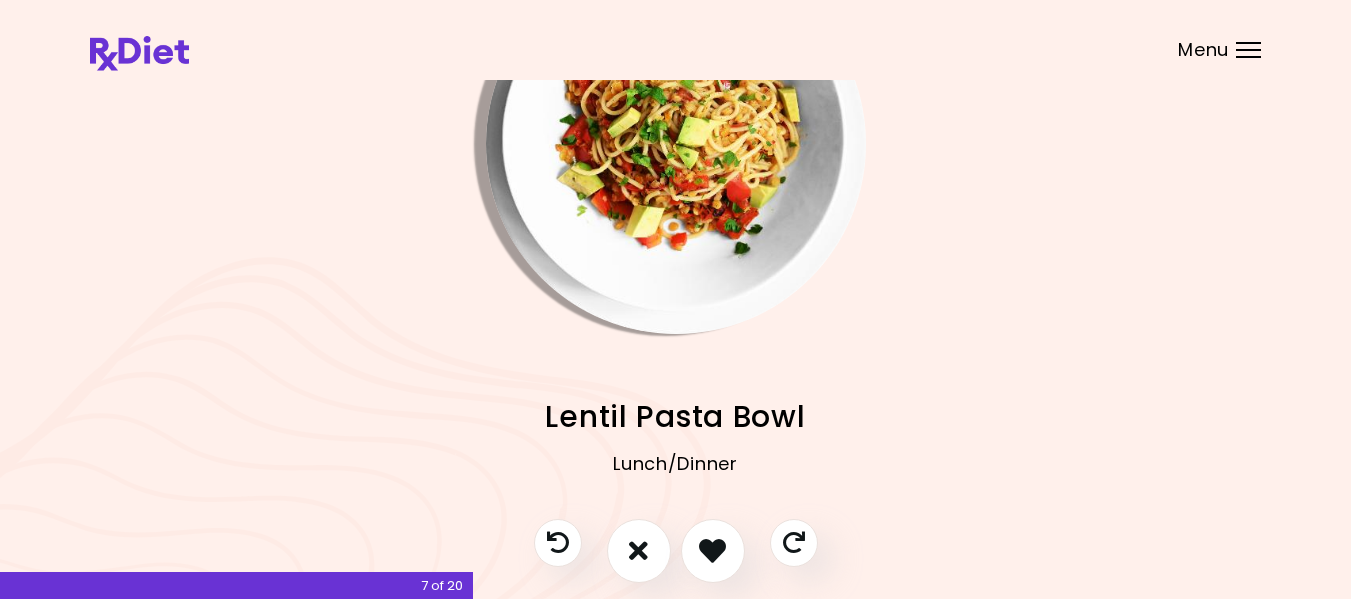 scroll, scrollTop: 108, scrollLeft: 0, axis: vertical 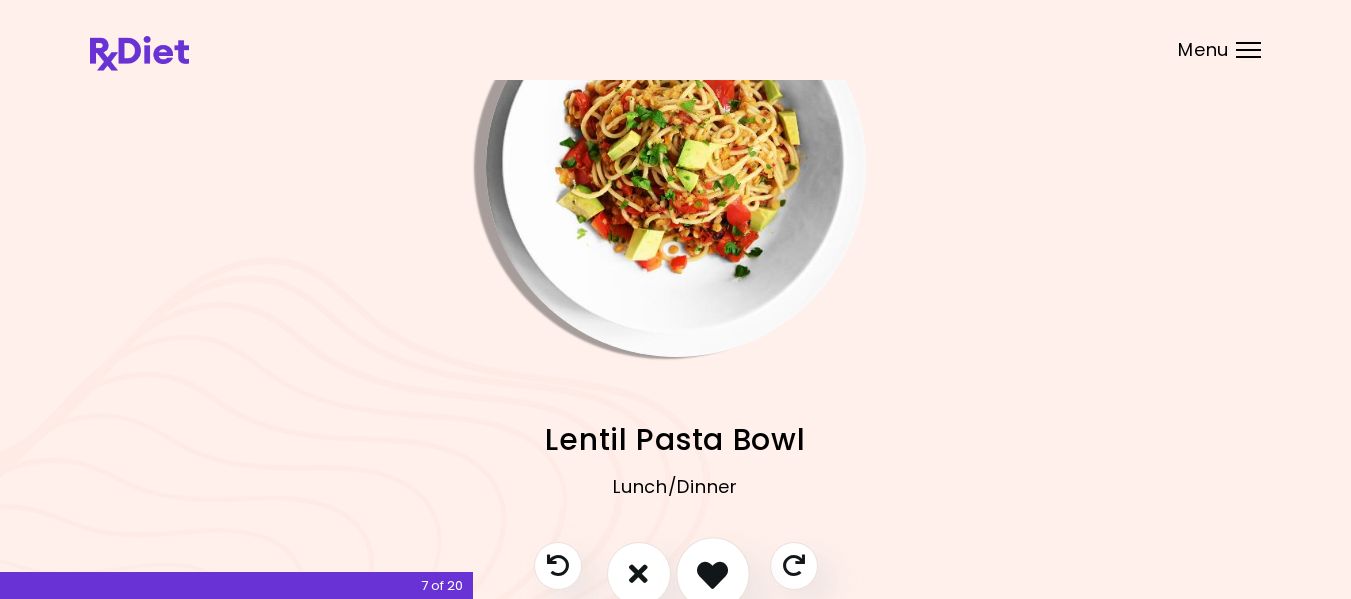 click at bounding box center (712, 573) 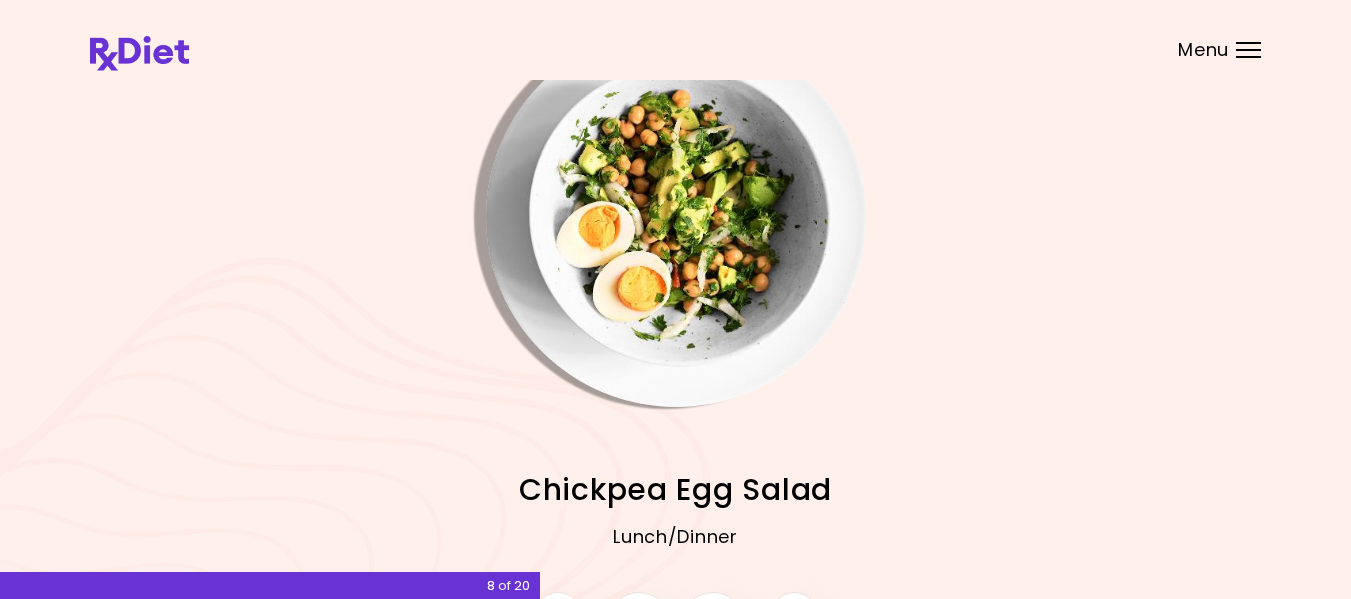 scroll, scrollTop: 154, scrollLeft: 0, axis: vertical 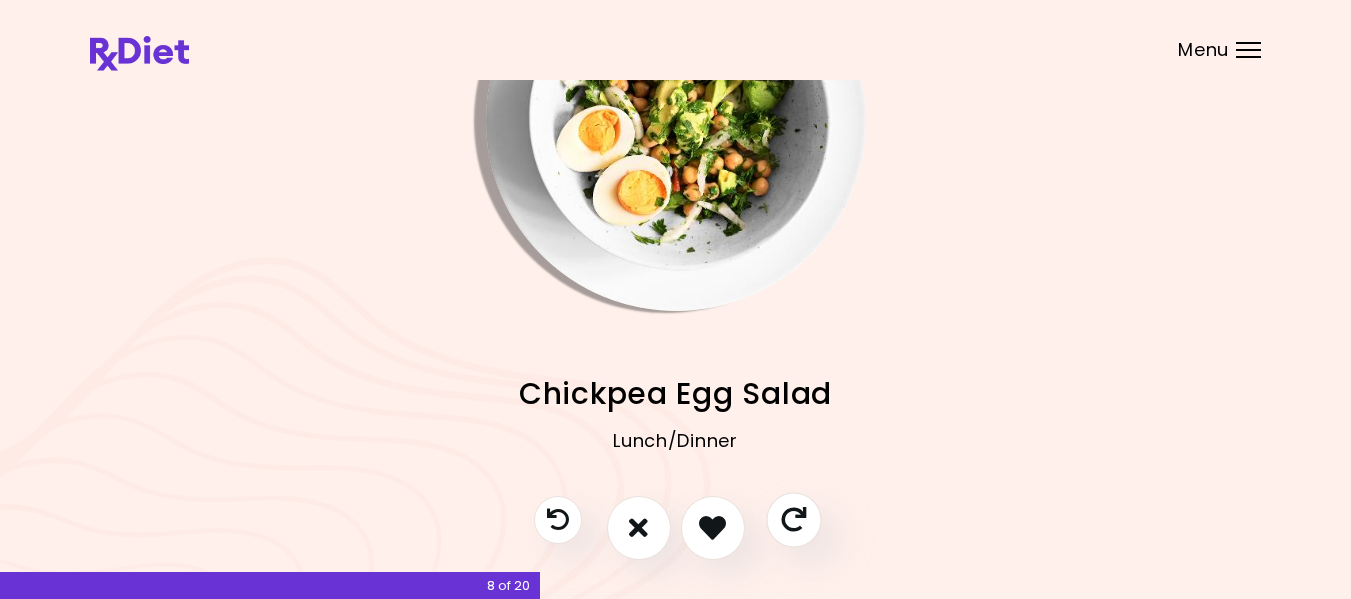 click at bounding box center (793, 519) 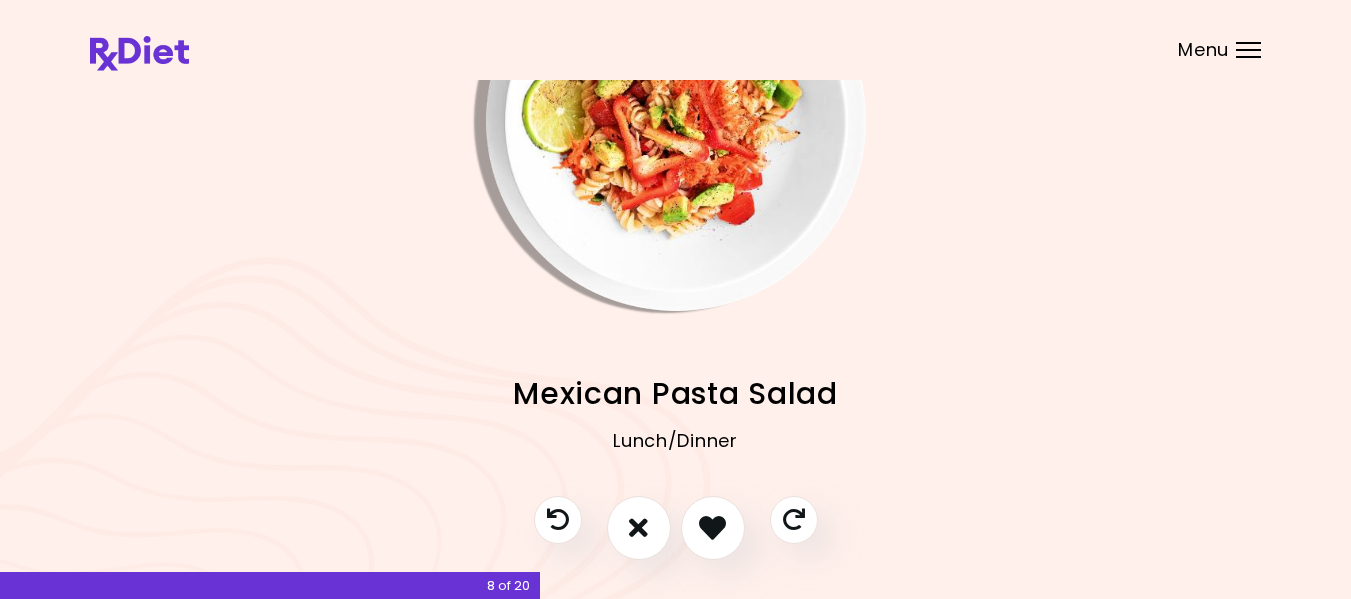 drag, startPoint x: 1365, startPoint y: 207, endPoint x: 1346, endPoint y: 127, distance: 82.2253 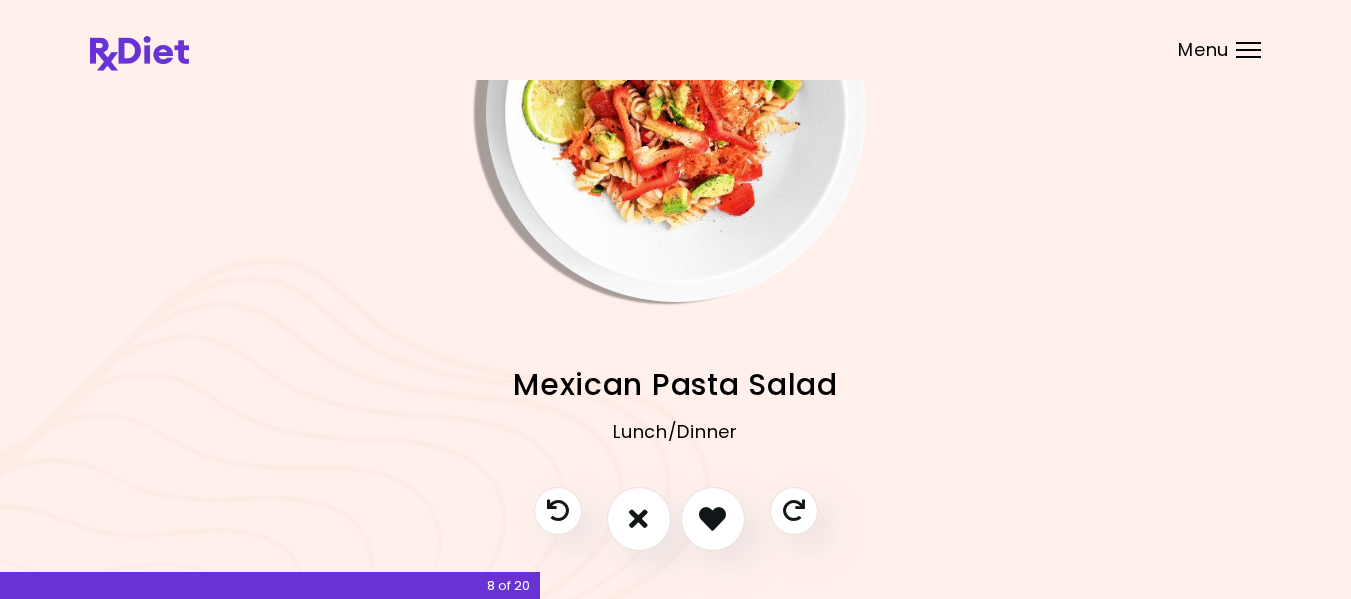 scroll, scrollTop: 166, scrollLeft: 0, axis: vertical 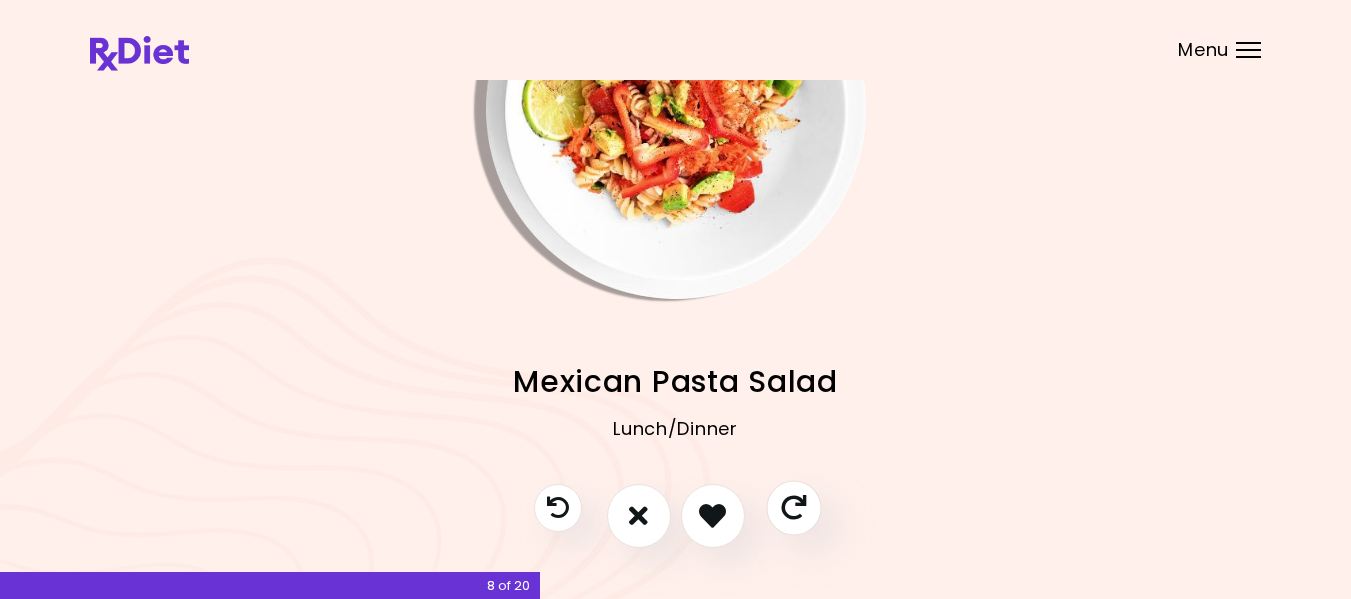 click at bounding box center [793, 507] 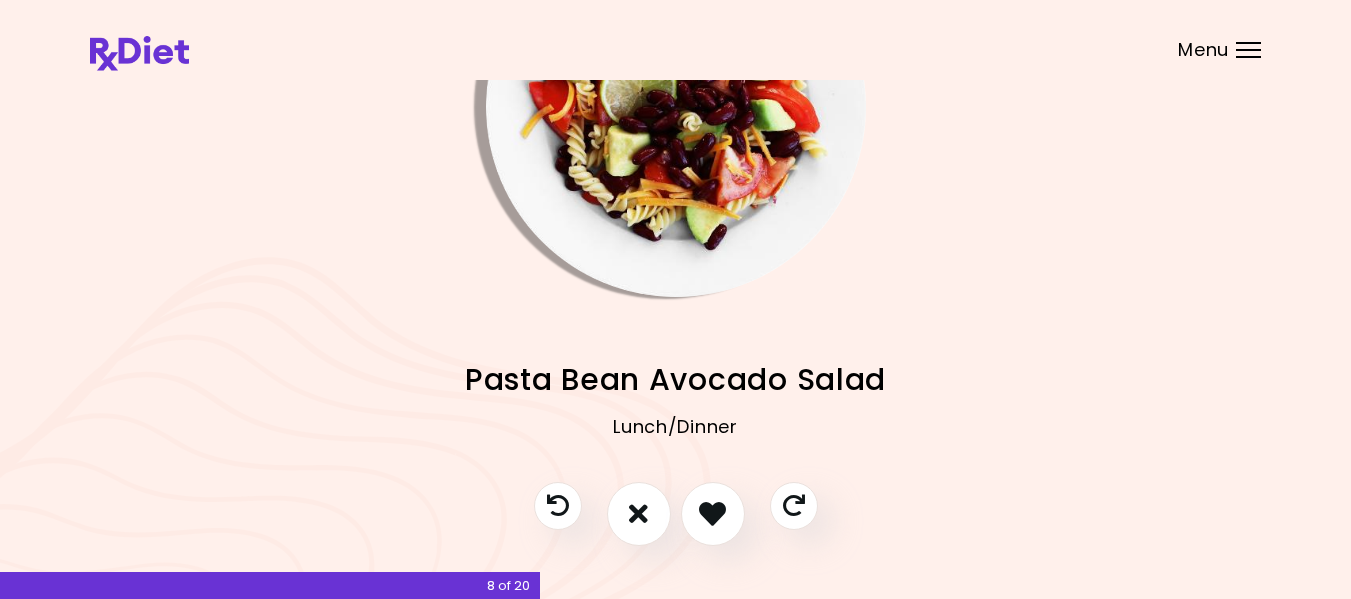 scroll, scrollTop: 170, scrollLeft: 0, axis: vertical 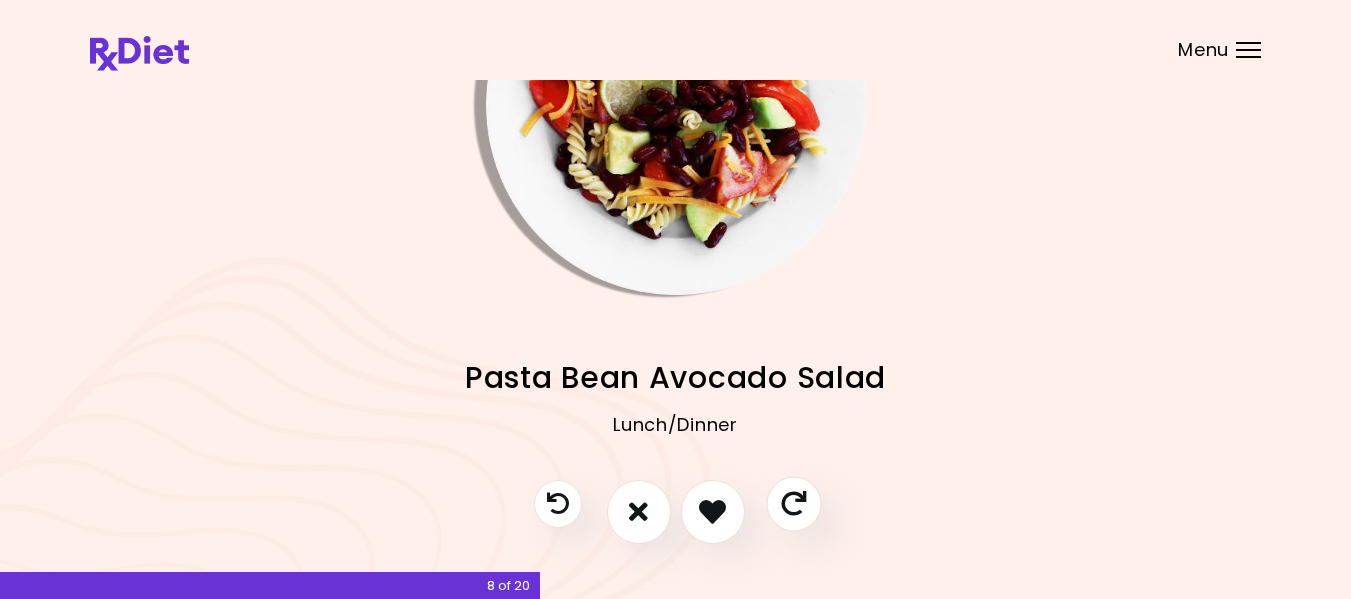 click at bounding box center [793, 503] 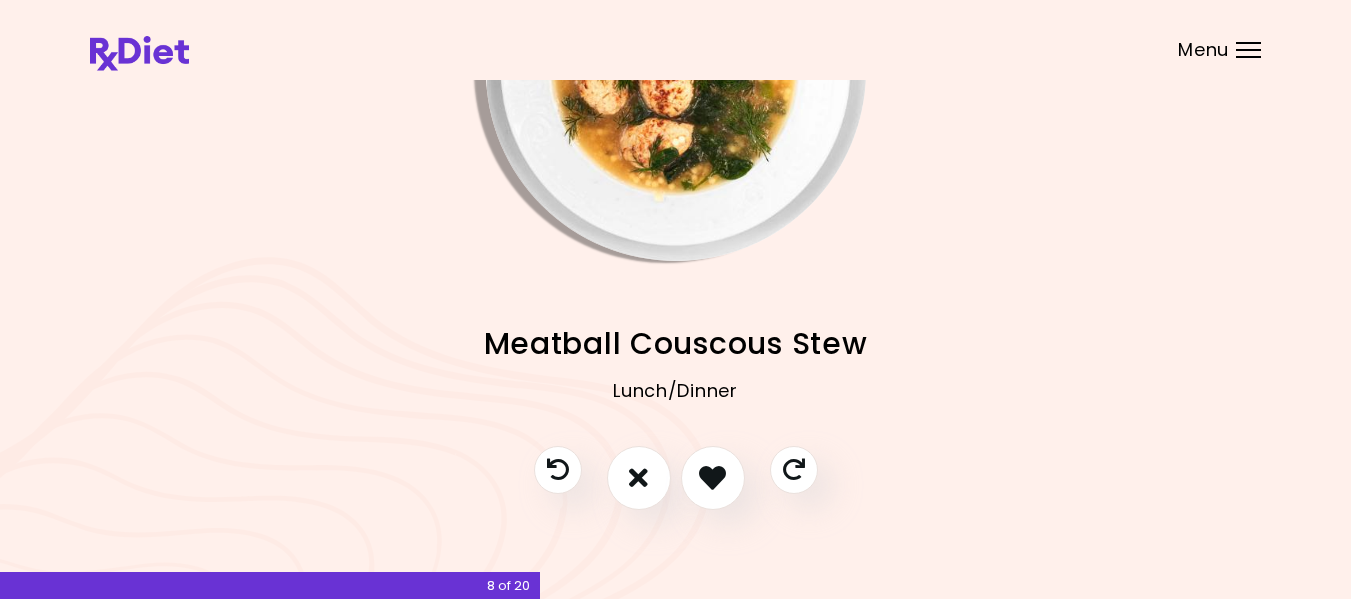scroll, scrollTop: 195, scrollLeft: 0, axis: vertical 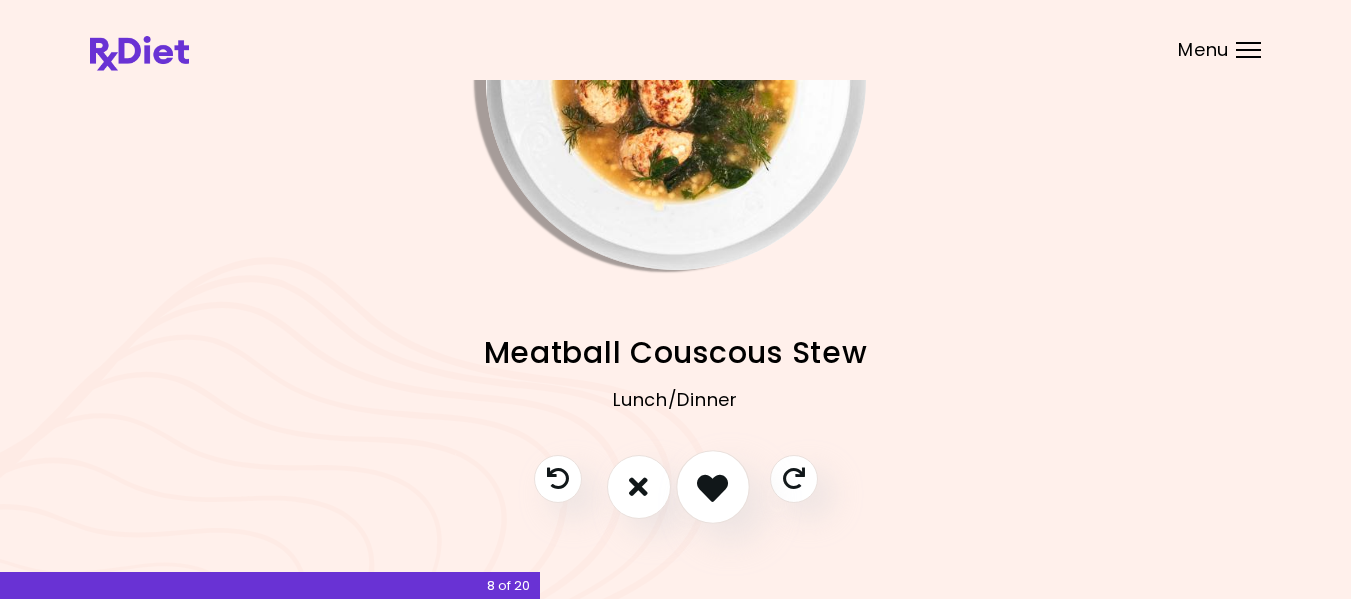 click at bounding box center (713, 487) 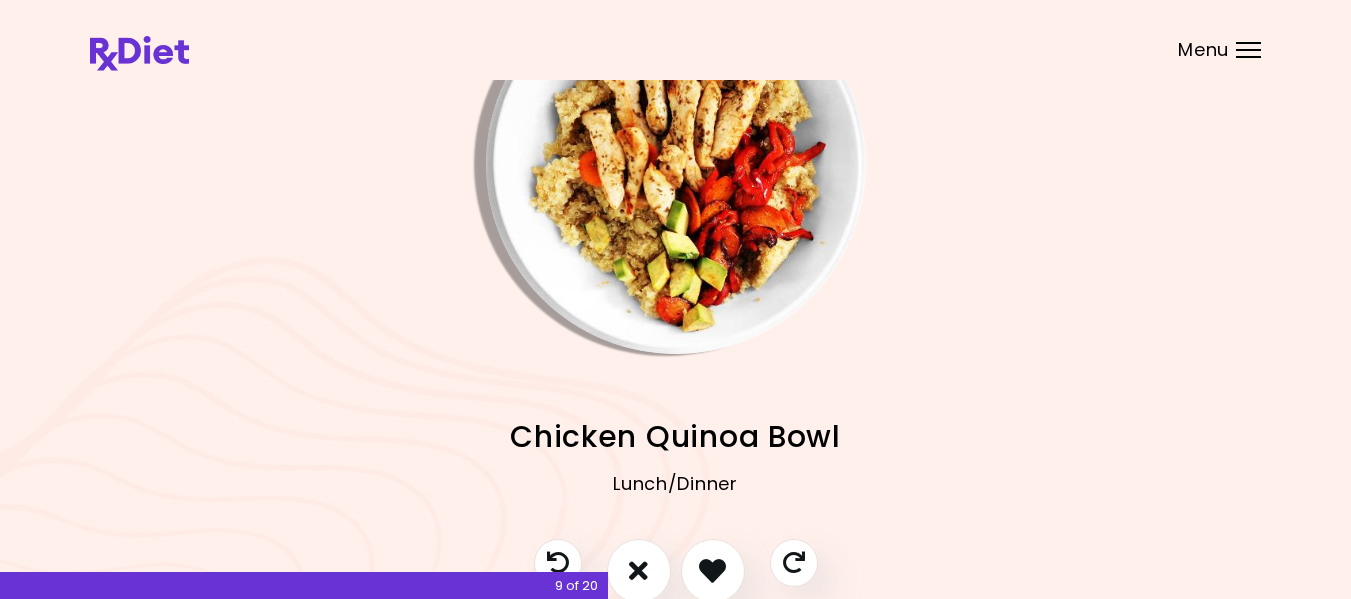 scroll, scrollTop: 125, scrollLeft: 0, axis: vertical 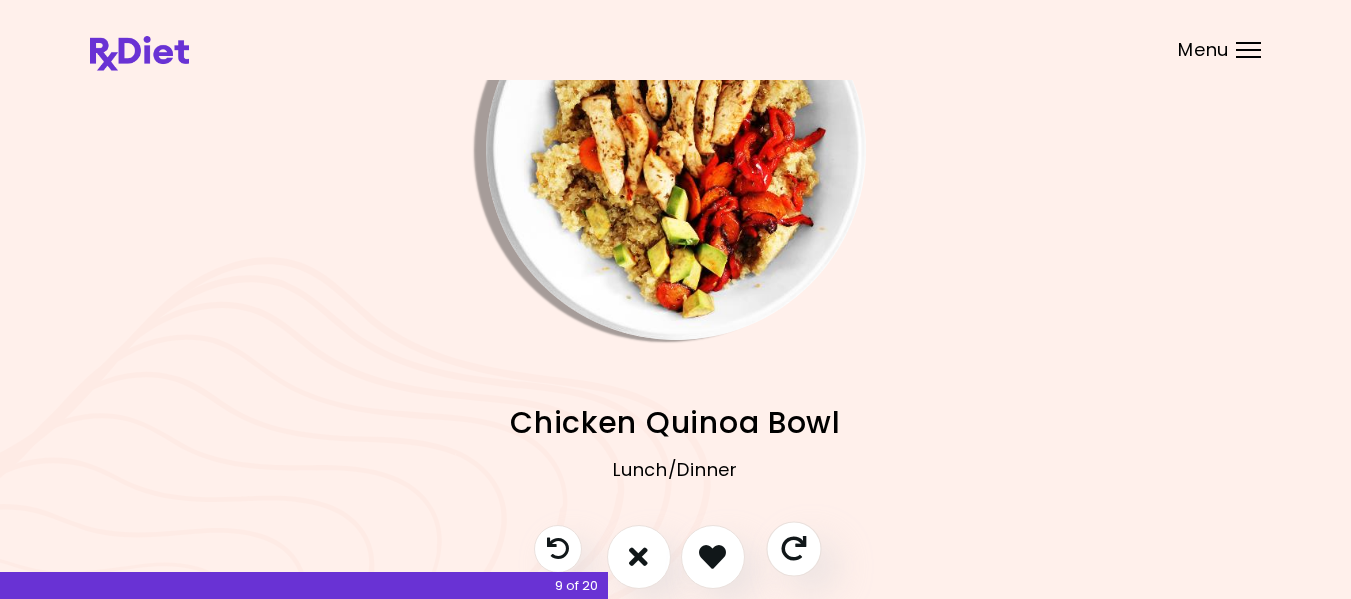 click at bounding box center (793, 548) 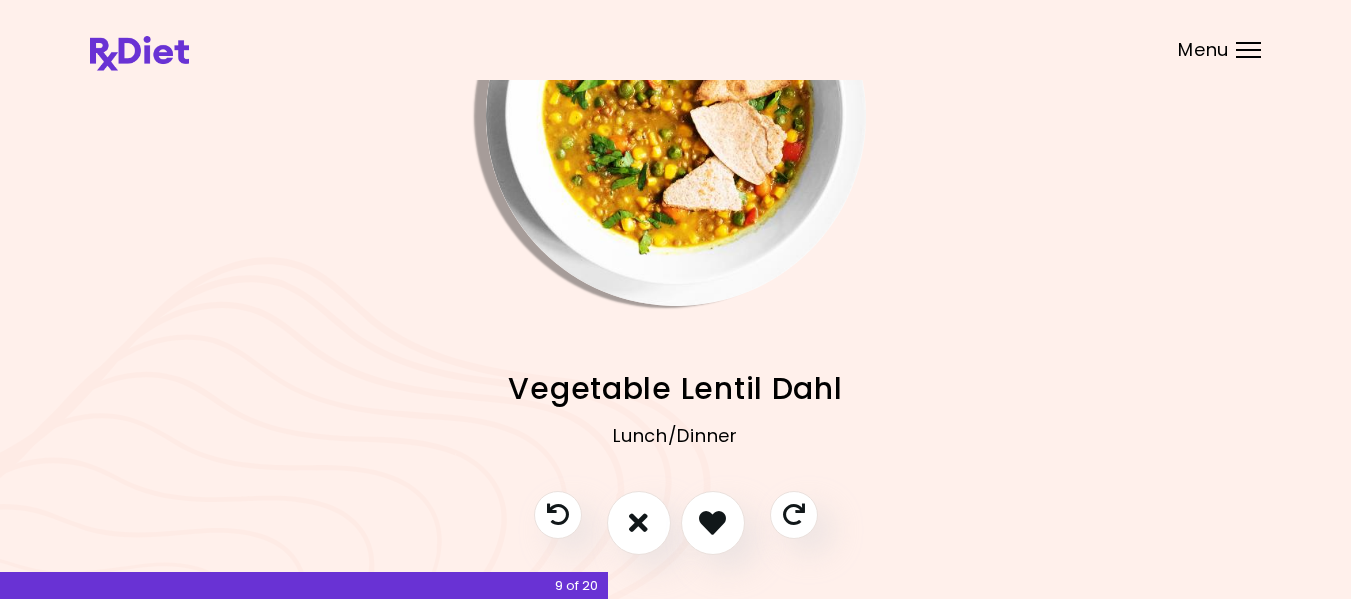 scroll, scrollTop: 181, scrollLeft: 0, axis: vertical 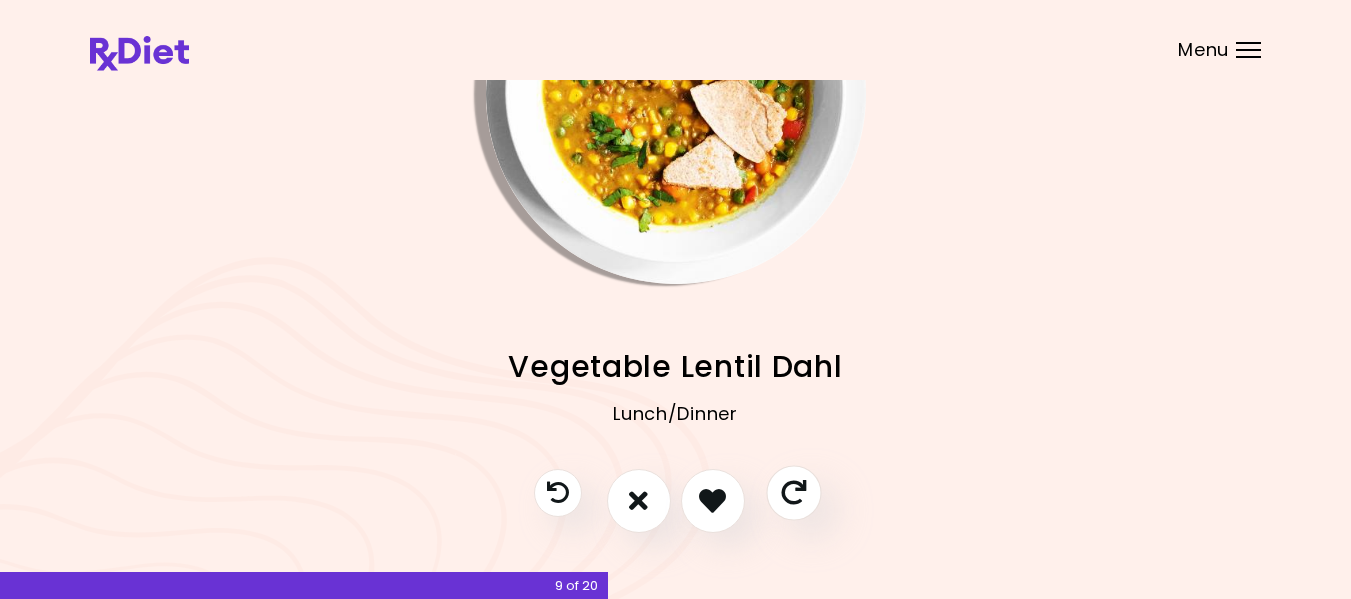click at bounding box center (793, 492) 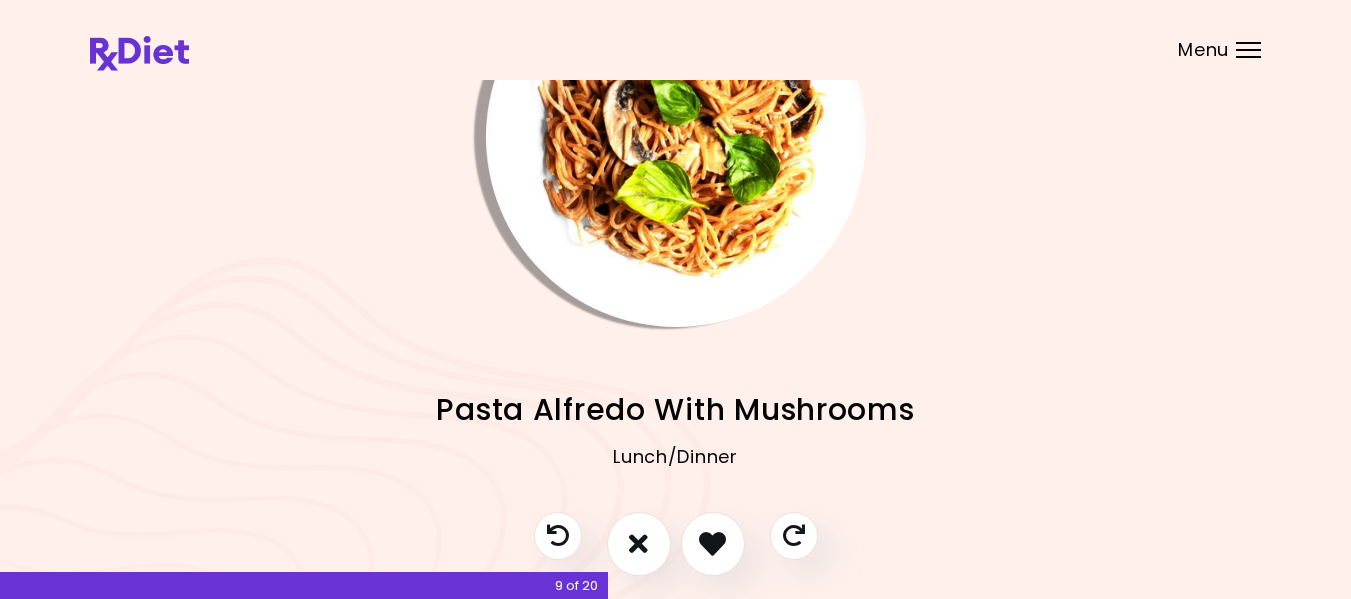 scroll, scrollTop: 140, scrollLeft: 0, axis: vertical 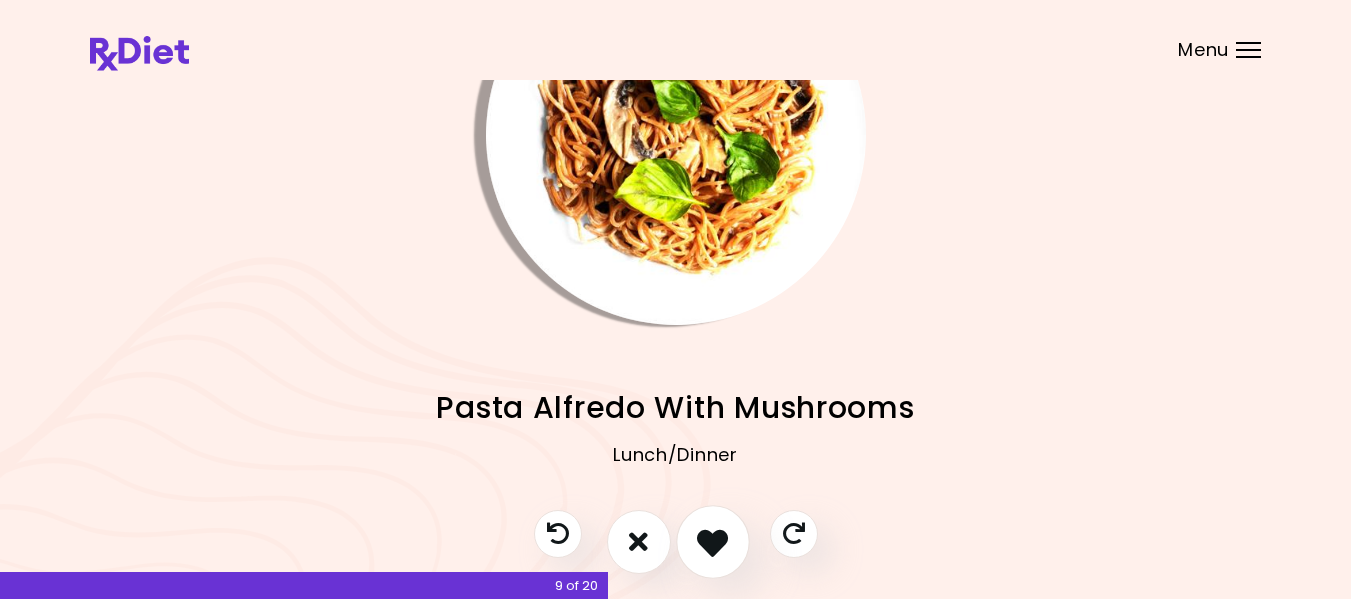 click at bounding box center (712, 541) 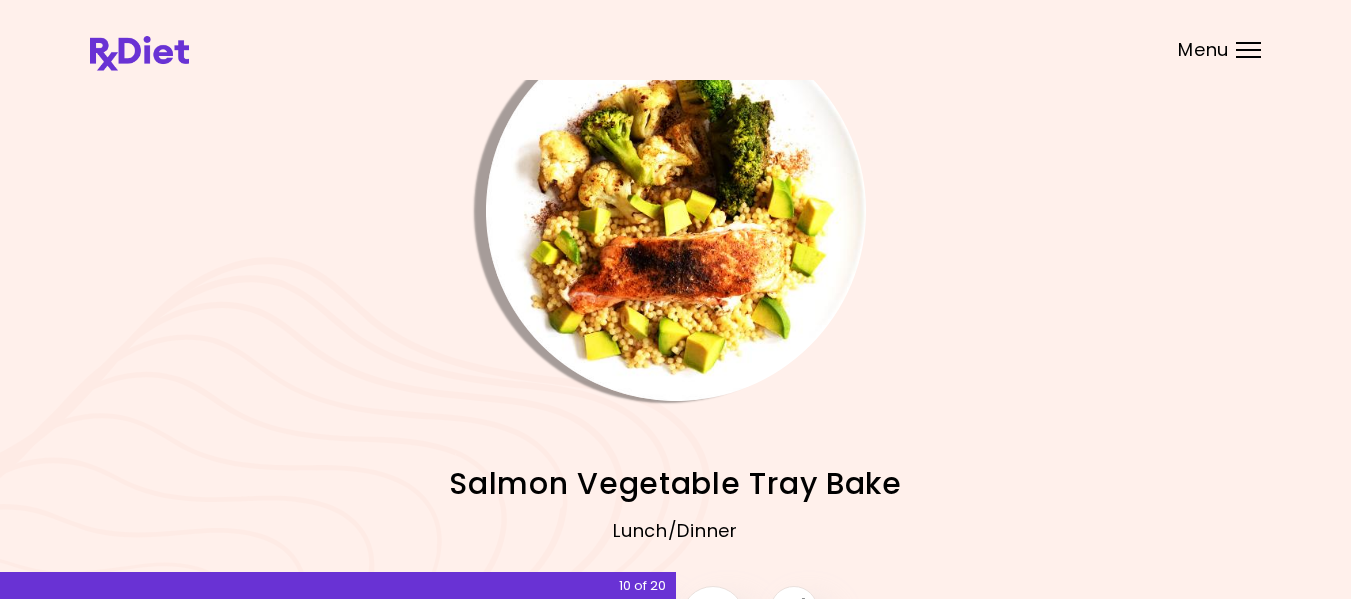 scroll, scrollTop: 96, scrollLeft: 0, axis: vertical 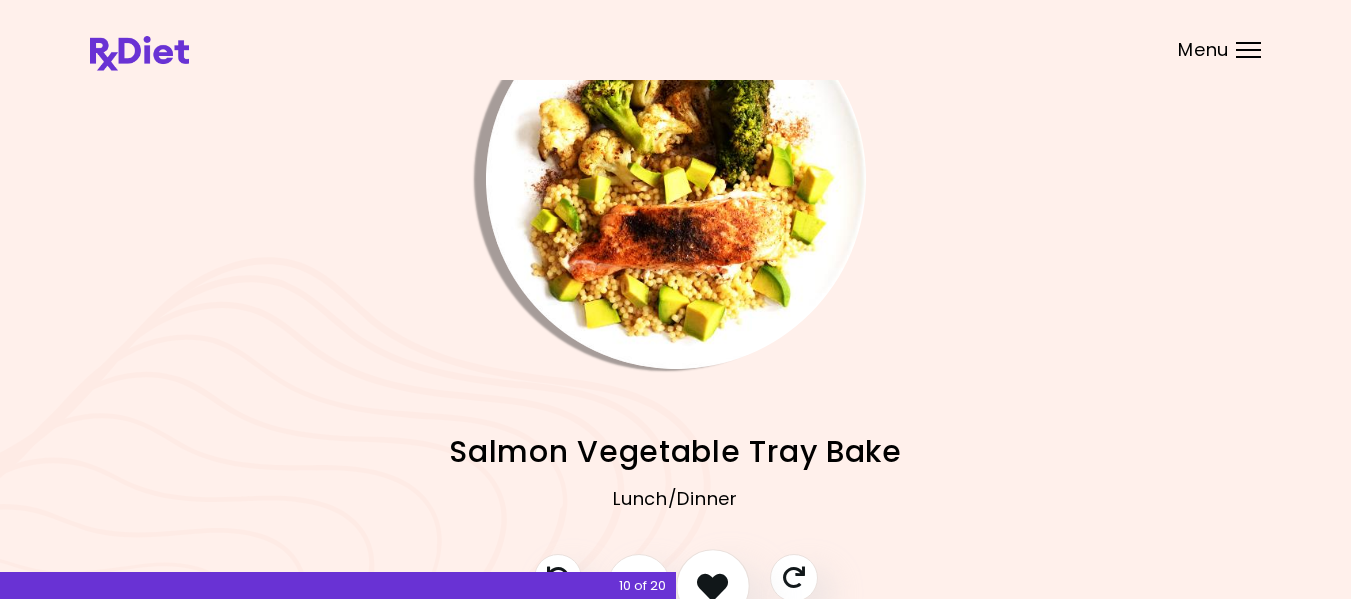 click at bounding box center (712, 585) 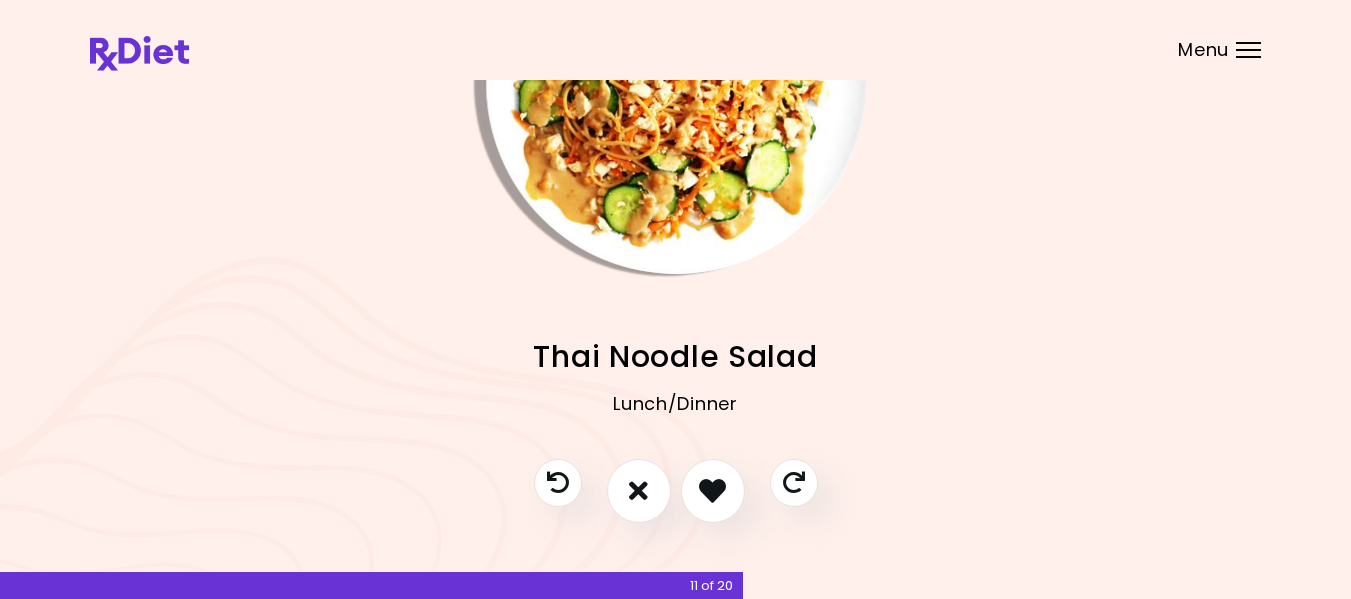 scroll, scrollTop: 186, scrollLeft: 0, axis: vertical 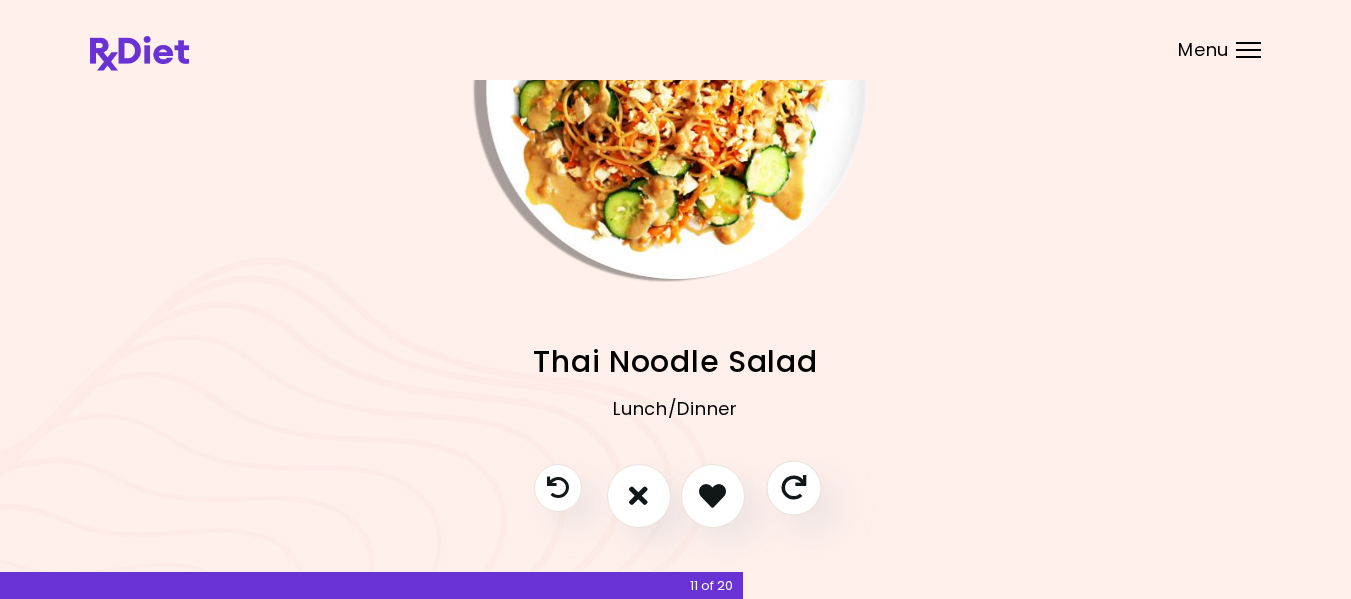 click at bounding box center (793, 487) 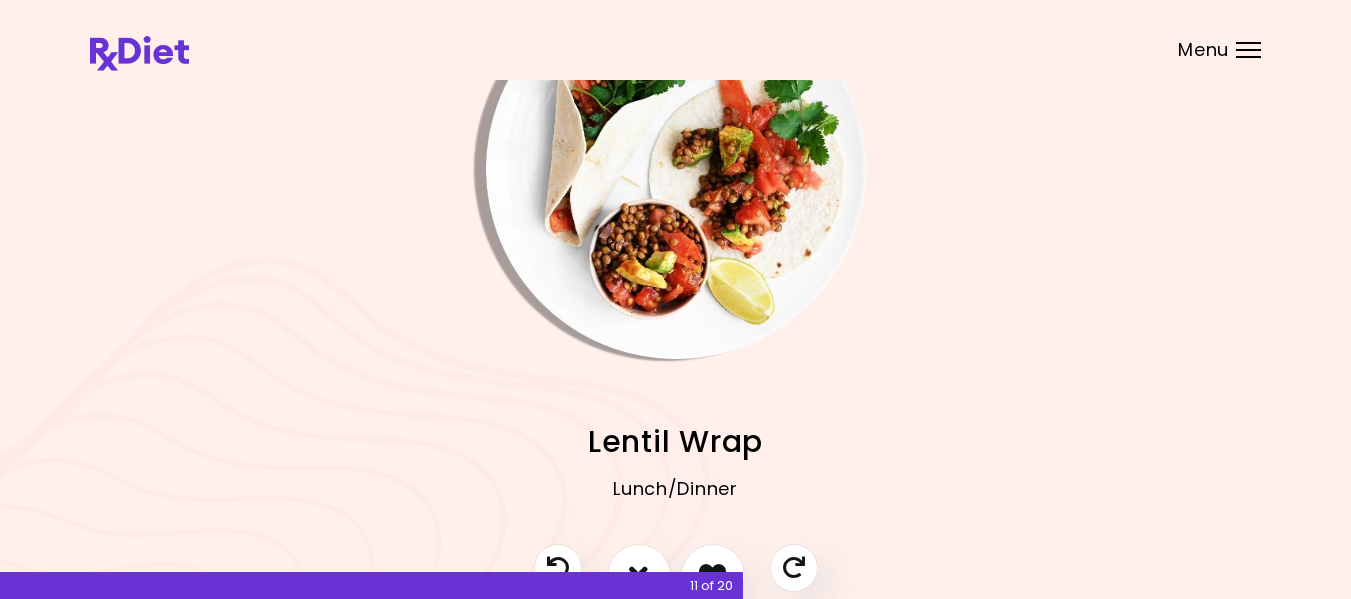 scroll, scrollTop: 108, scrollLeft: 0, axis: vertical 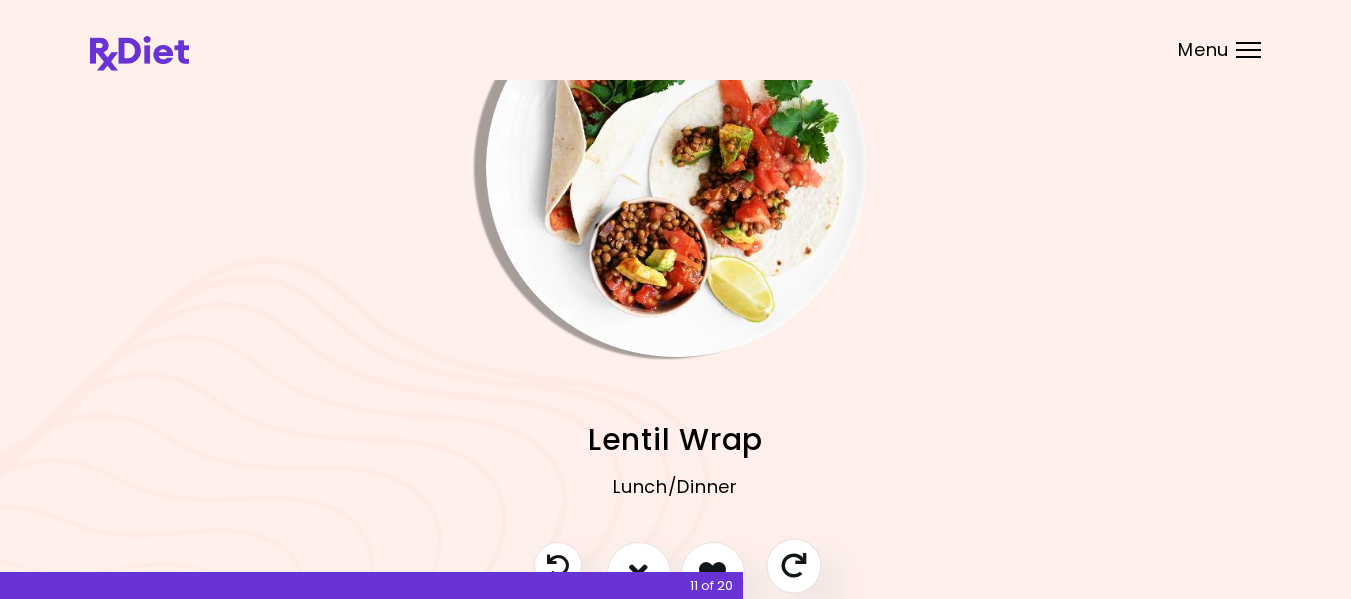 click at bounding box center [793, 565] 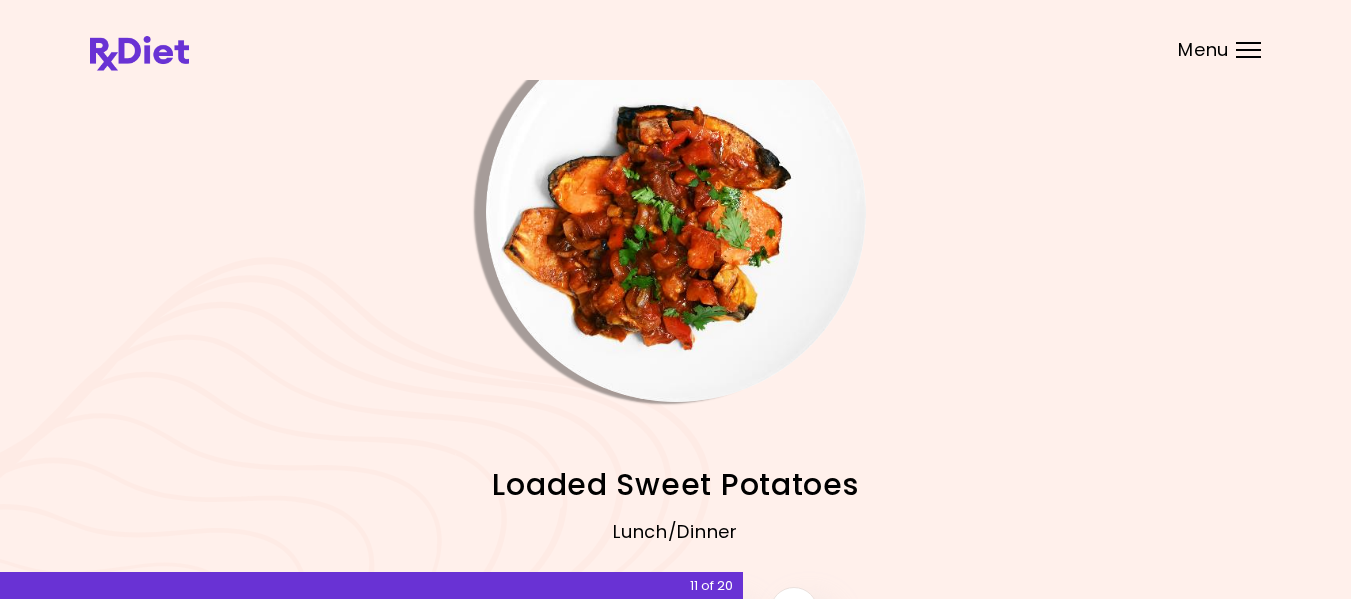 scroll, scrollTop: 179, scrollLeft: 0, axis: vertical 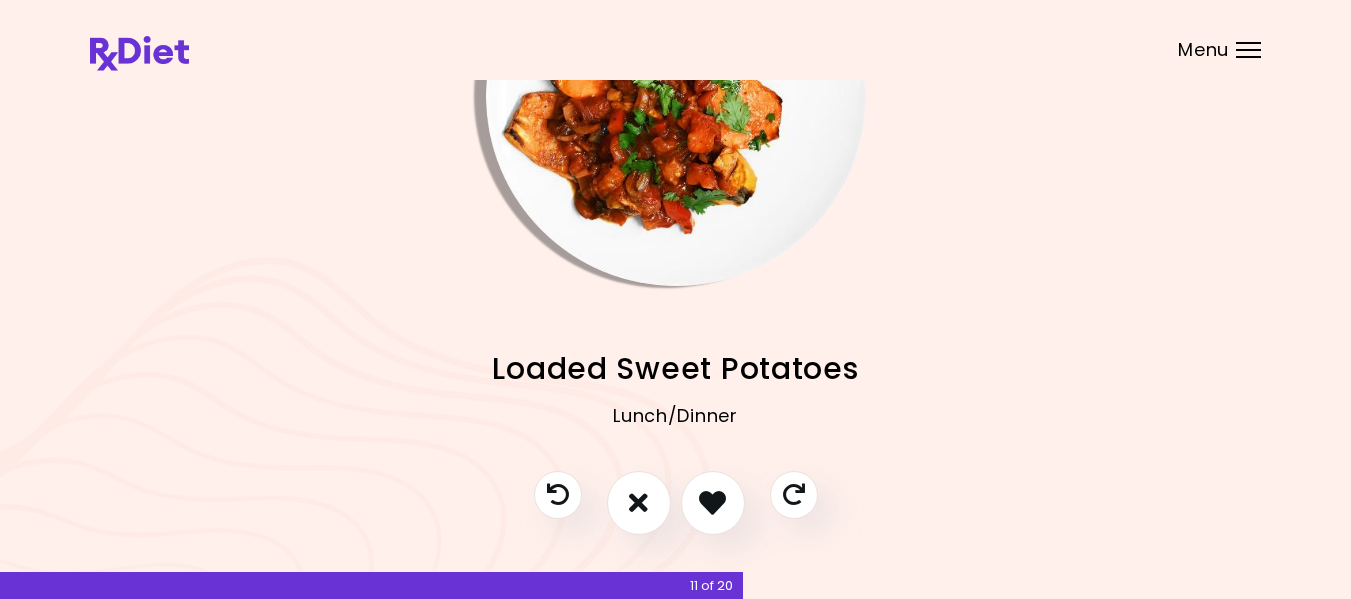 click on "Lunch/Dinner" at bounding box center (675, 431) 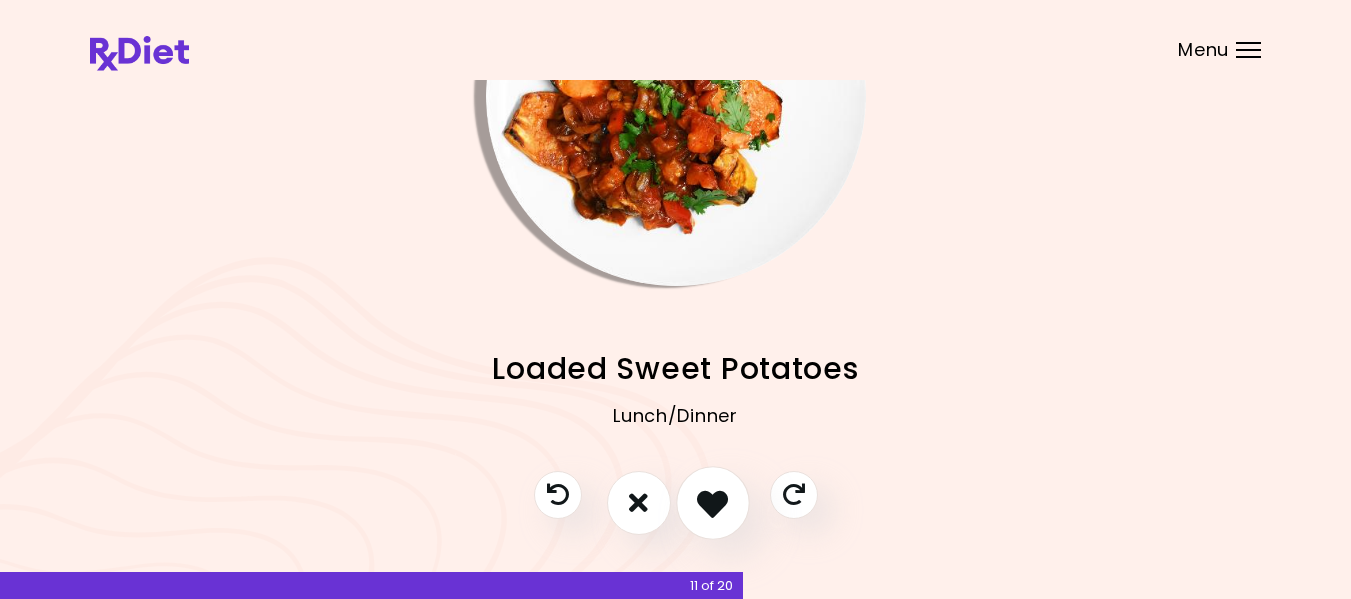 click at bounding box center [712, 502] 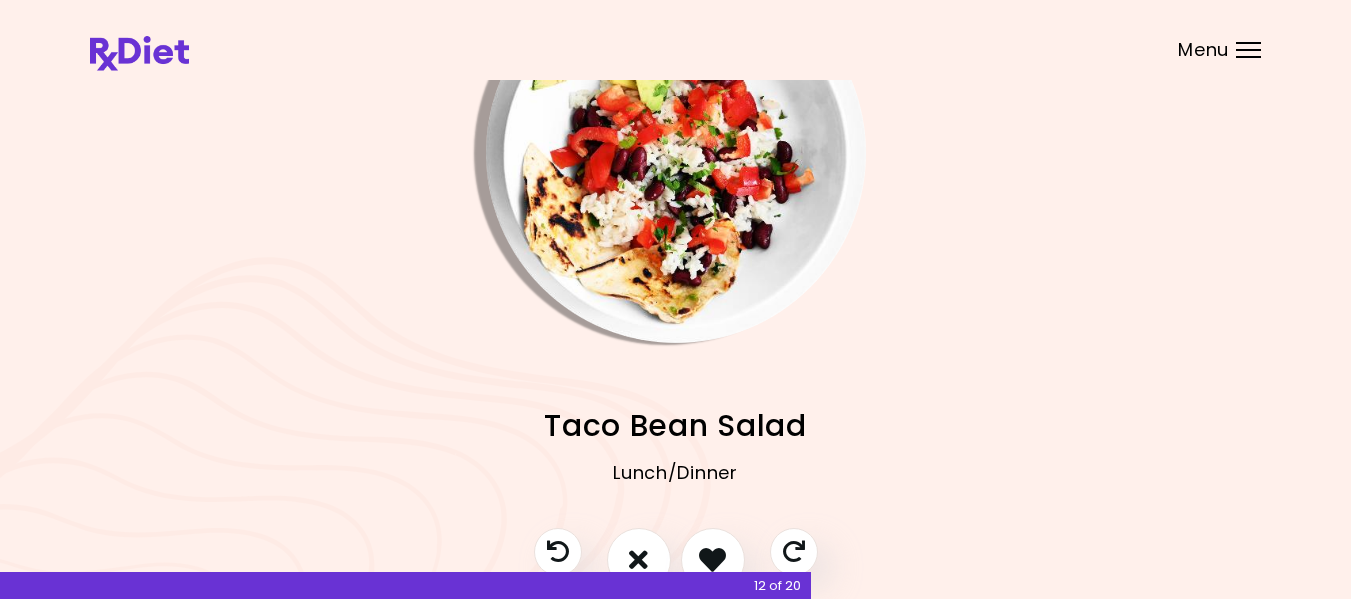 scroll, scrollTop: 124, scrollLeft: 0, axis: vertical 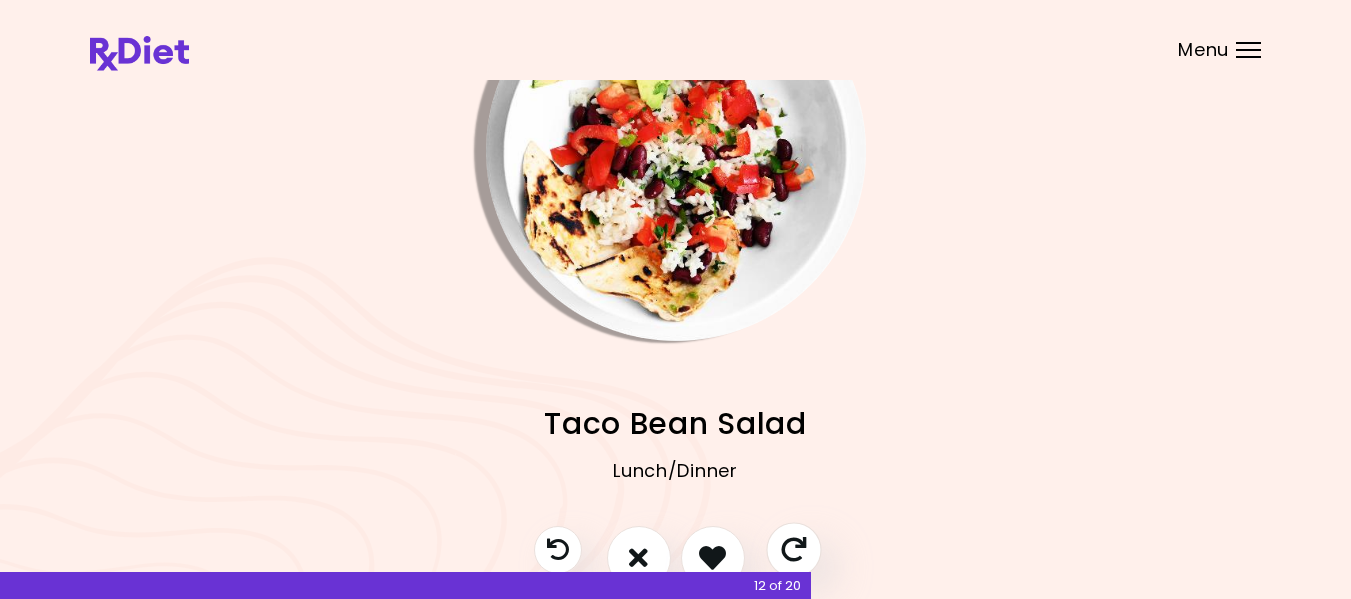 click at bounding box center [793, 549] 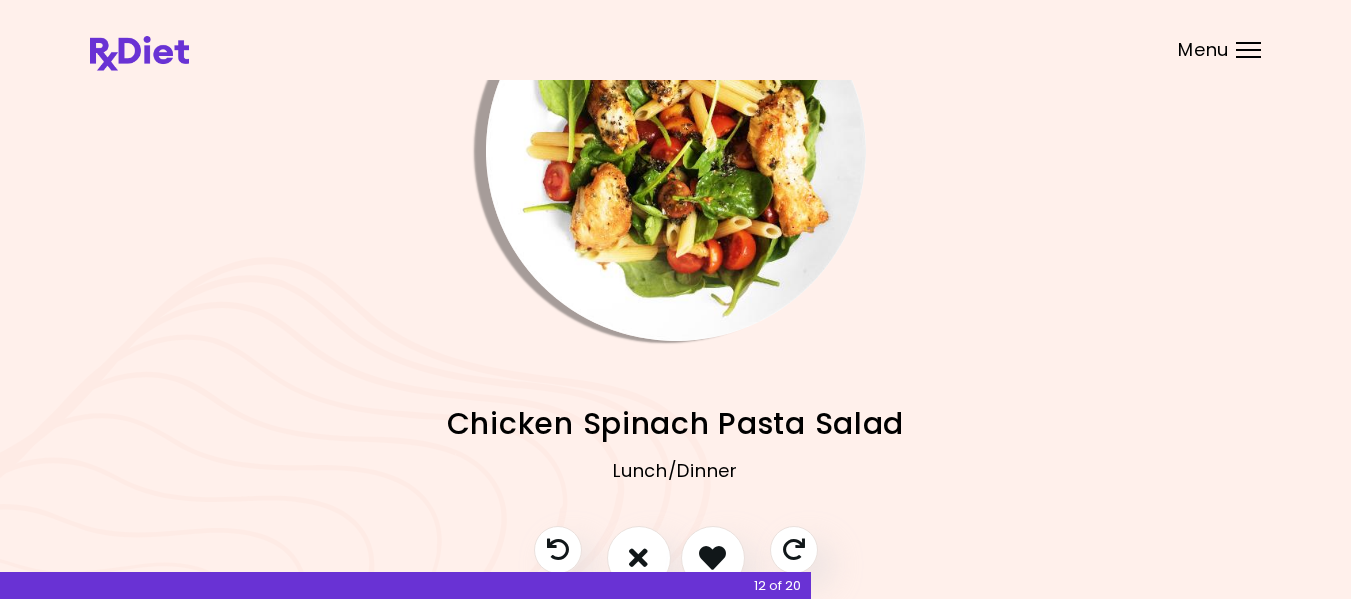 click at bounding box center (1136, 151) 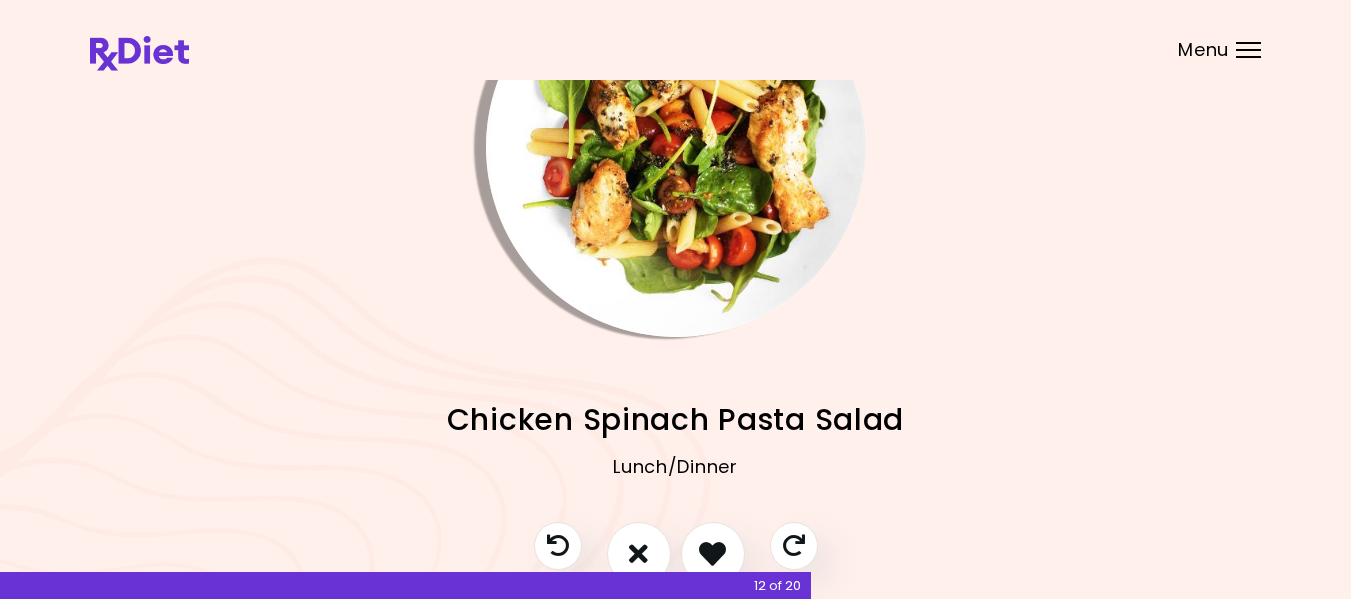 scroll, scrollTop: 141, scrollLeft: 0, axis: vertical 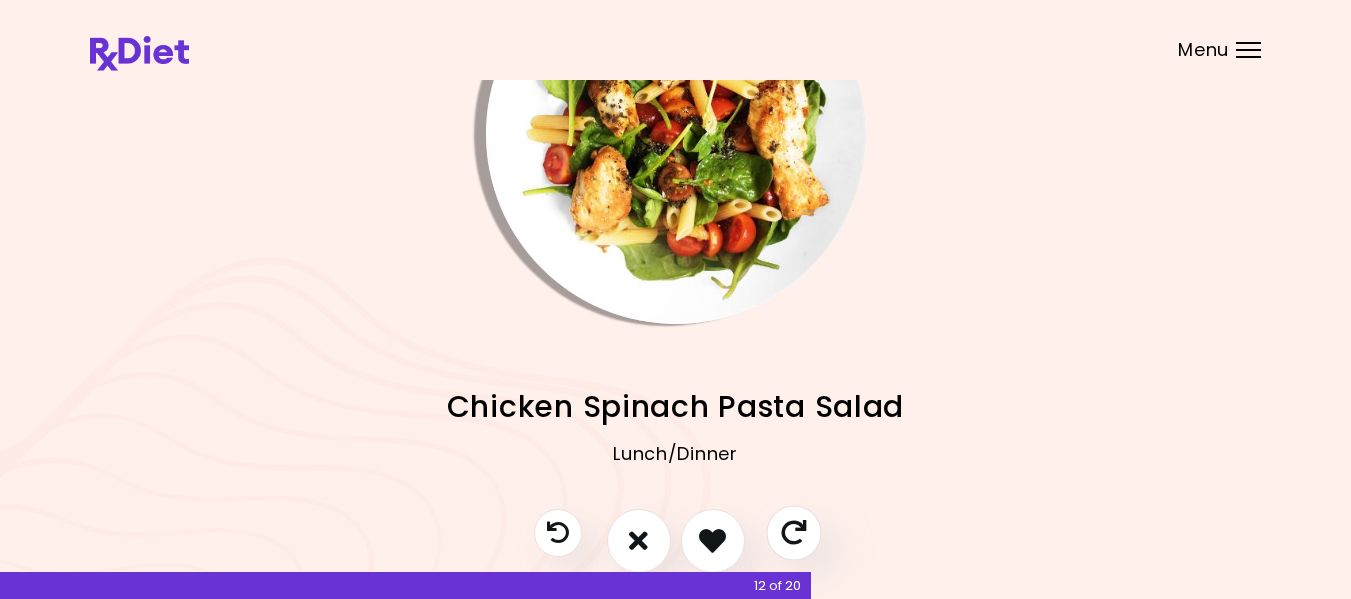 click at bounding box center (793, 532) 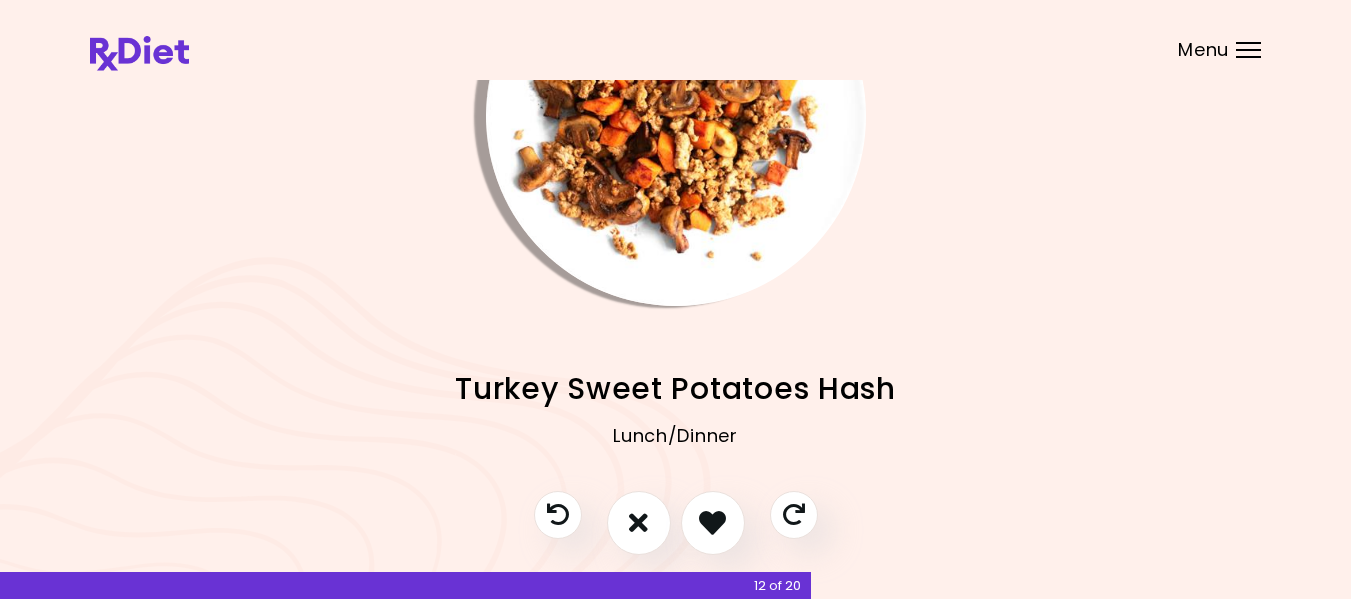 scroll, scrollTop: 186, scrollLeft: 0, axis: vertical 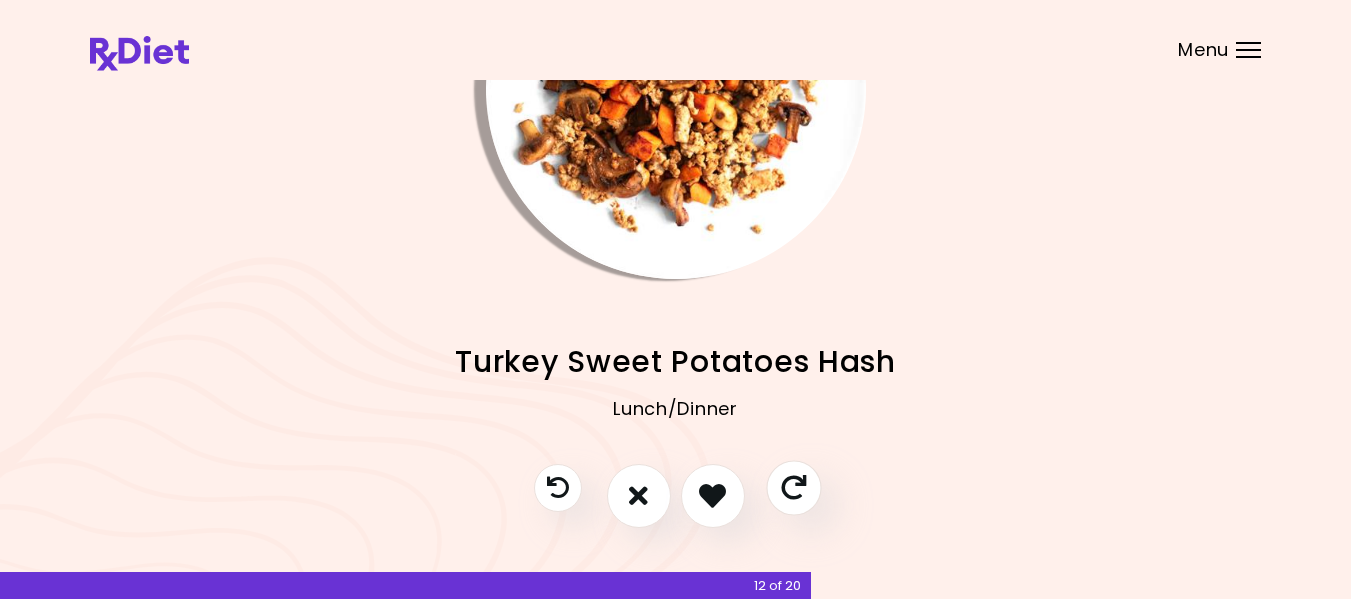 click at bounding box center (793, 487) 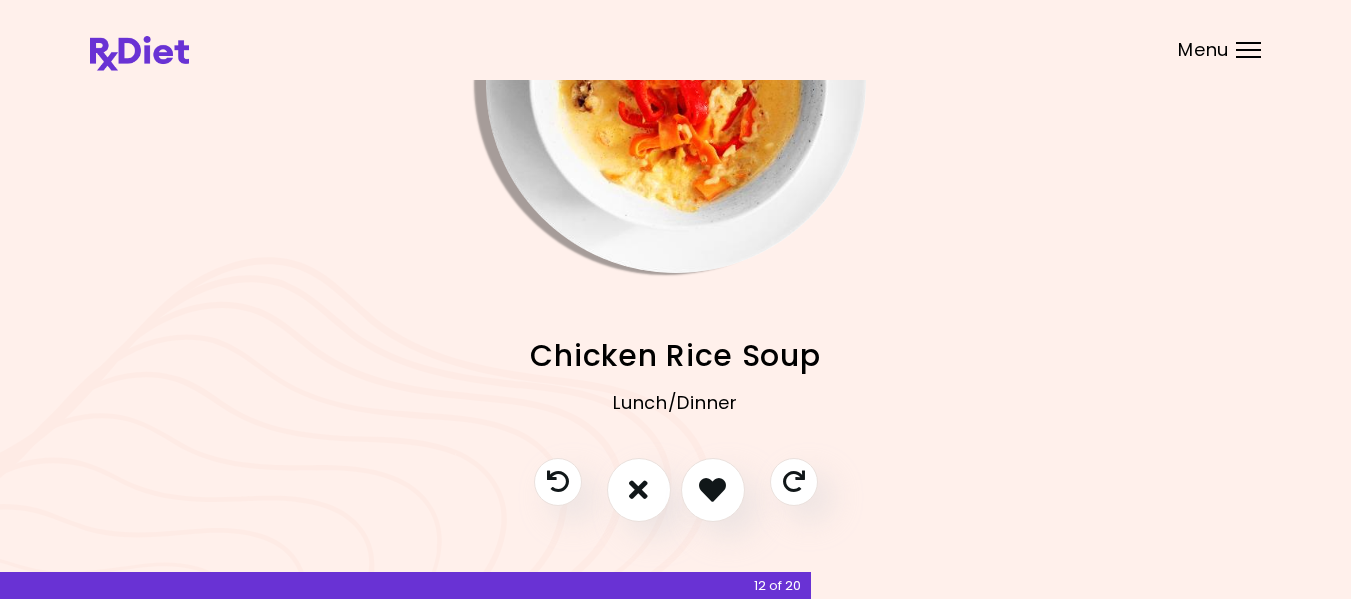 scroll, scrollTop: 208, scrollLeft: 0, axis: vertical 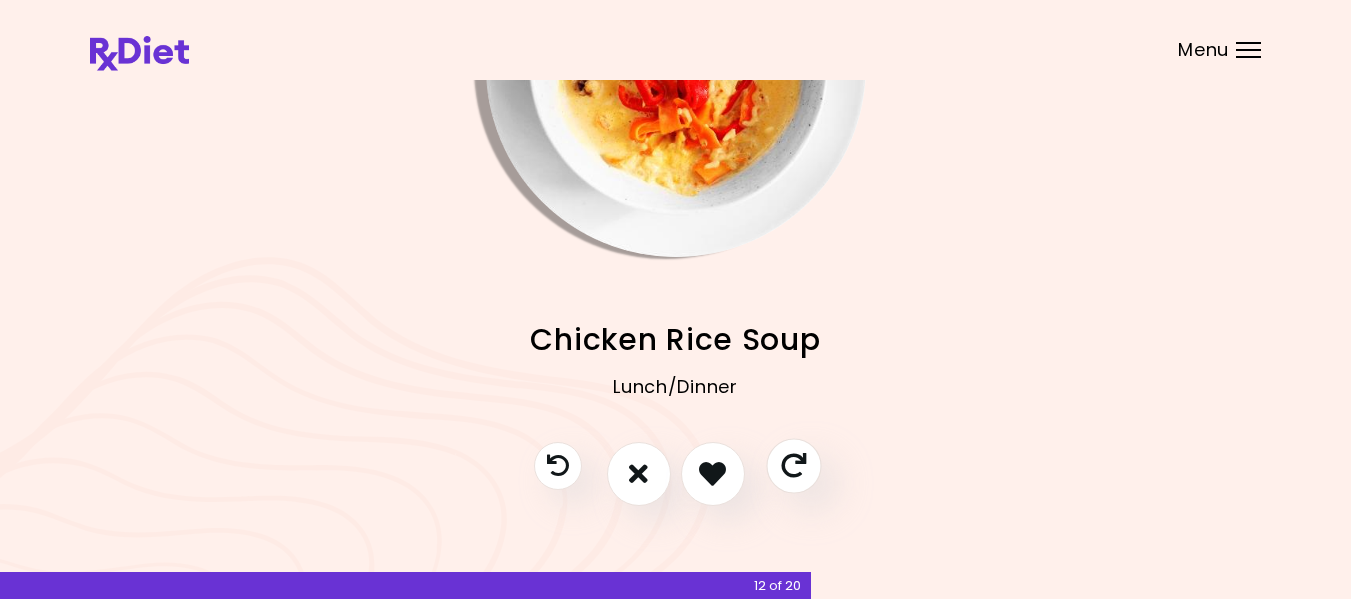 click at bounding box center [793, 465] 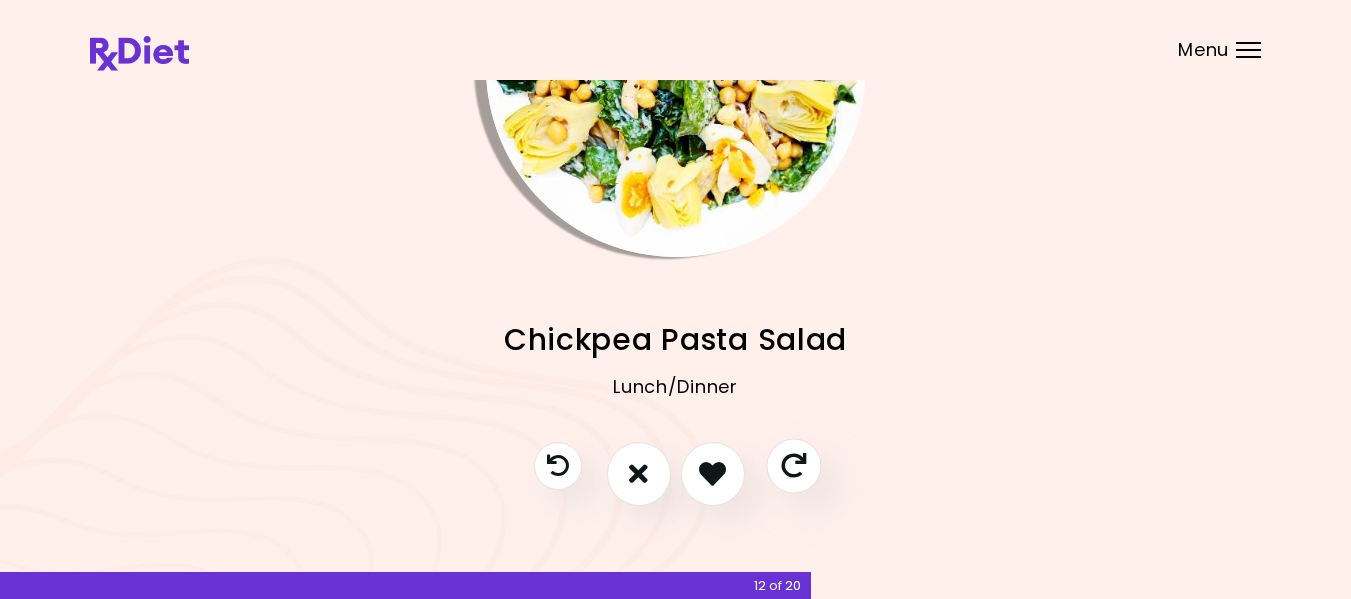 click at bounding box center [793, 465] 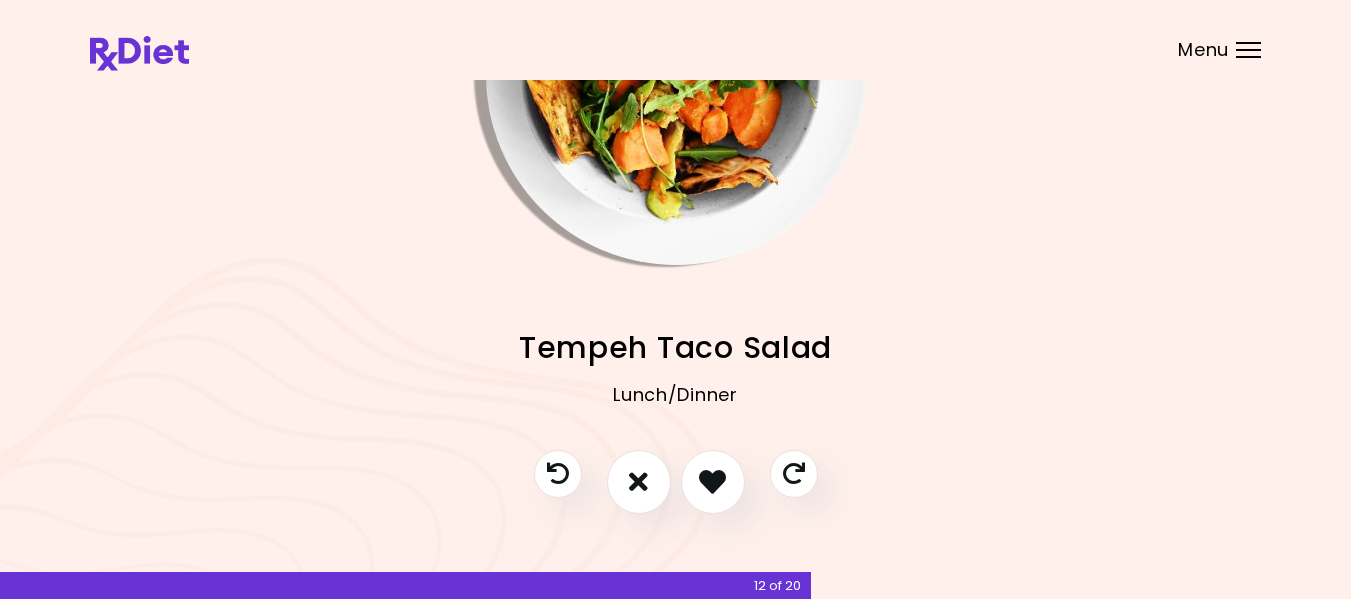 scroll, scrollTop: 198, scrollLeft: 0, axis: vertical 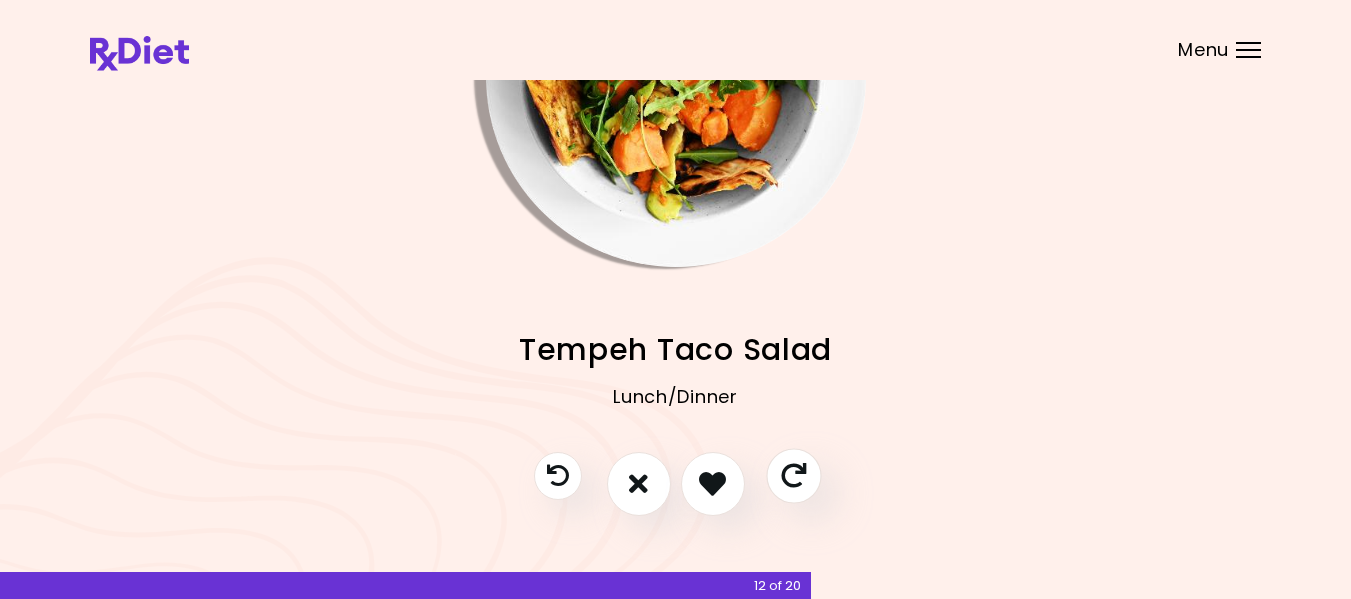 click at bounding box center [793, 475] 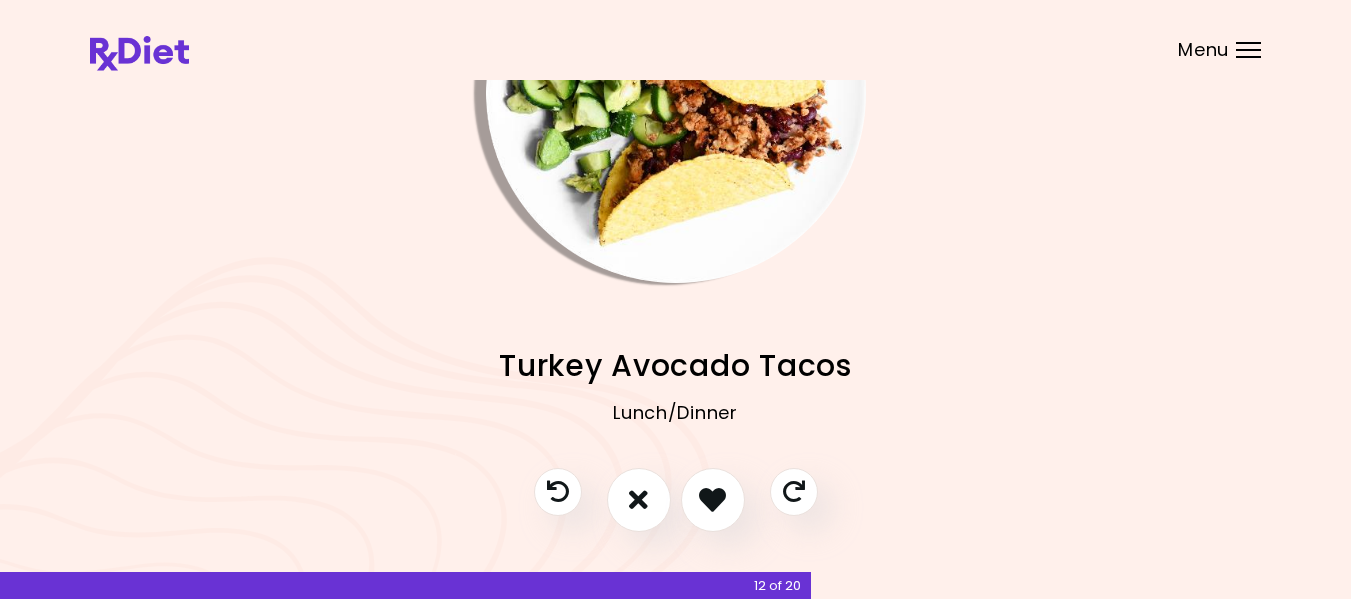 scroll, scrollTop: 184, scrollLeft: 0, axis: vertical 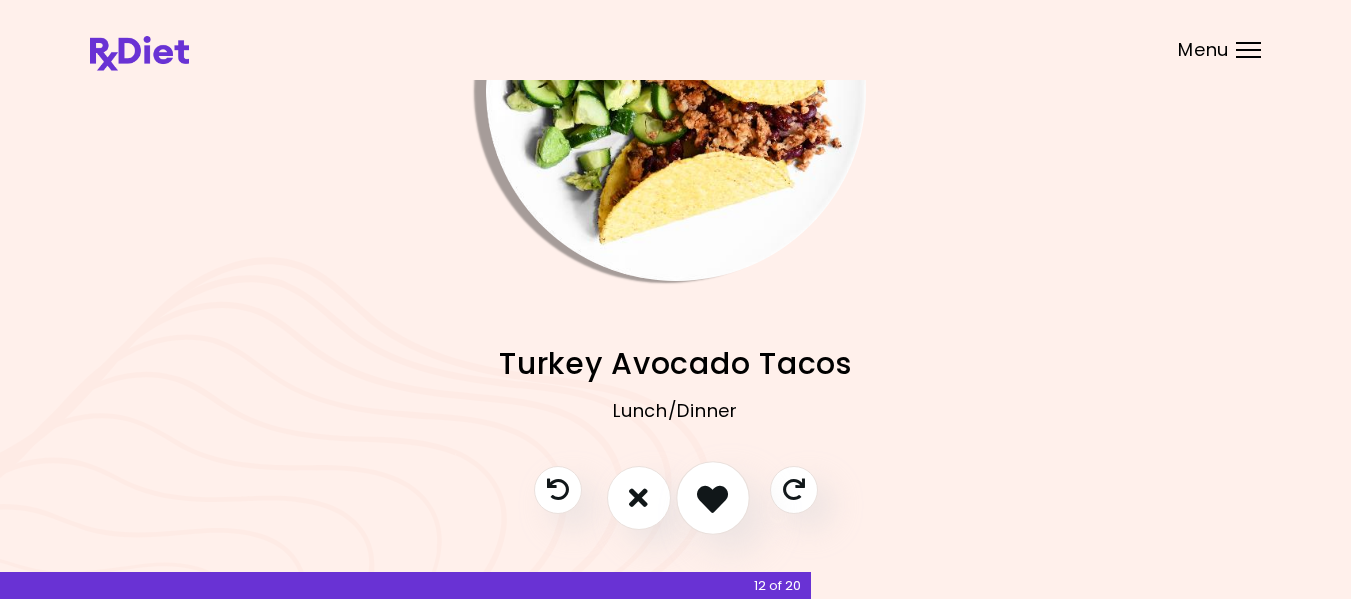 click at bounding box center (712, 497) 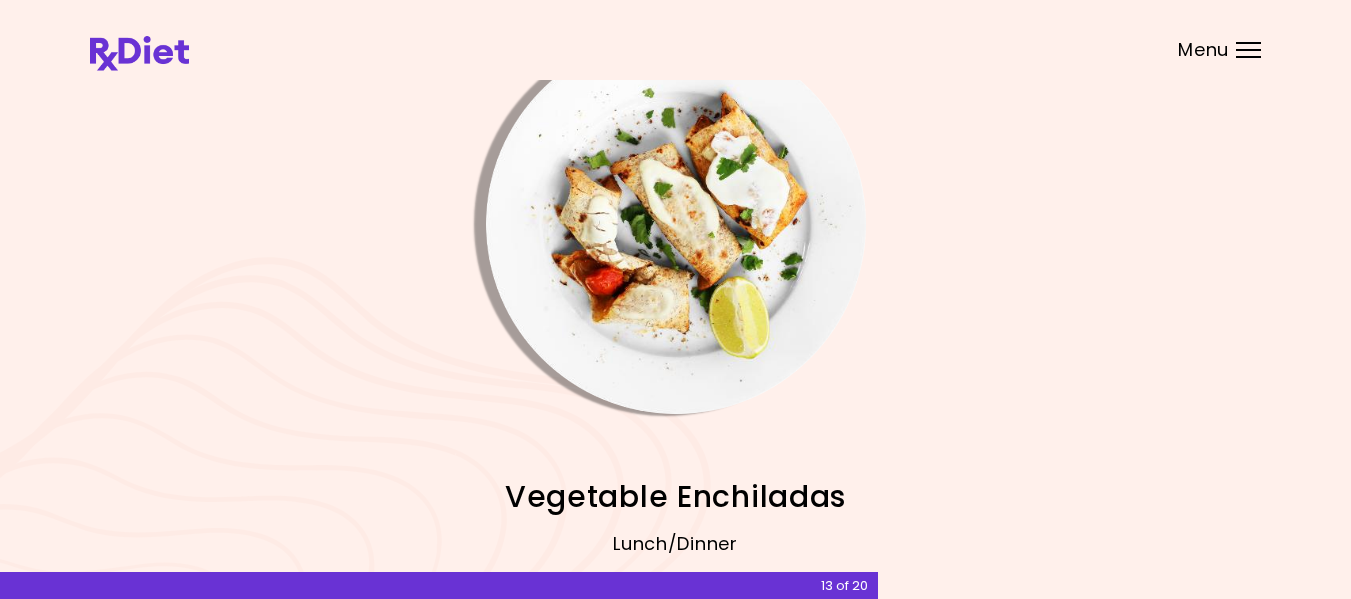 scroll, scrollTop: 50, scrollLeft: 0, axis: vertical 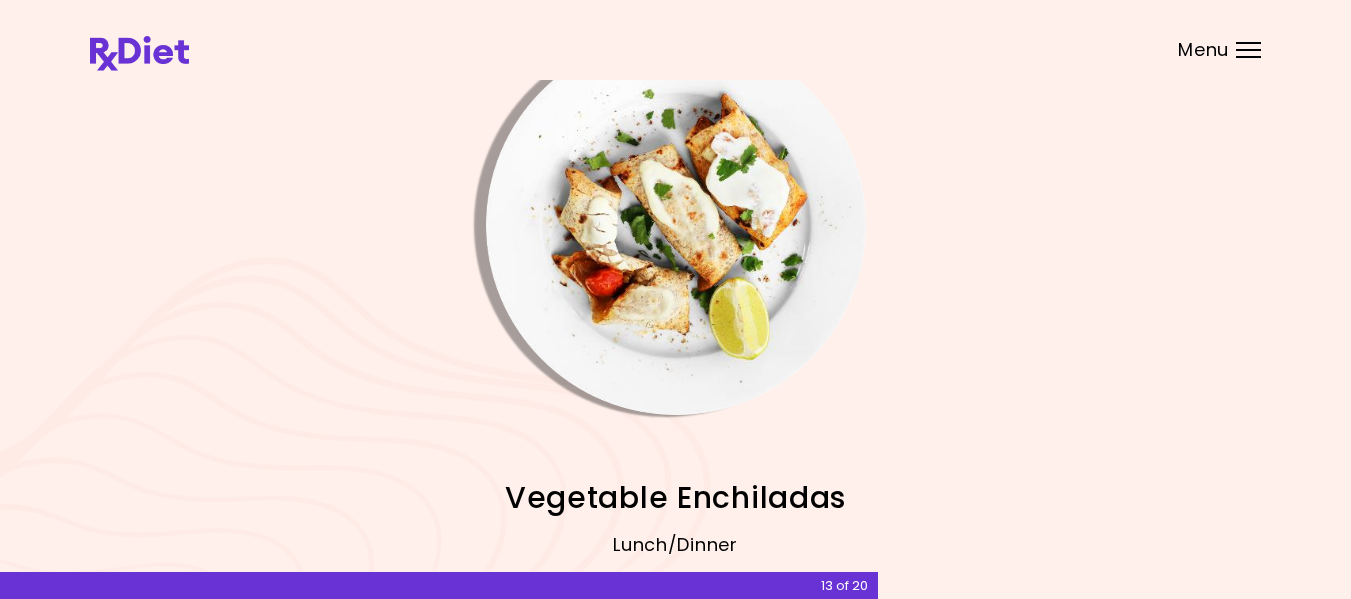 drag, startPoint x: 1343, startPoint y: 356, endPoint x: 1341, endPoint y: 370, distance: 14.142136 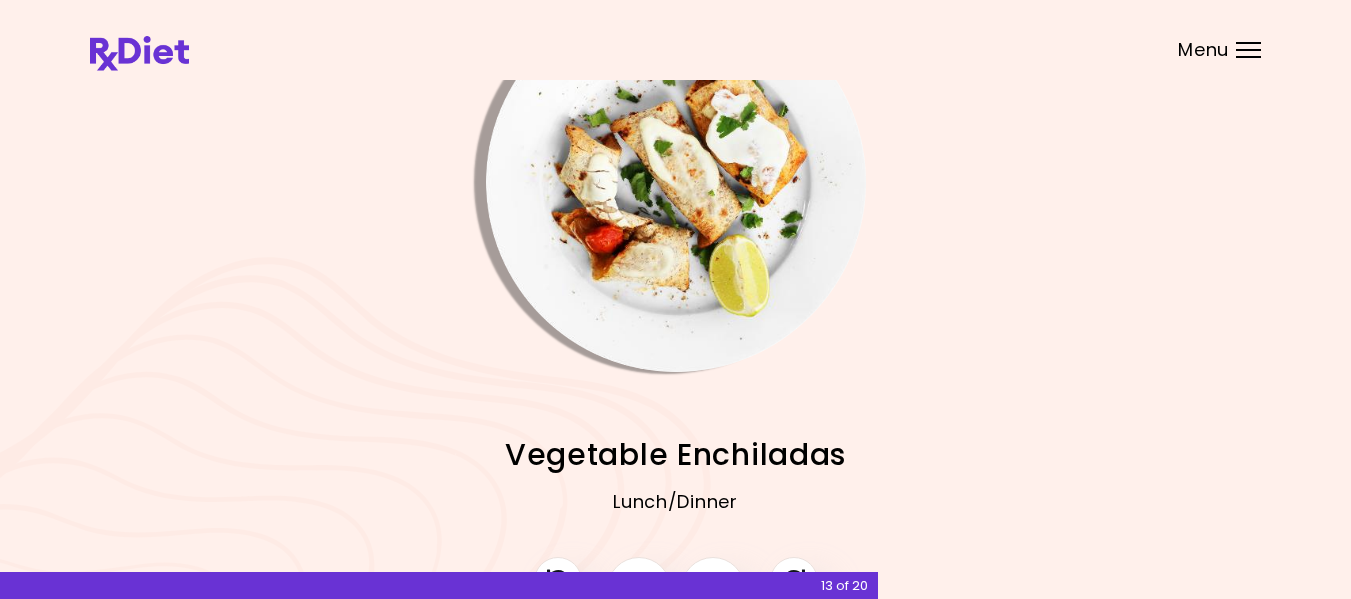scroll, scrollTop: 220, scrollLeft: 0, axis: vertical 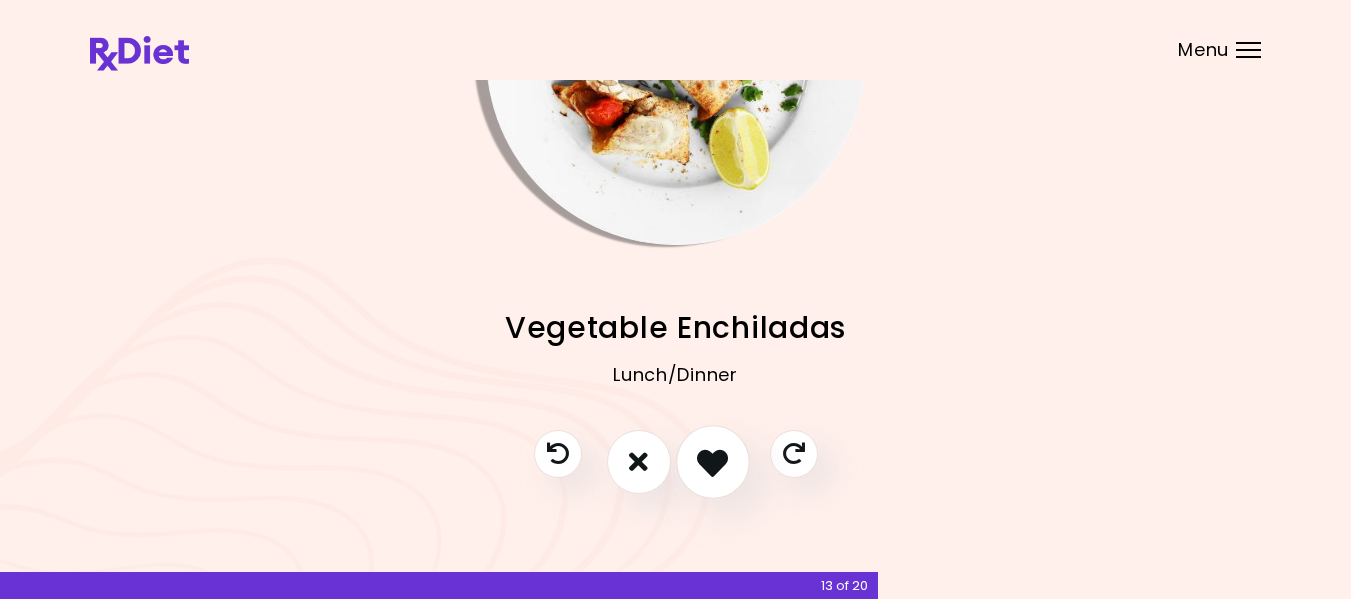 click at bounding box center [712, 461] 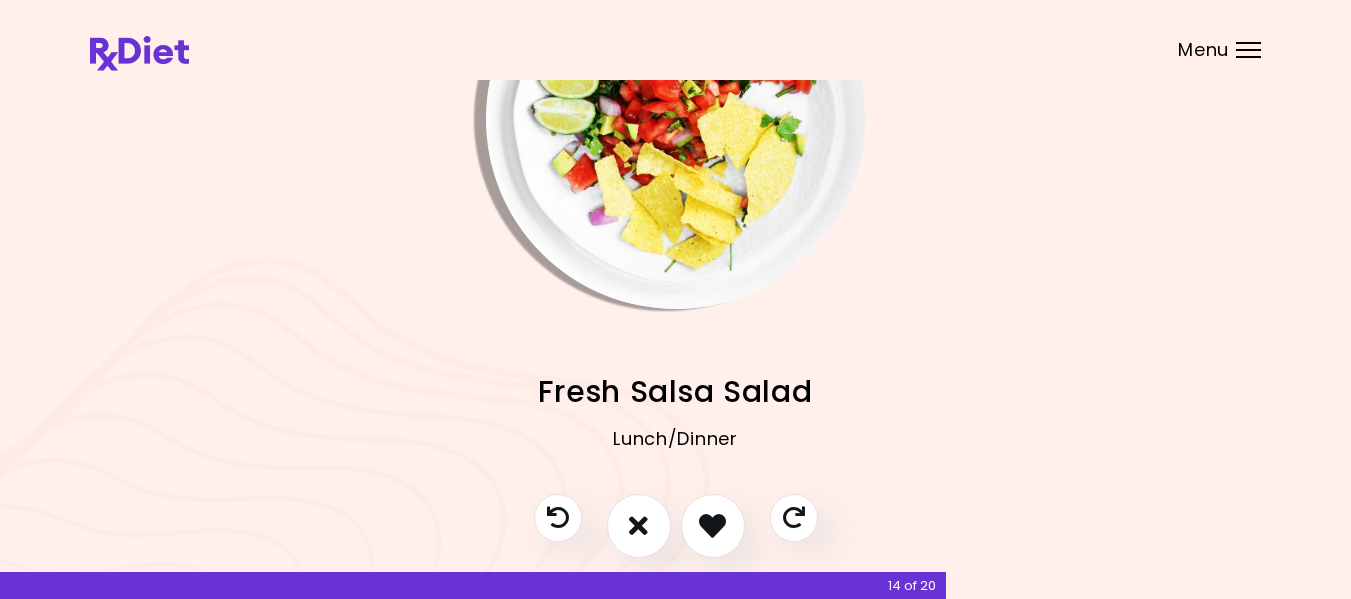 scroll, scrollTop: 163, scrollLeft: 0, axis: vertical 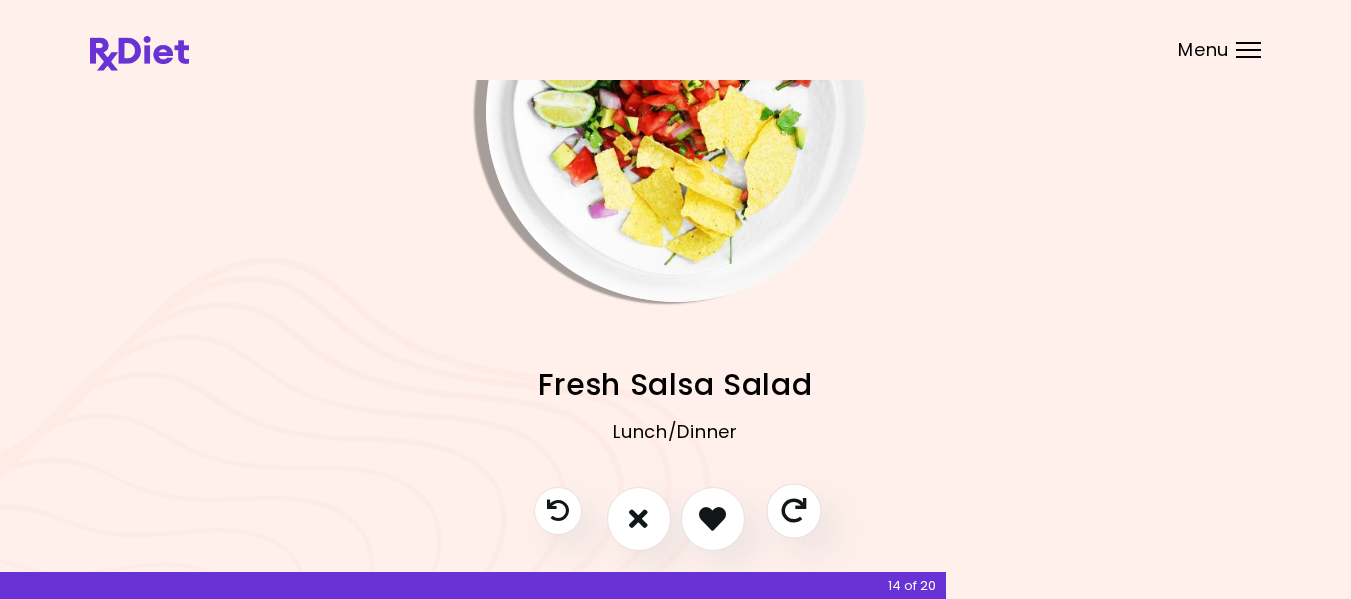 click at bounding box center [793, 510] 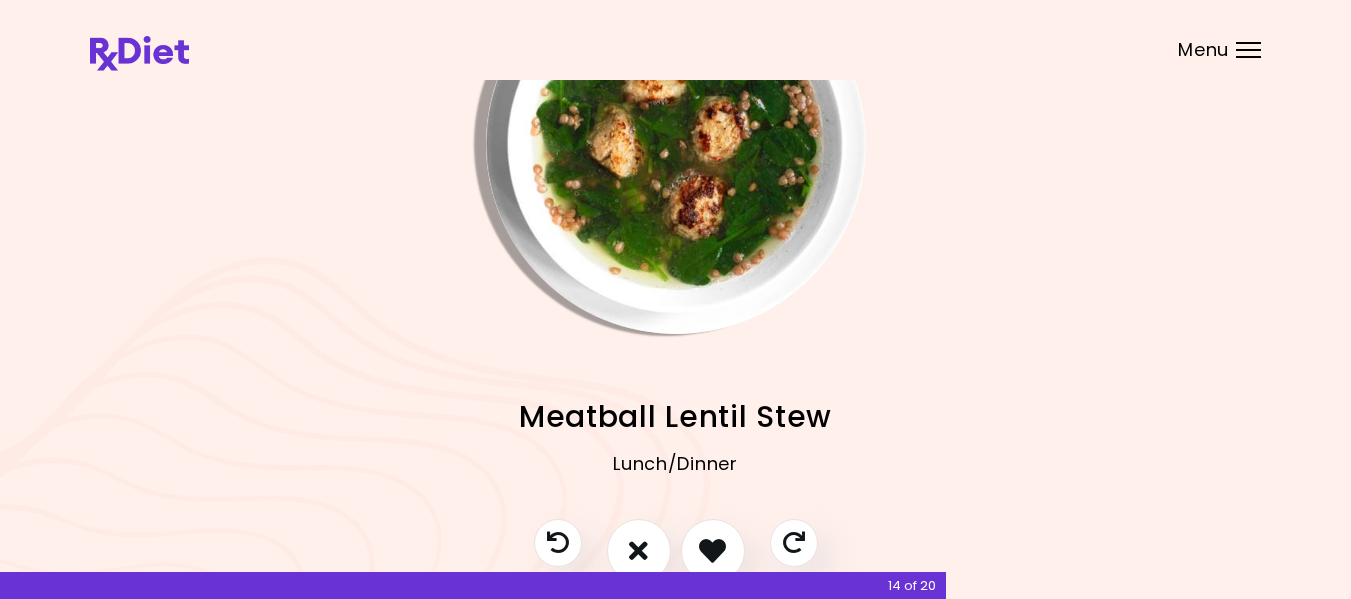 scroll, scrollTop: 178, scrollLeft: 0, axis: vertical 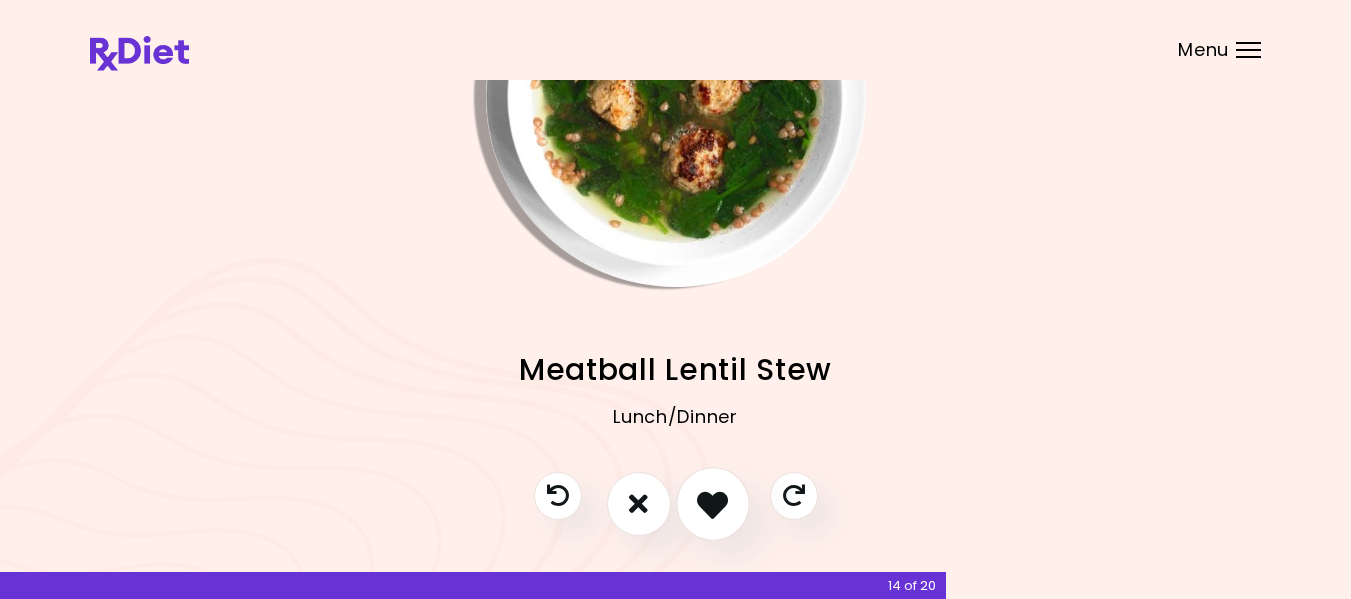 click at bounding box center [712, 503] 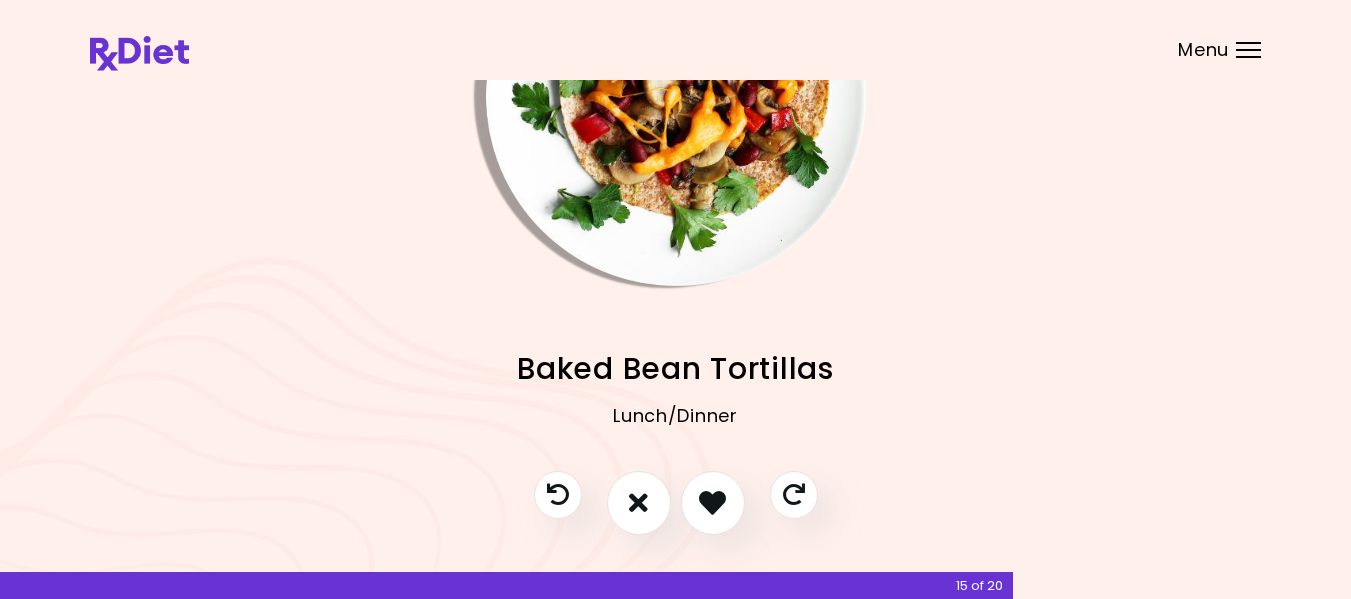 scroll, scrollTop: 181, scrollLeft: 0, axis: vertical 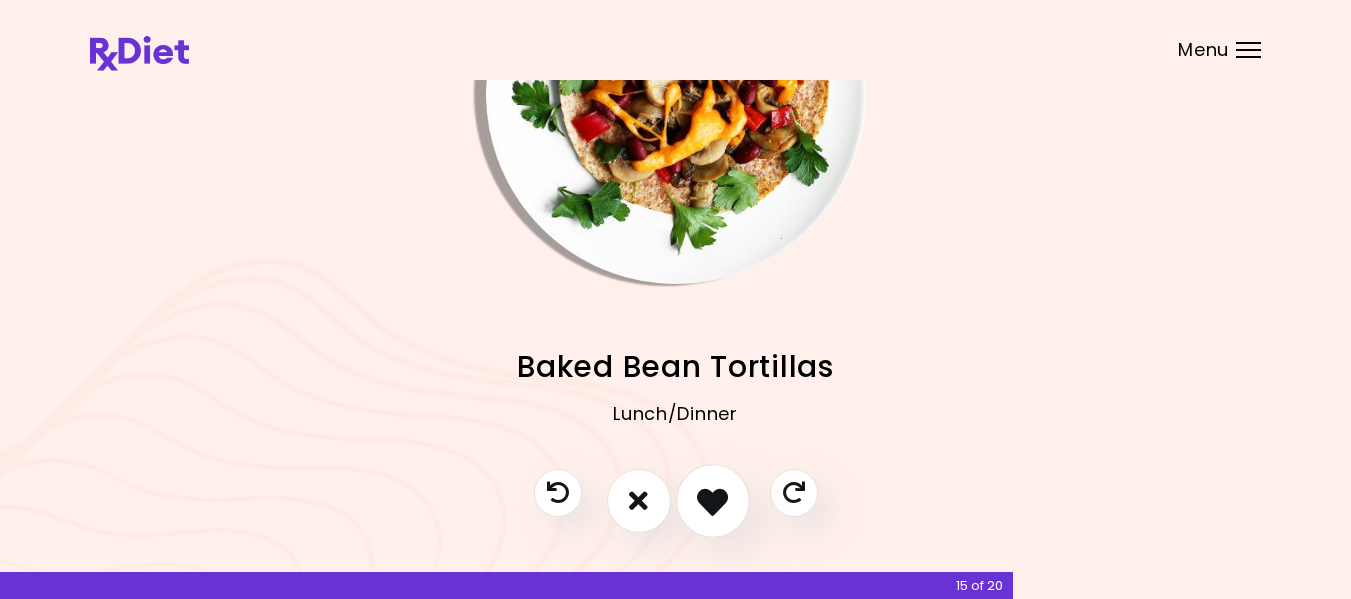 click at bounding box center [712, 500] 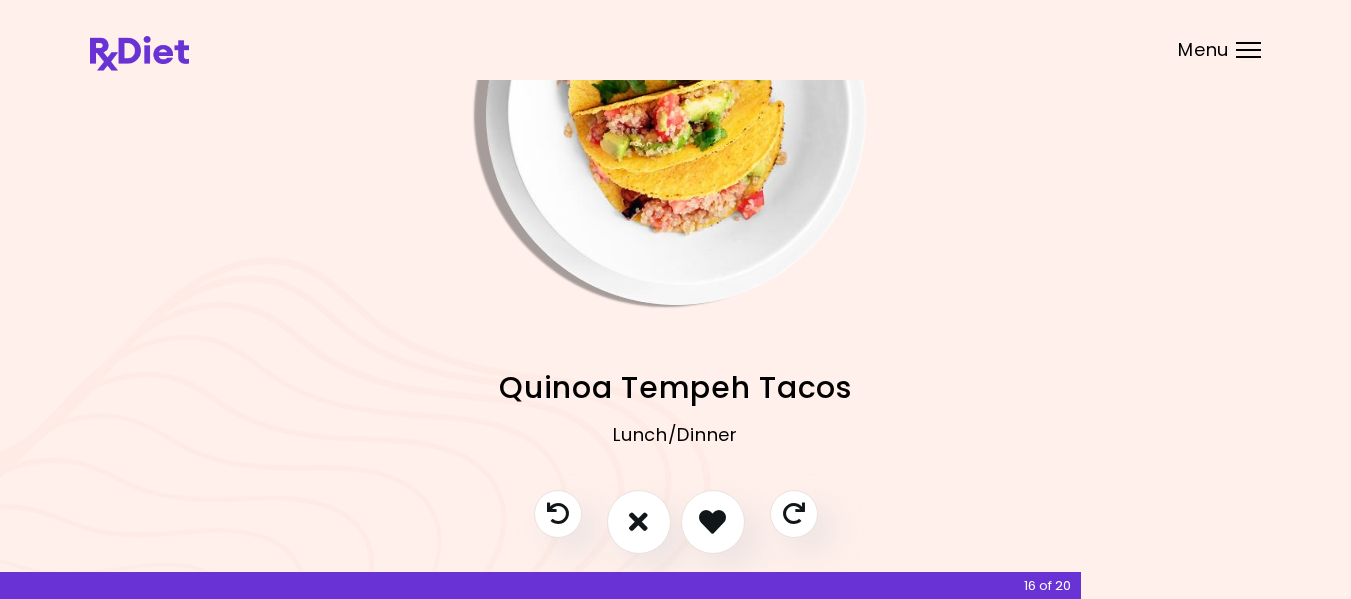 scroll, scrollTop: 169, scrollLeft: 0, axis: vertical 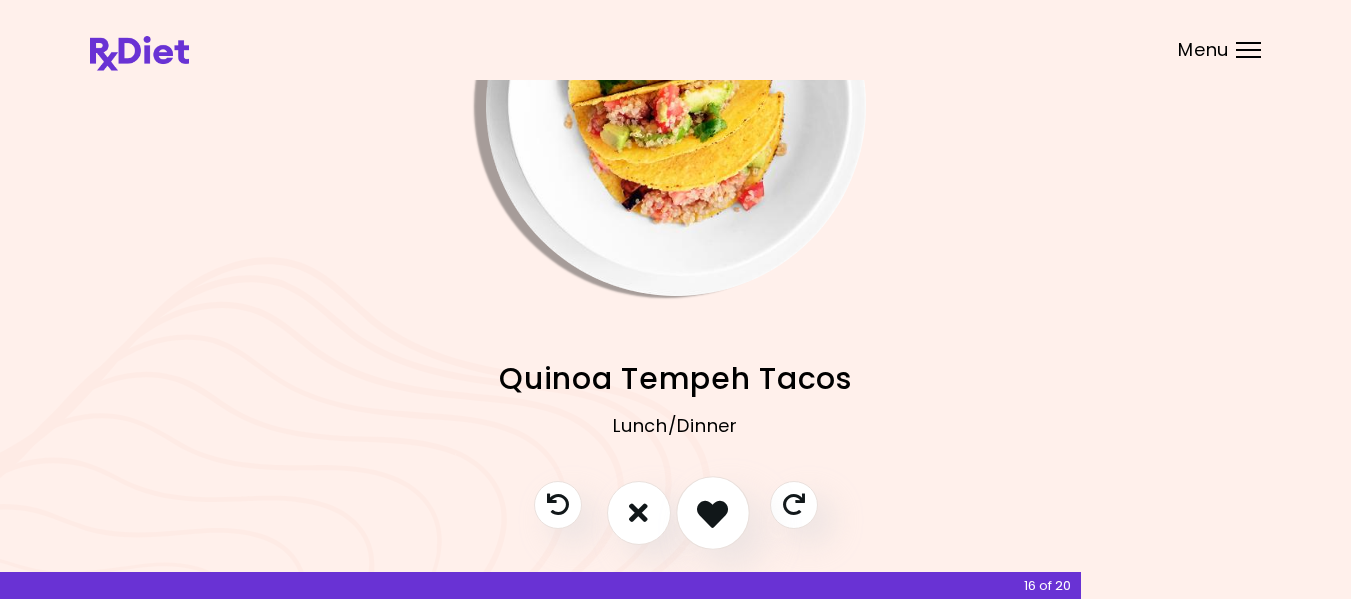 click at bounding box center [713, 513] 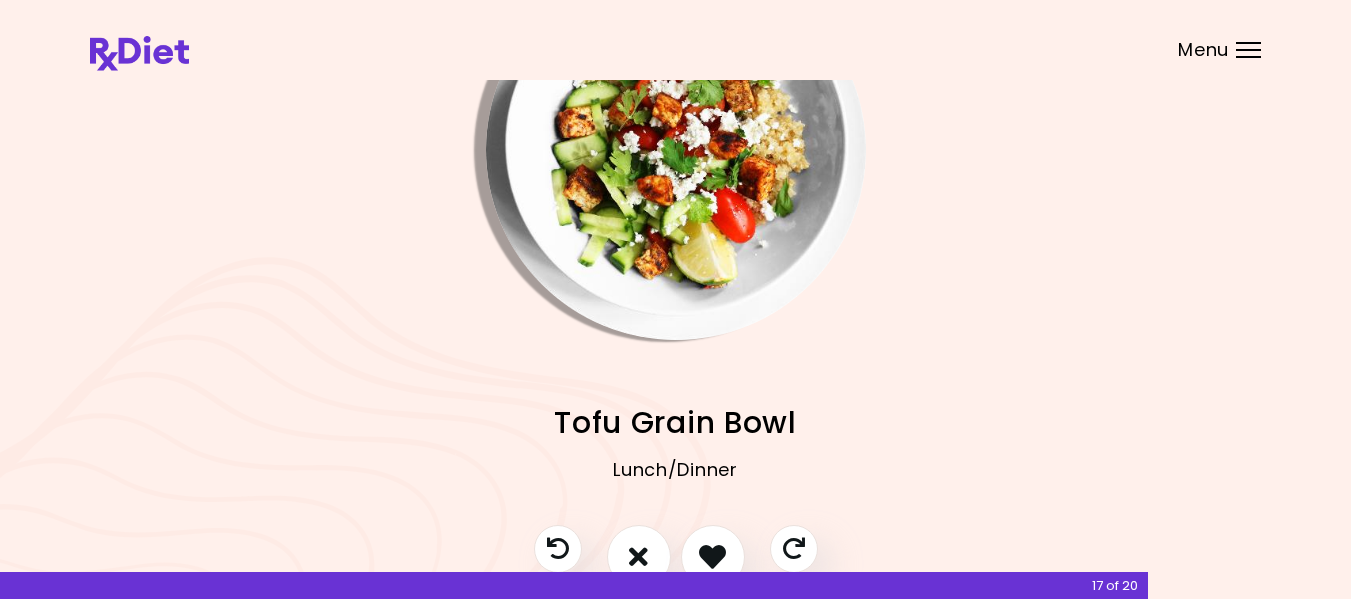 scroll, scrollTop: 130, scrollLeft: 0, axis: vertical 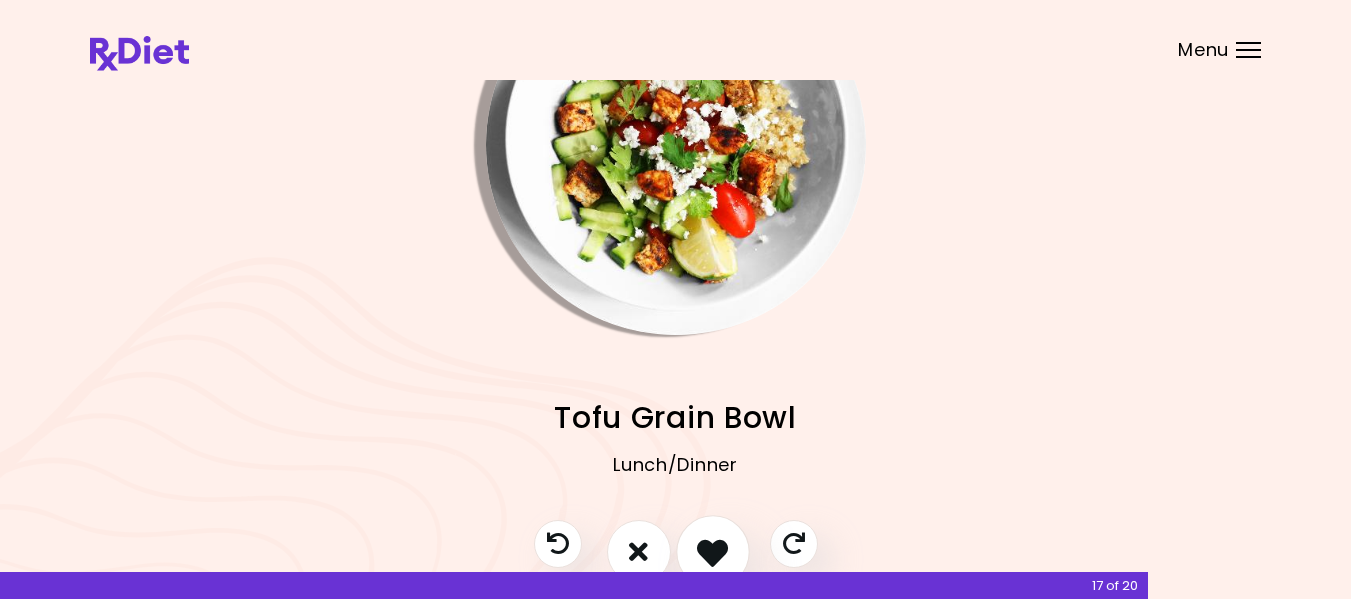 click at bounding box center (712, 551) 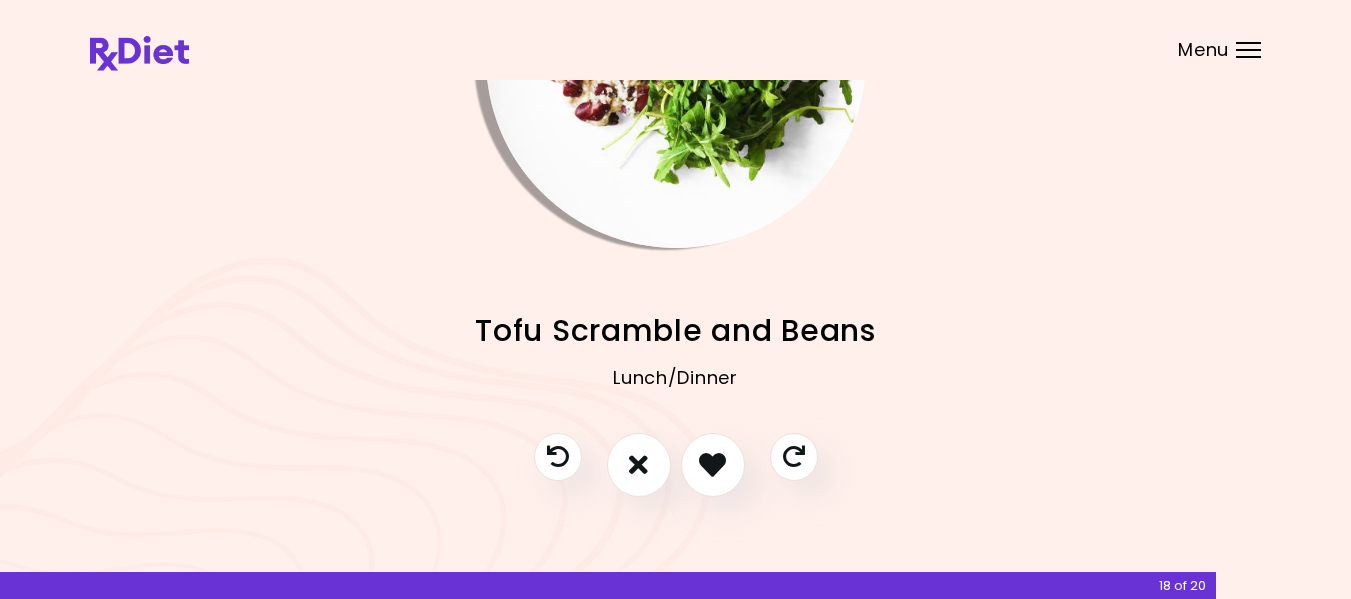 scroll, scrollTop: 220, scrollLeft: 0, axis: vertical 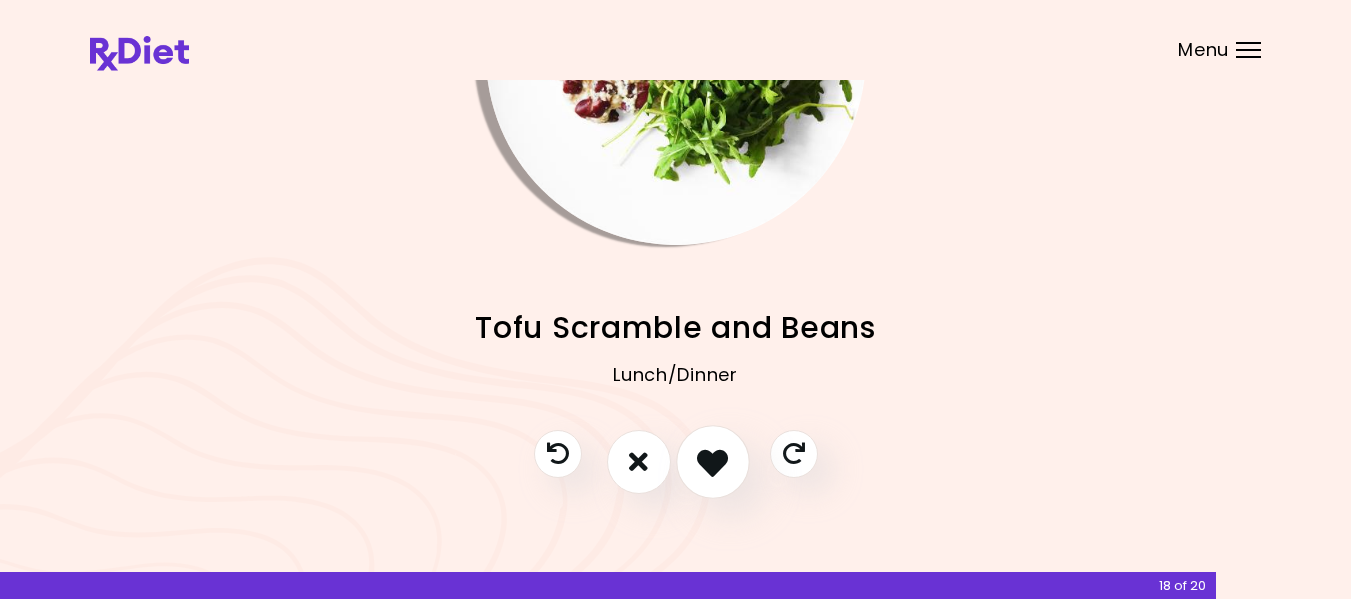 click at bounding box center [712, 461] 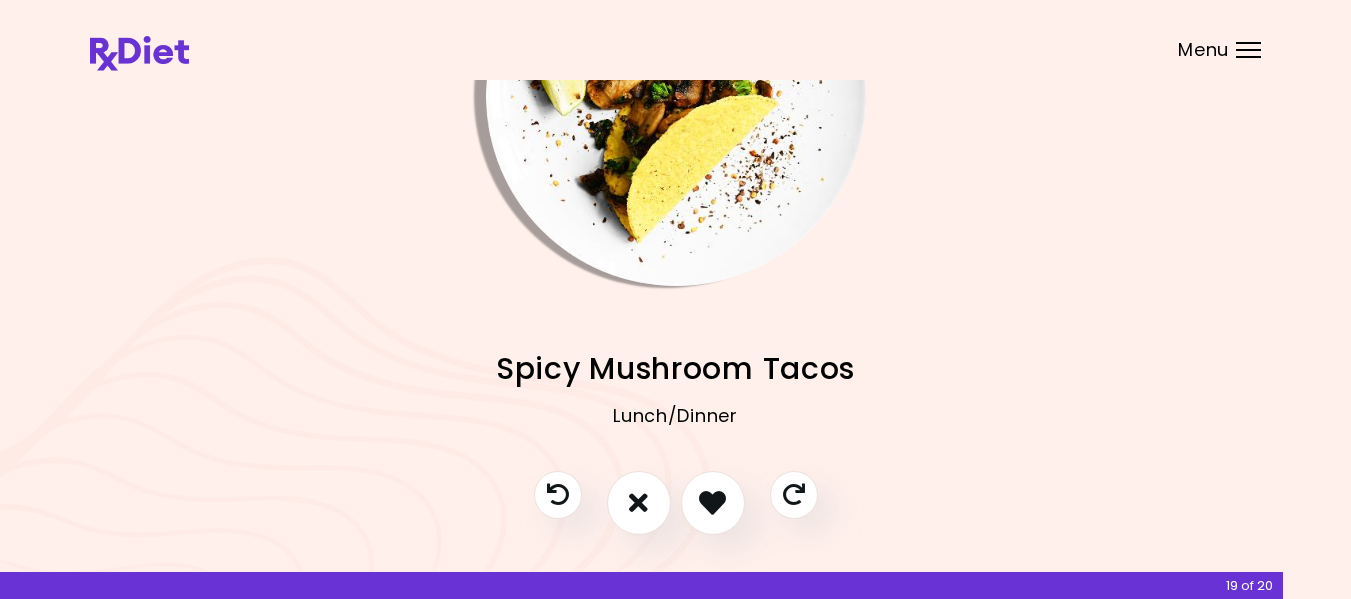 scroll, scrollTop: 160, scrollLeft: 0, axis: vertical 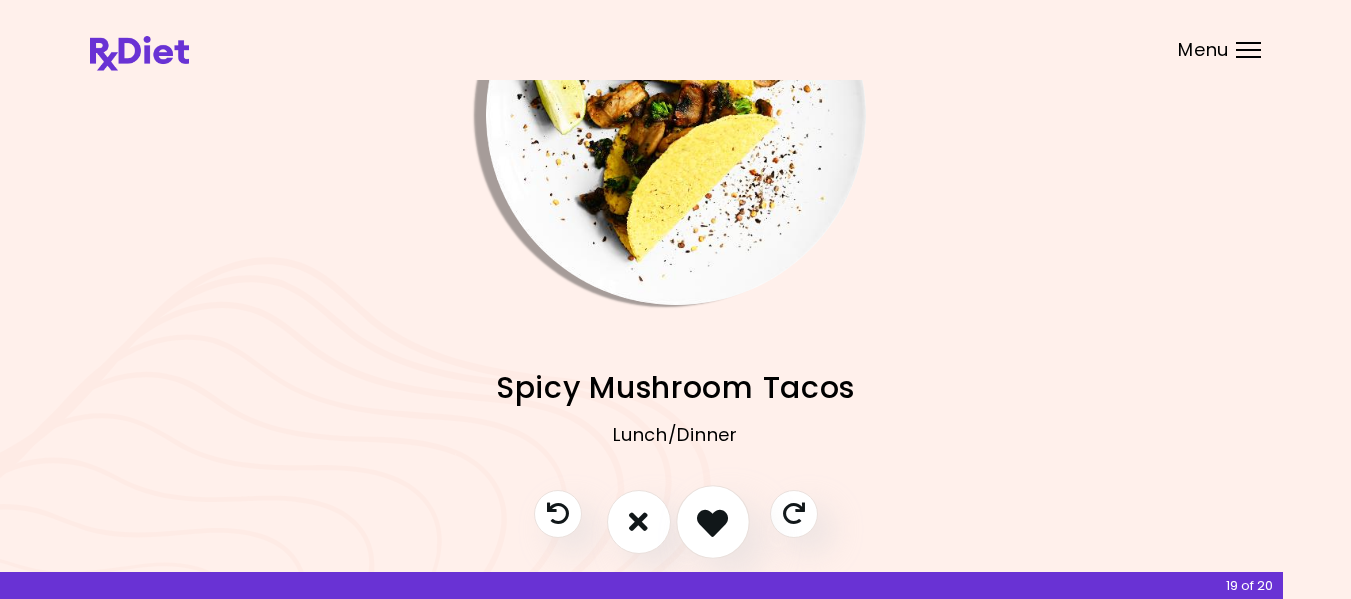 click at bounding box center [712, 521] 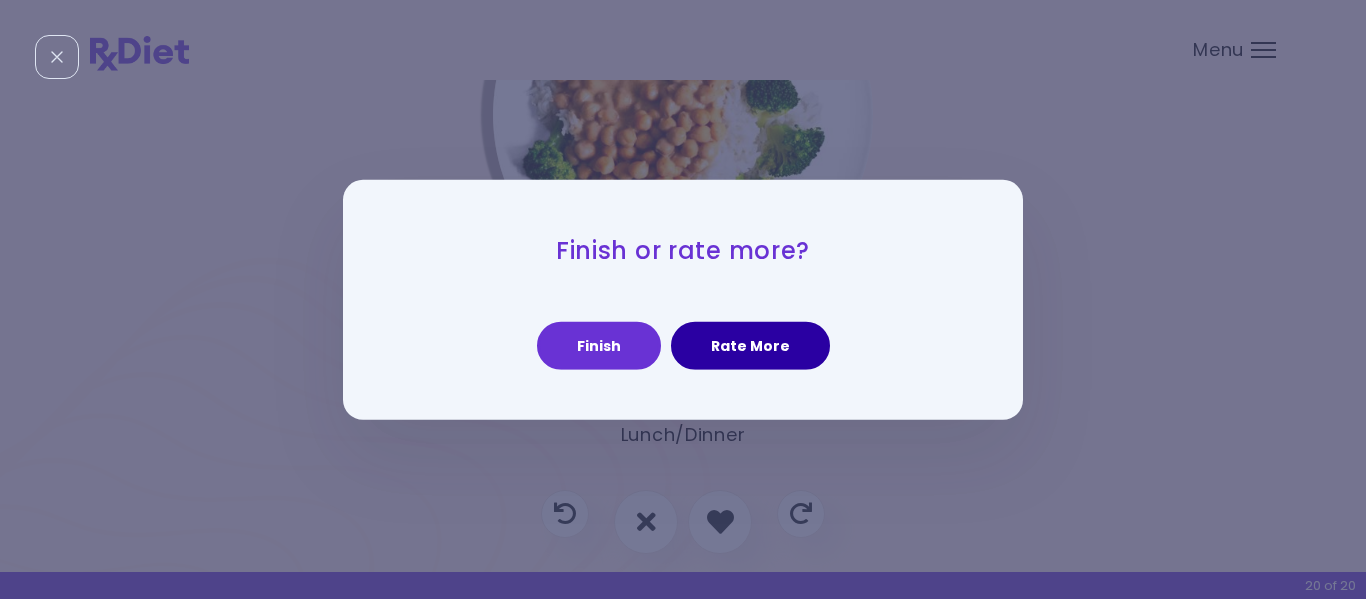 click on "Rate More" at bounding box center (750, 346) 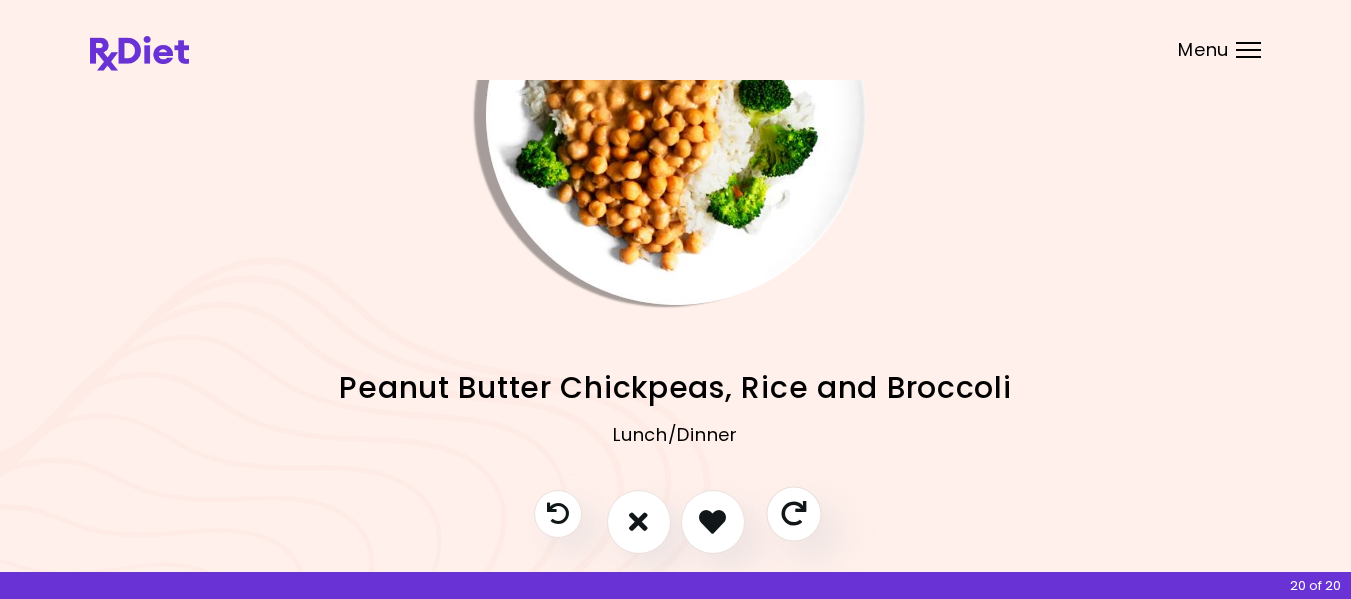 click at bounding box center (793, 513) 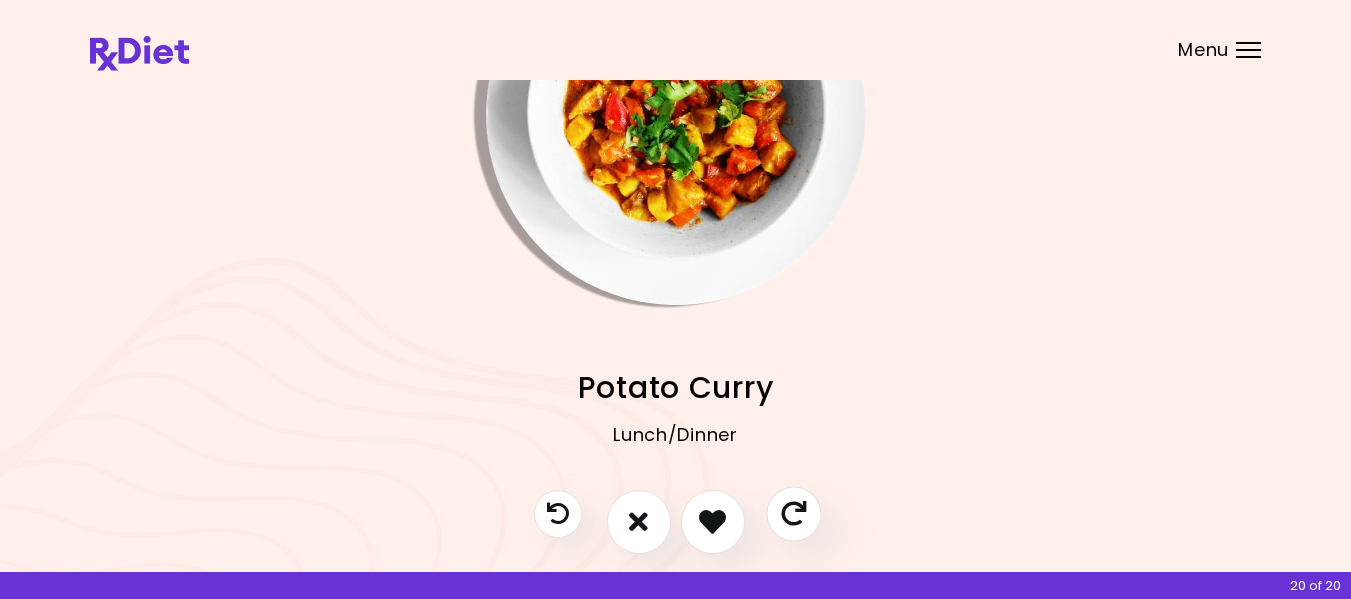 click at bounding box center (793, 513) 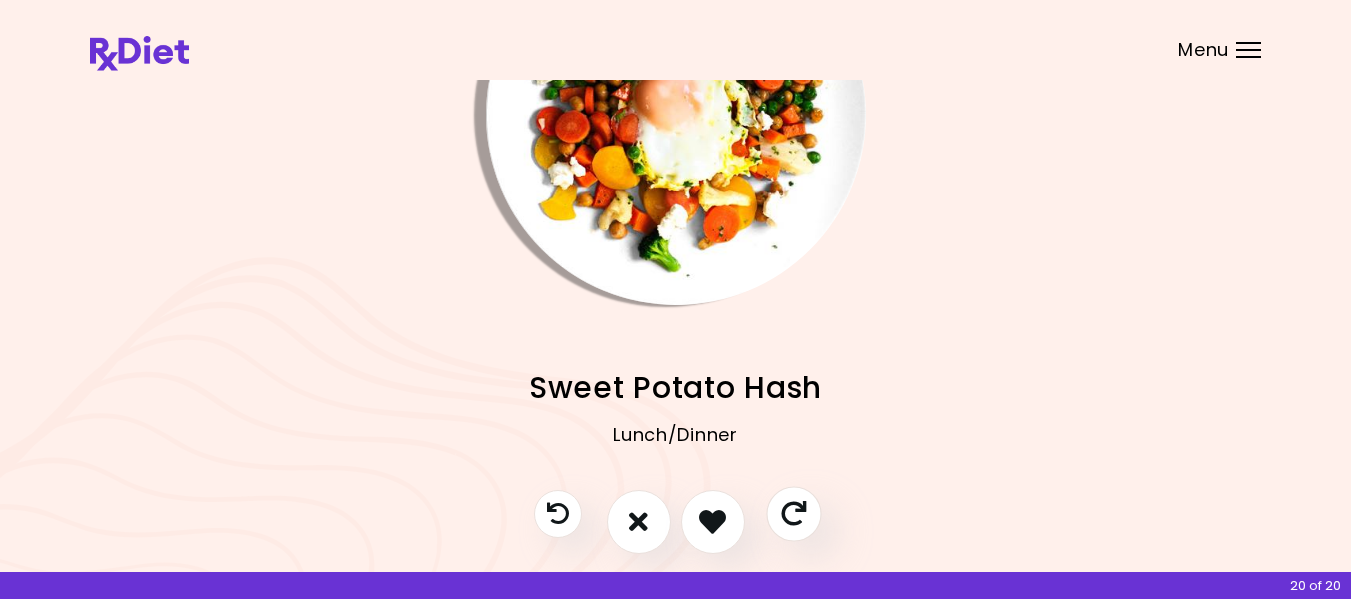 click at bounding box center (793, 513) 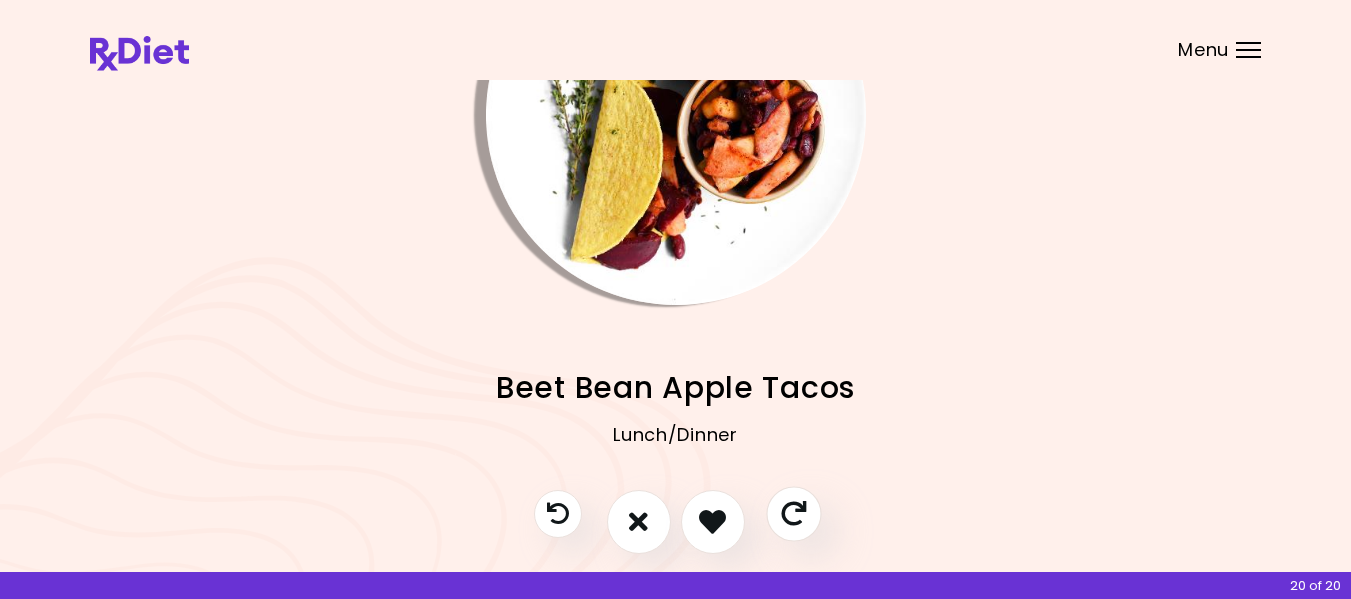 click at bounding box center [793, 513] 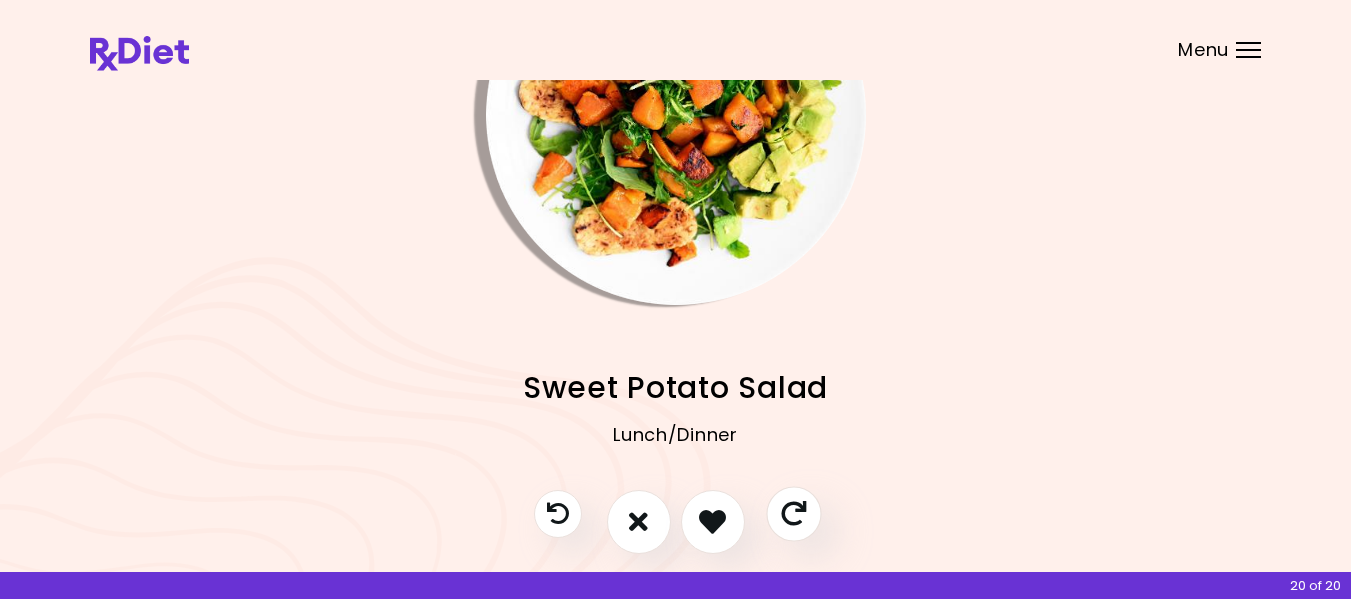 click at bounding box center [793, 513] 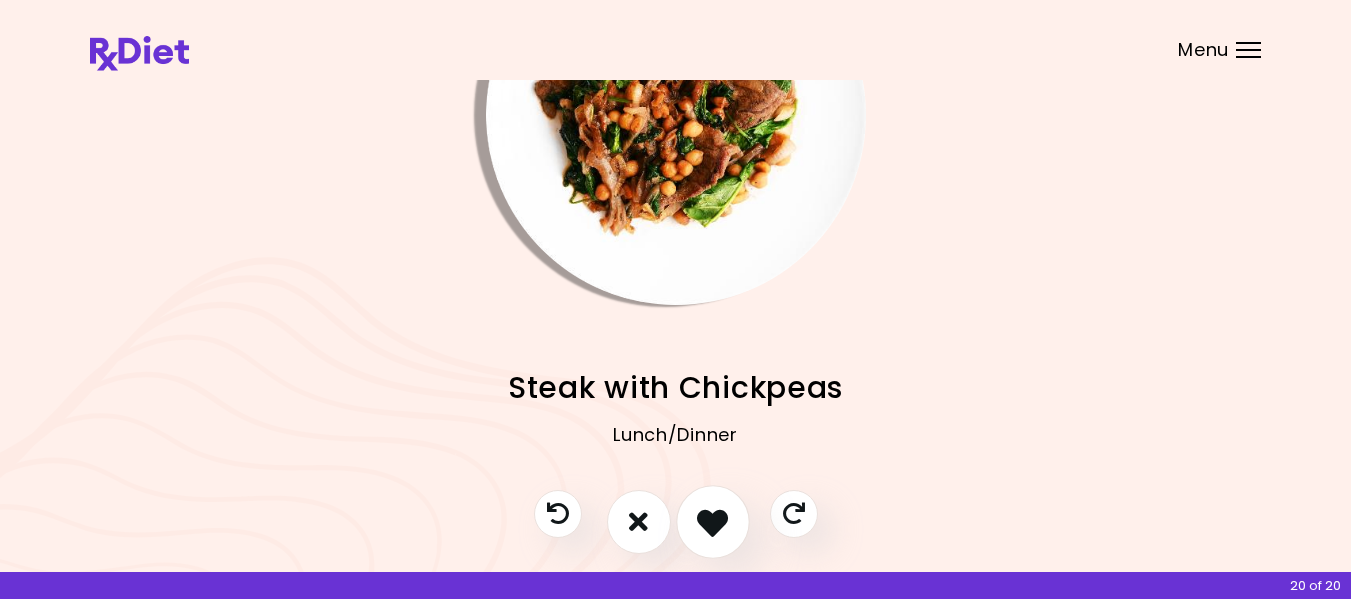 click at bounding box center (712, 521) 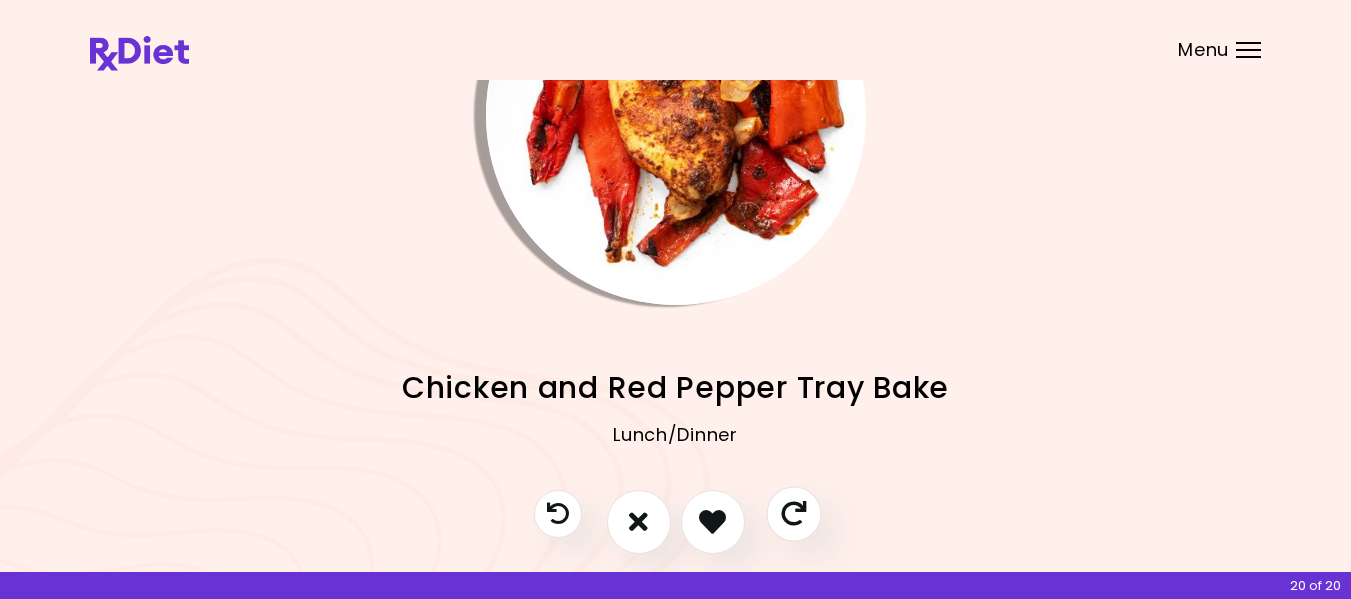 click at bounding box center (793, 513) 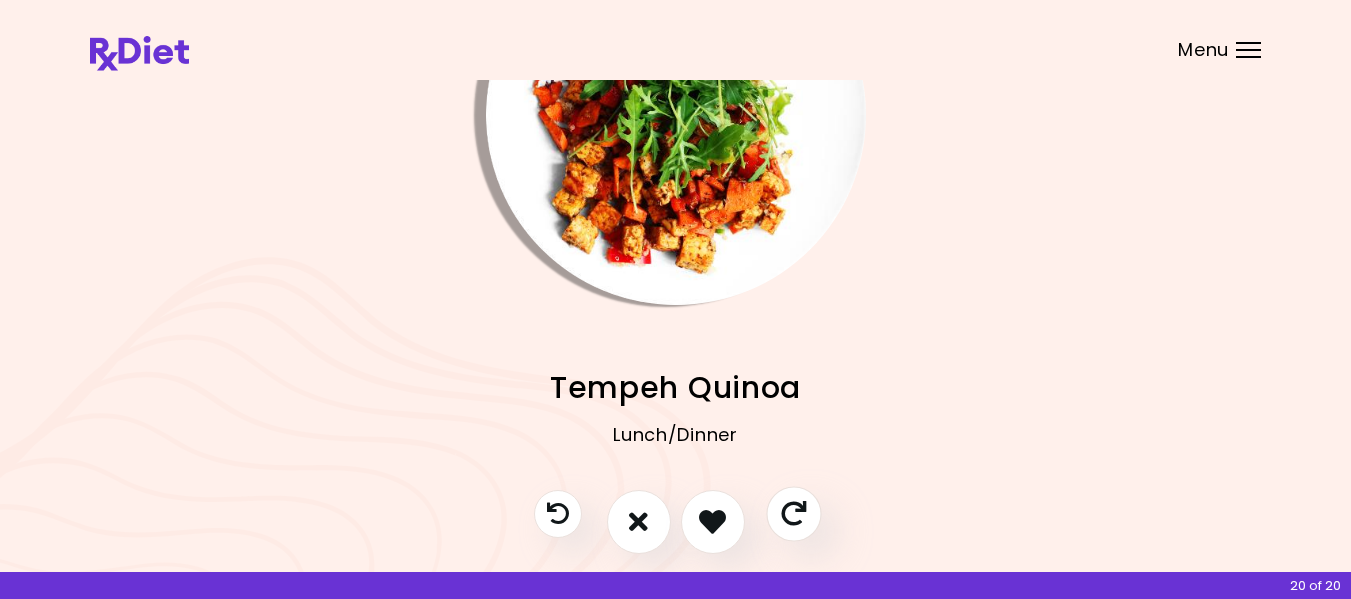 click at bounding box center (793, 513) 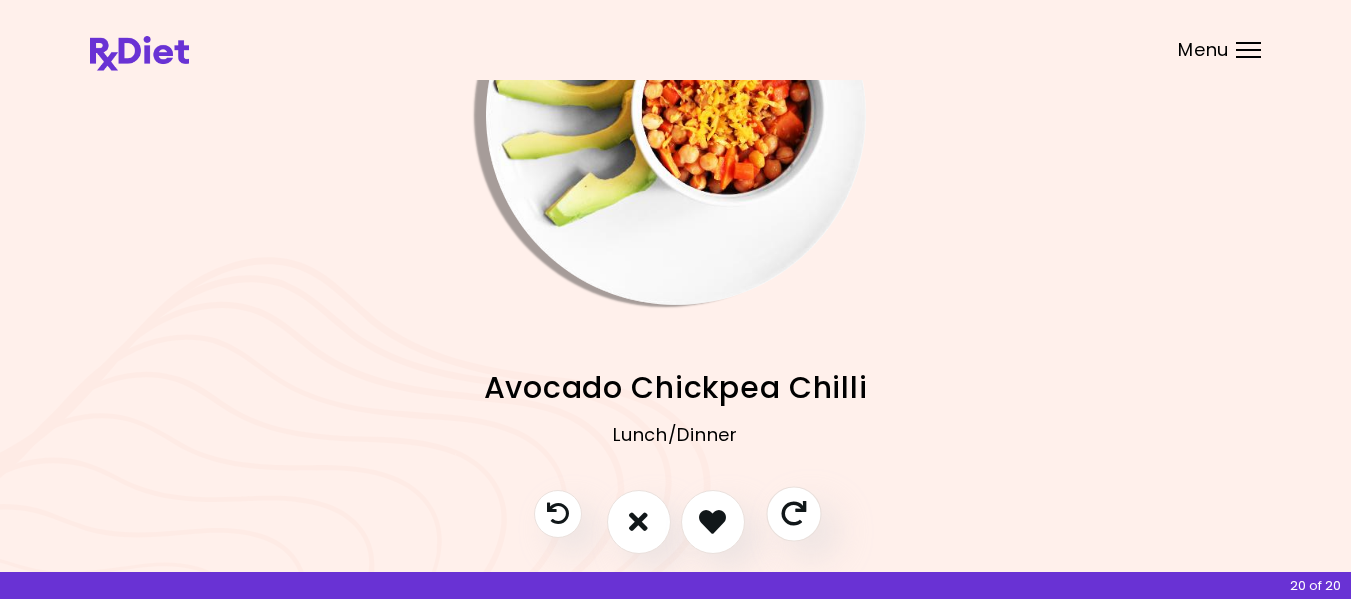 click at bounding box center [793, 513] 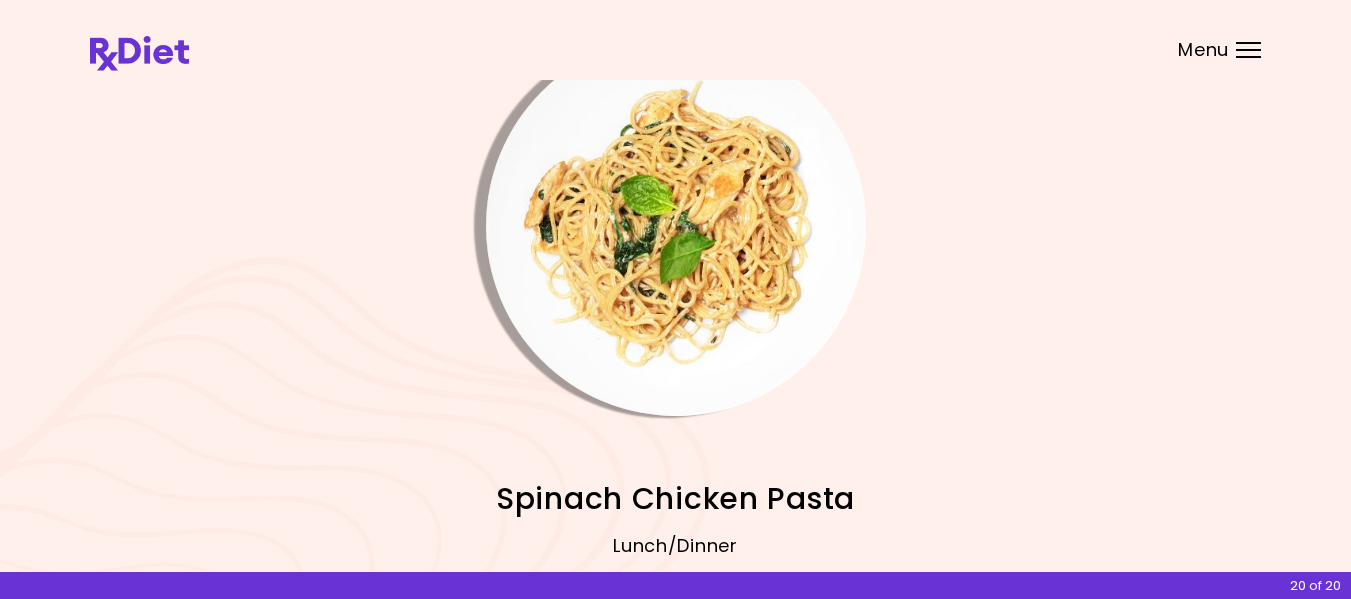 scroll, scrollTop: 169, scrollLeft: 0, axis: vertical 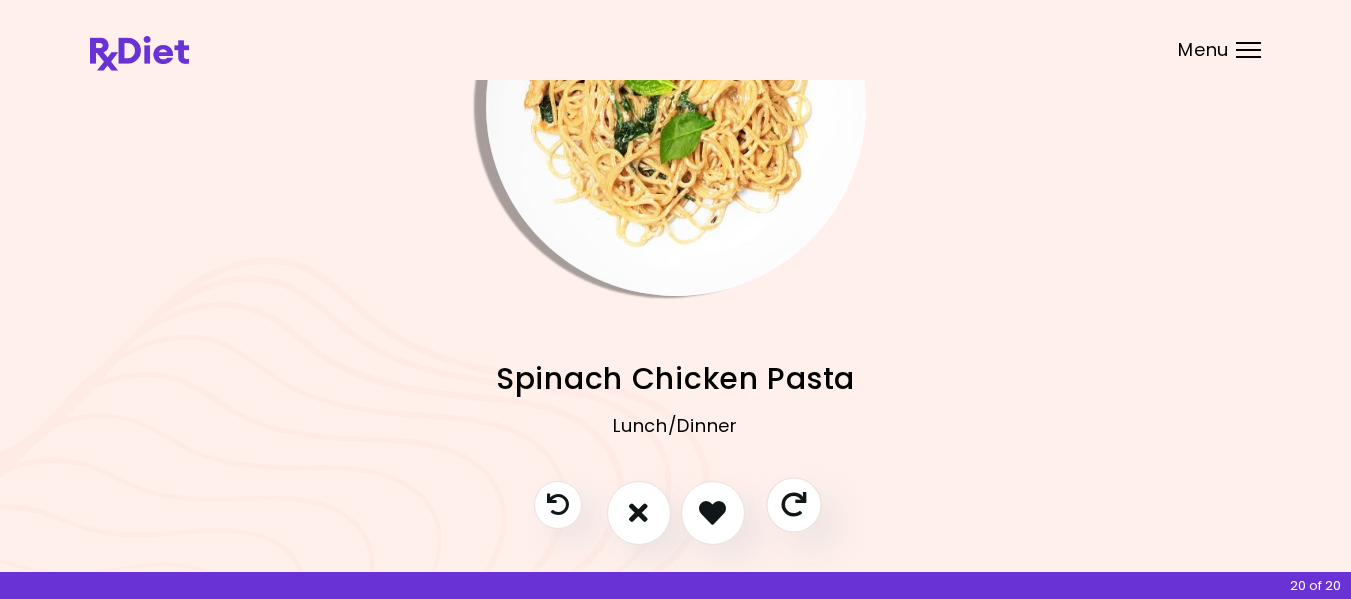 click at bounding box center (793, 504) 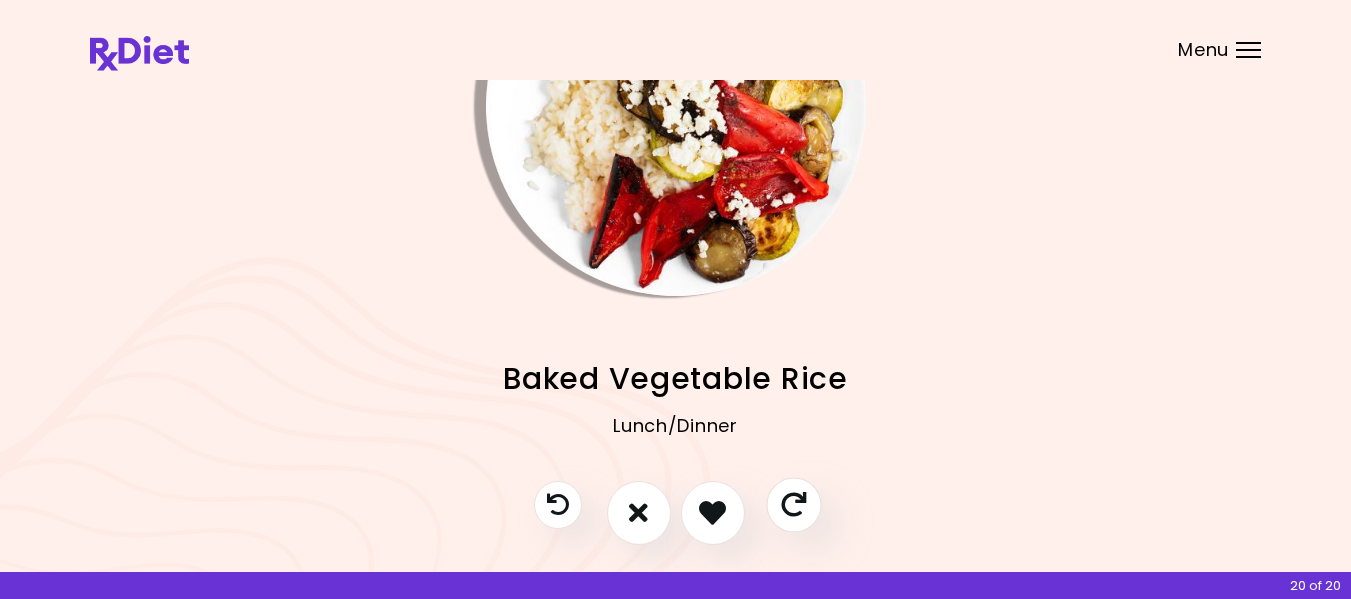 click at bounding box center (793, 504) 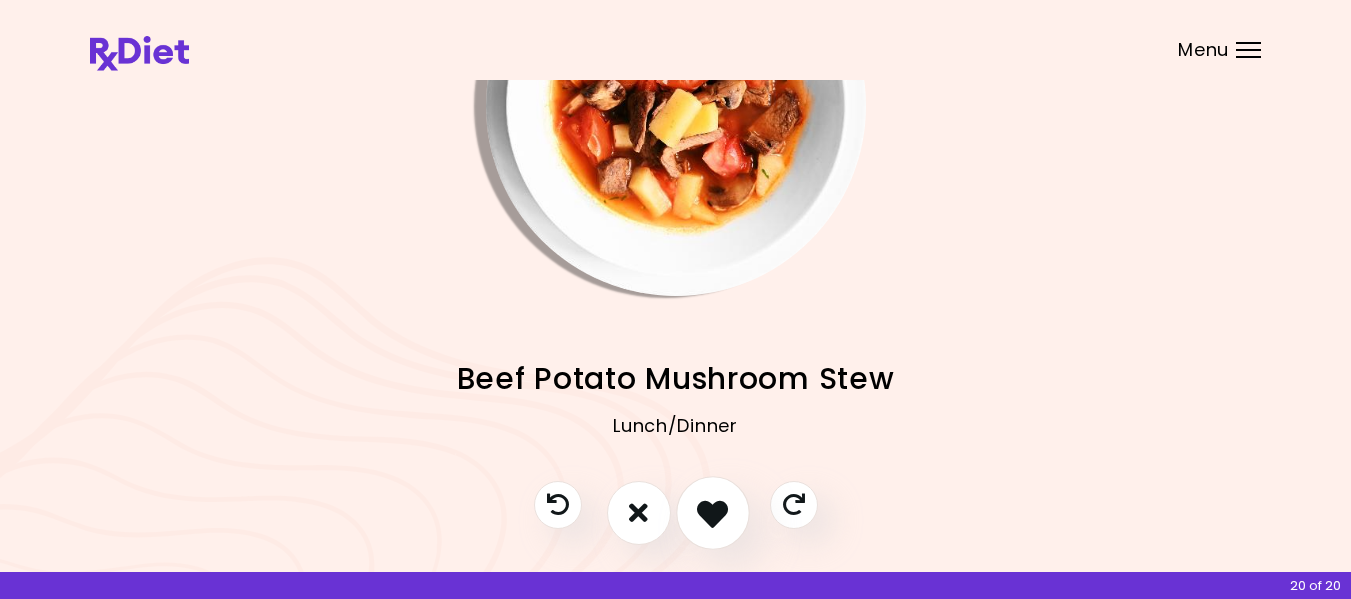 click at bounding box center (712, 512) 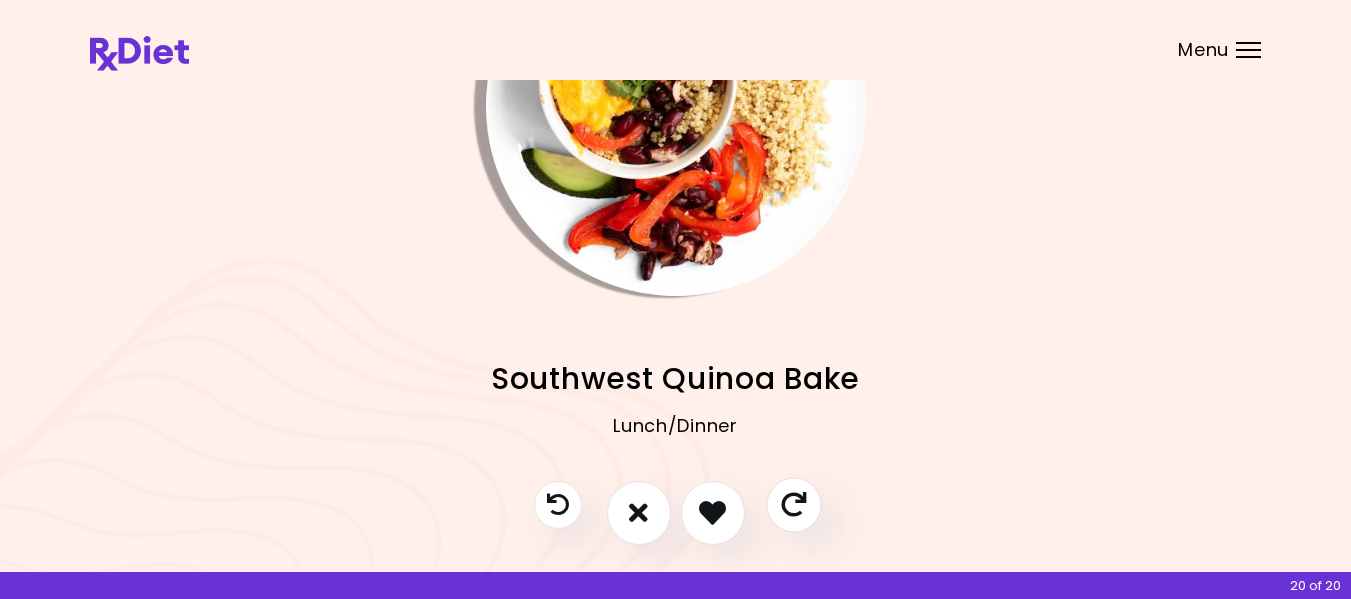 click at bounding box center [793, 504] 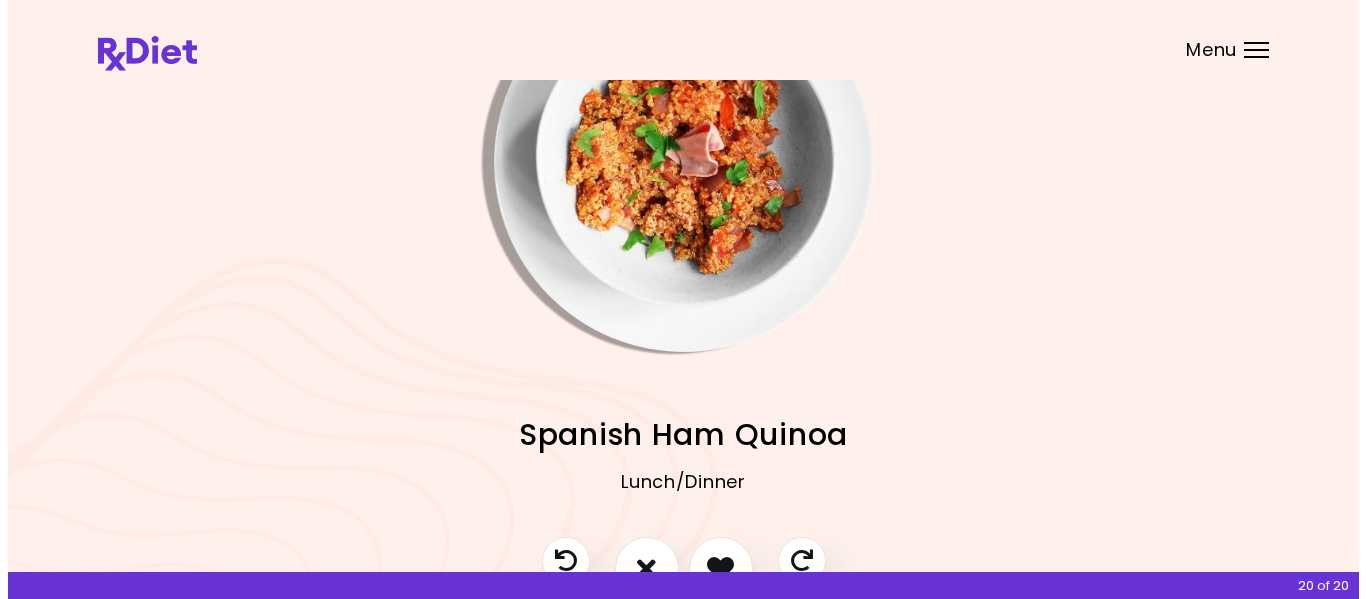 scroll, scrollTop: 123, scrollLeft: 0, axis: vertical 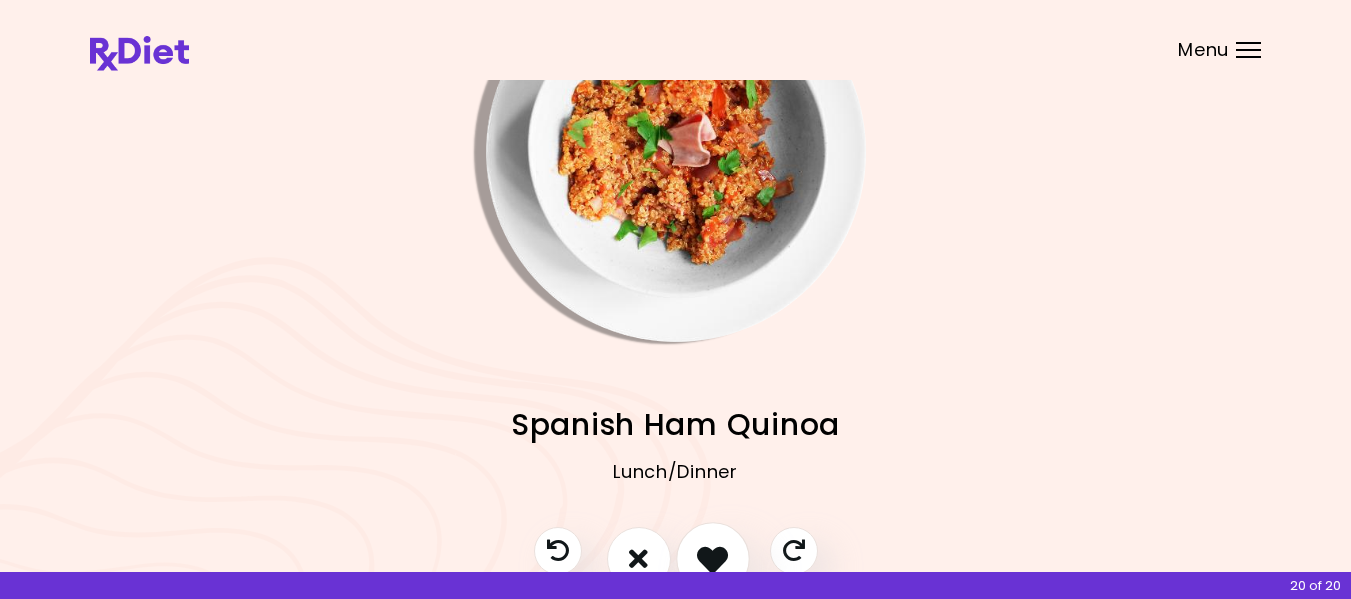 click at bounding box center [712, 558] 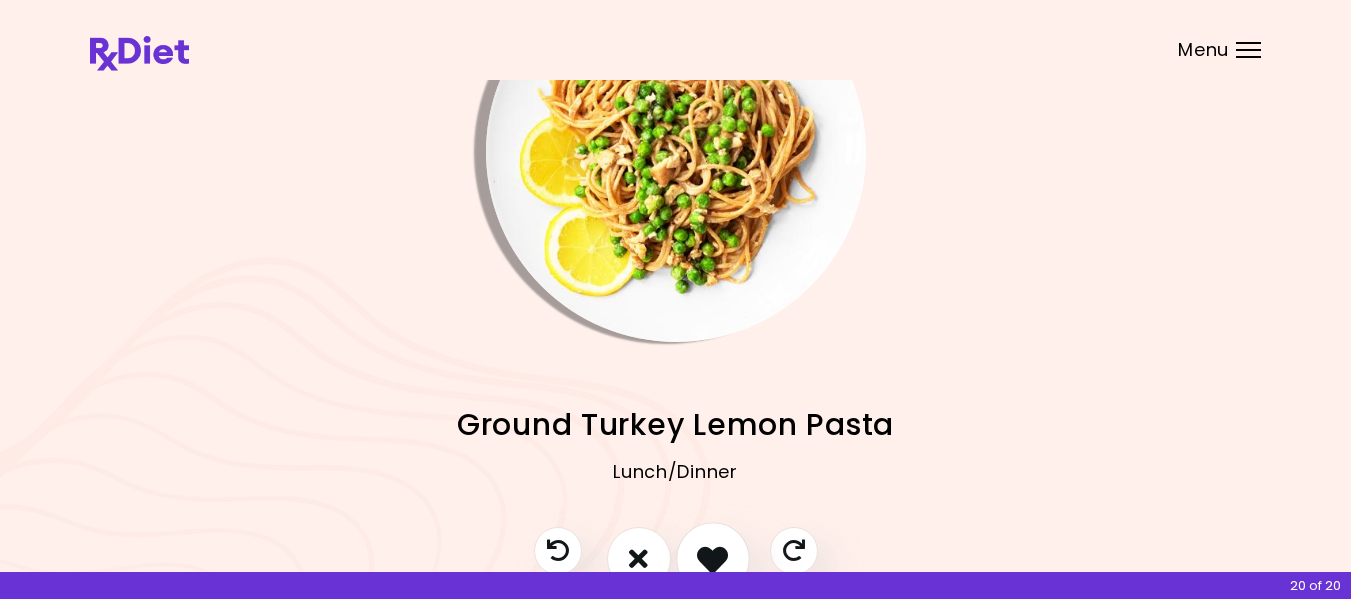 click at bounding box center [712, 558] 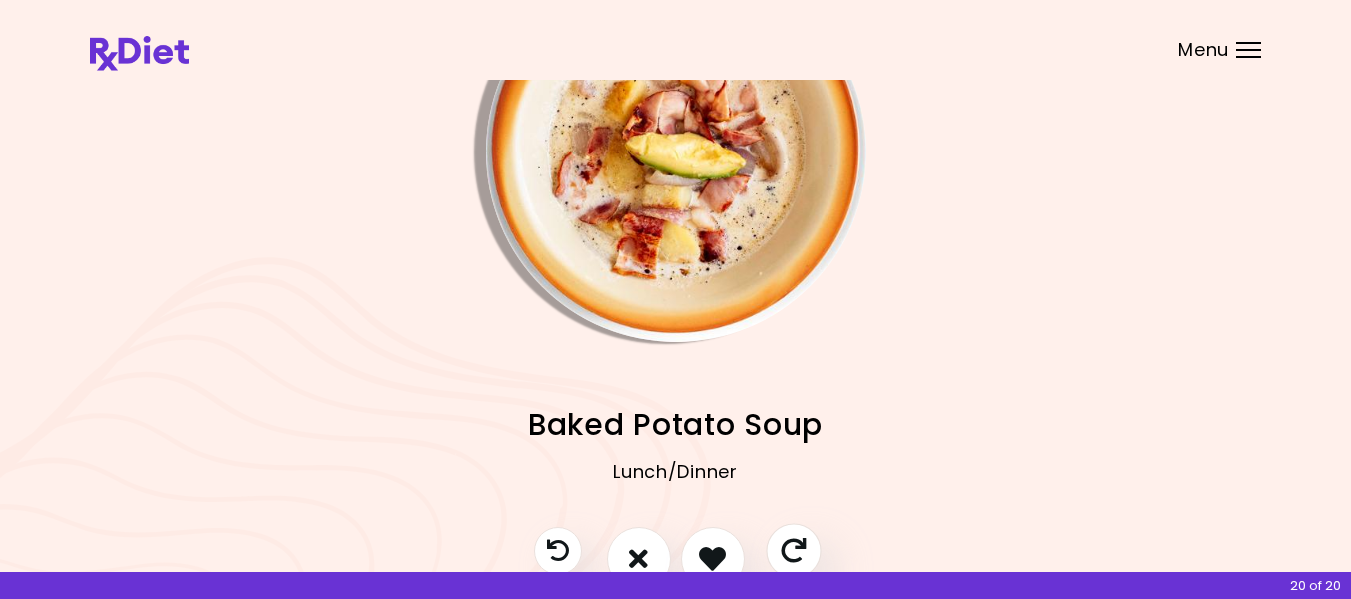 click at bounding box center [793, 550] 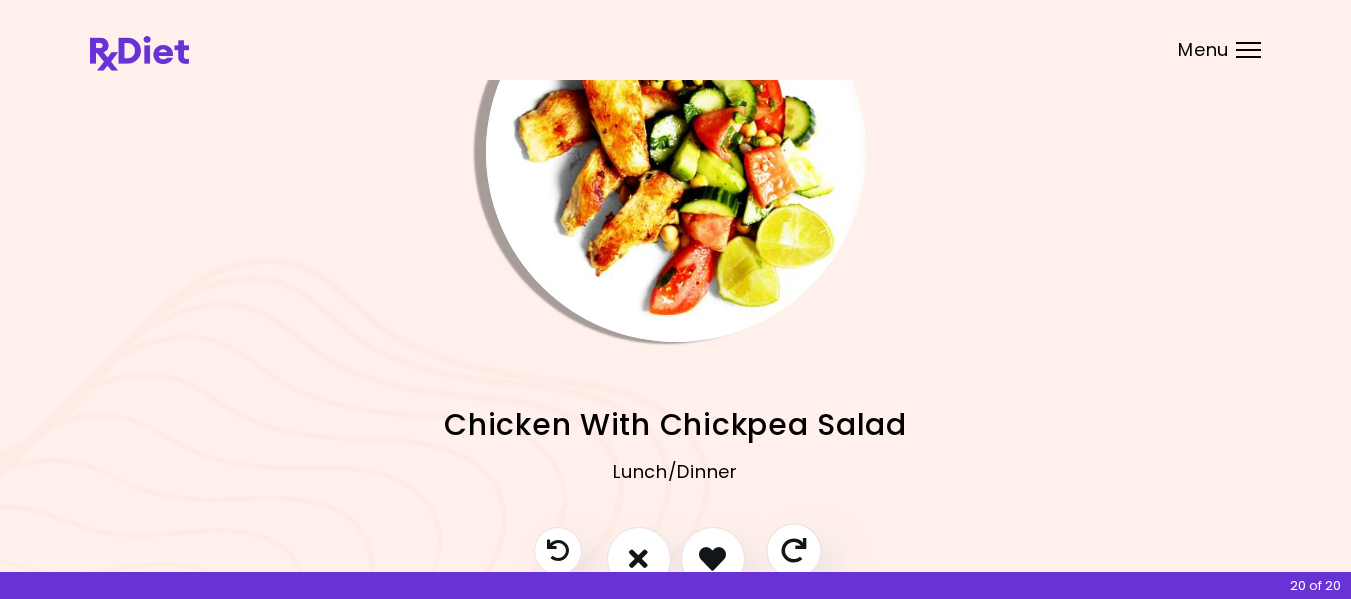 click at bounding box center (793, 550) 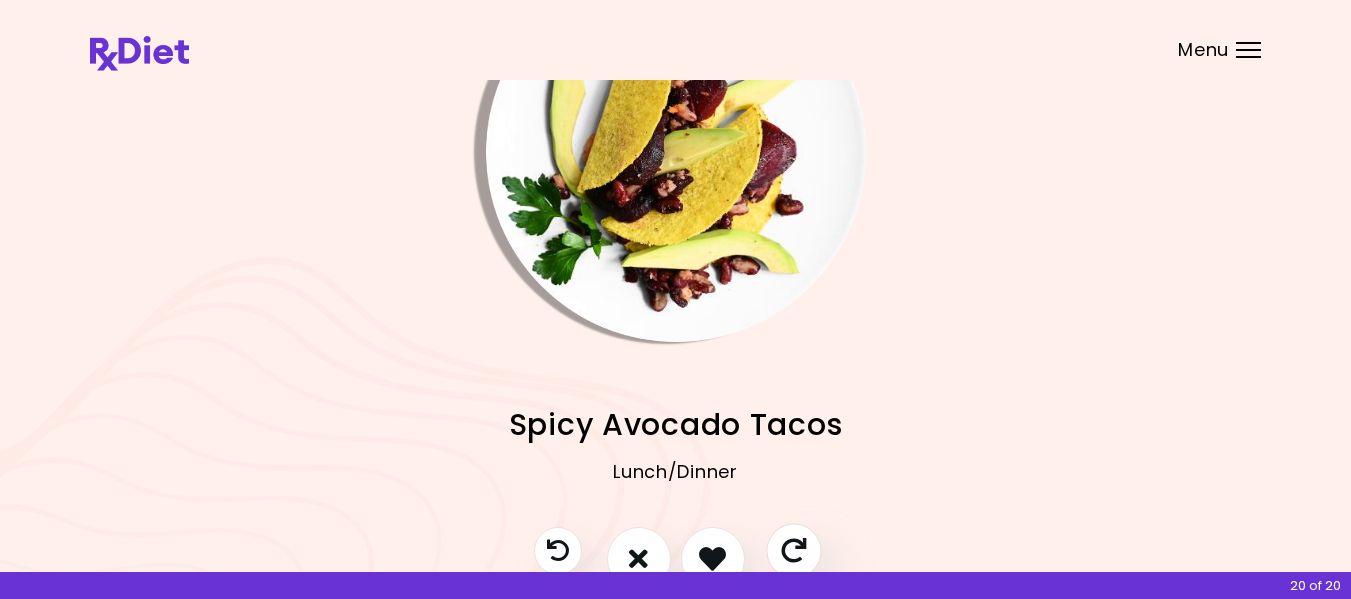 click at bounding box center [793, 550] 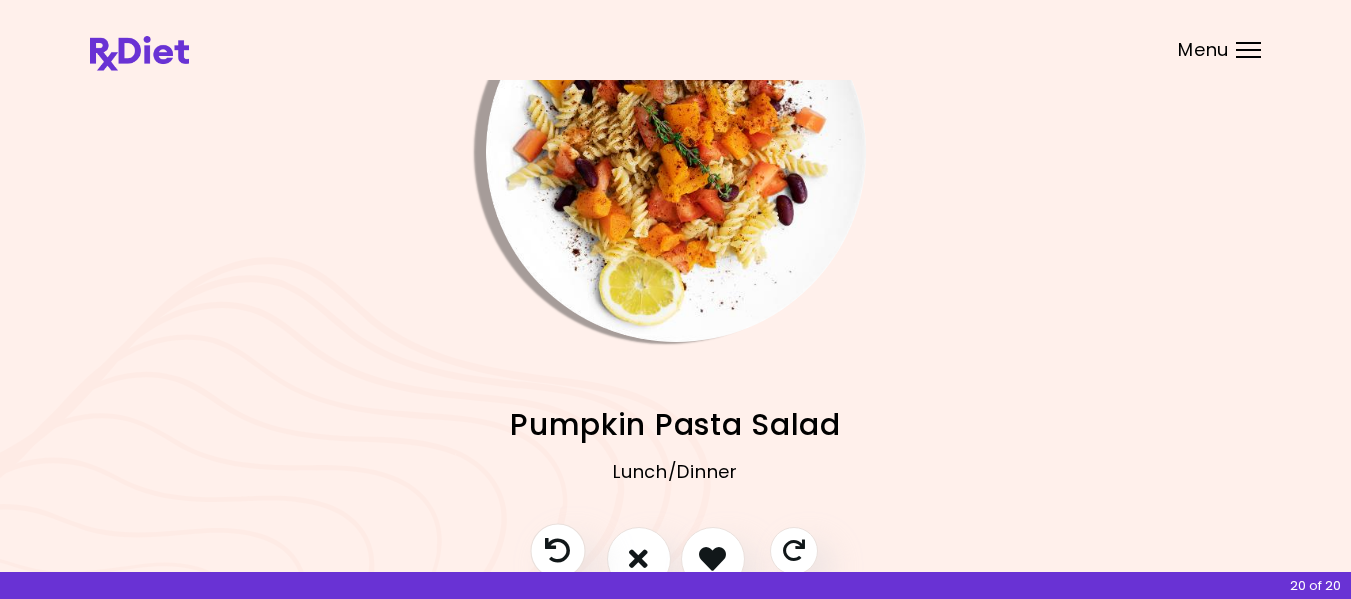click at bounding box center [557, 550] 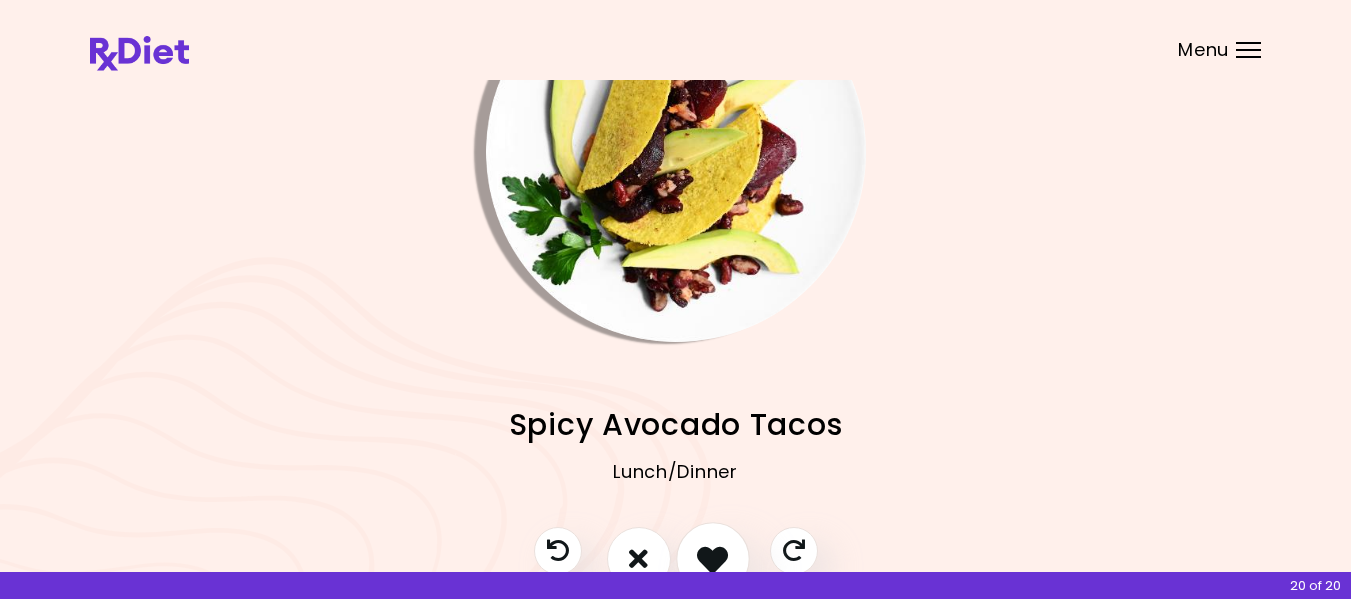 click at bounding box center (712, 558) 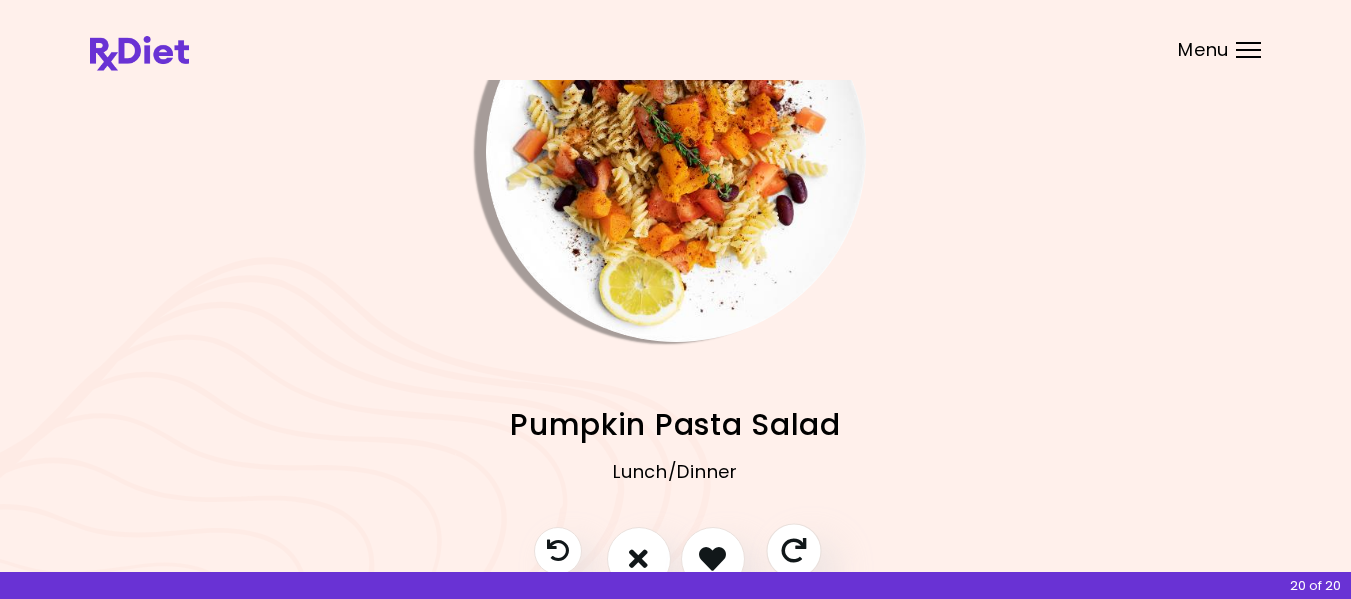 click at bounding box center [793, 550] 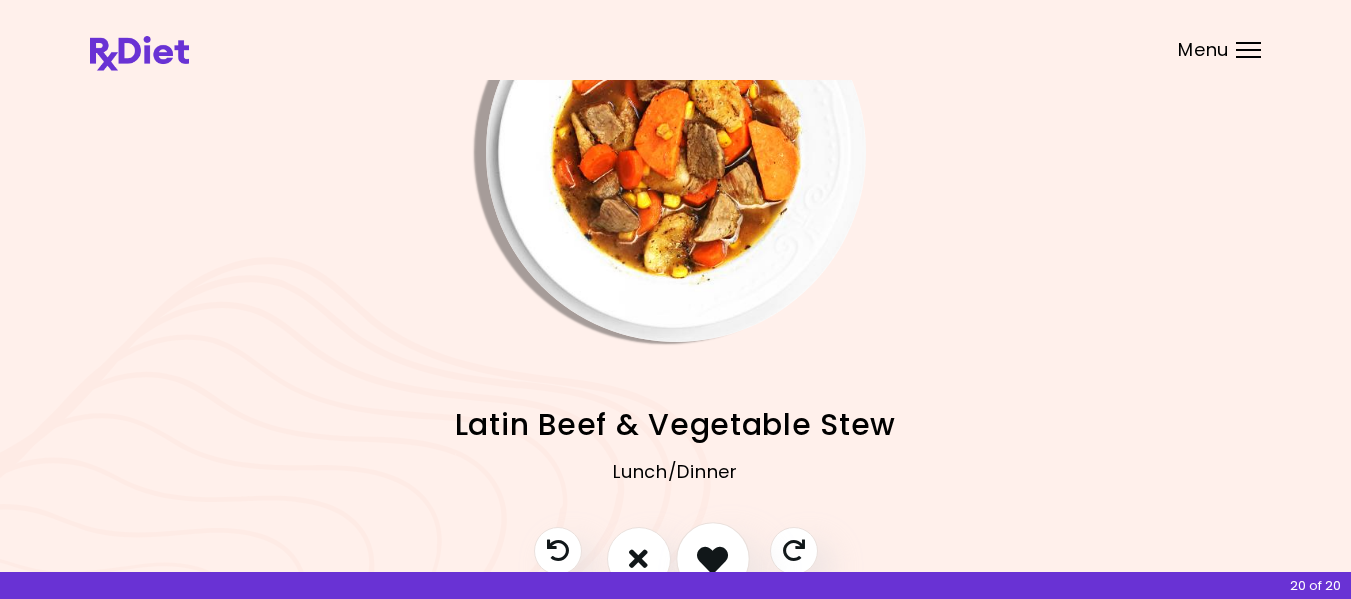 click at bounding box center (713, 559) 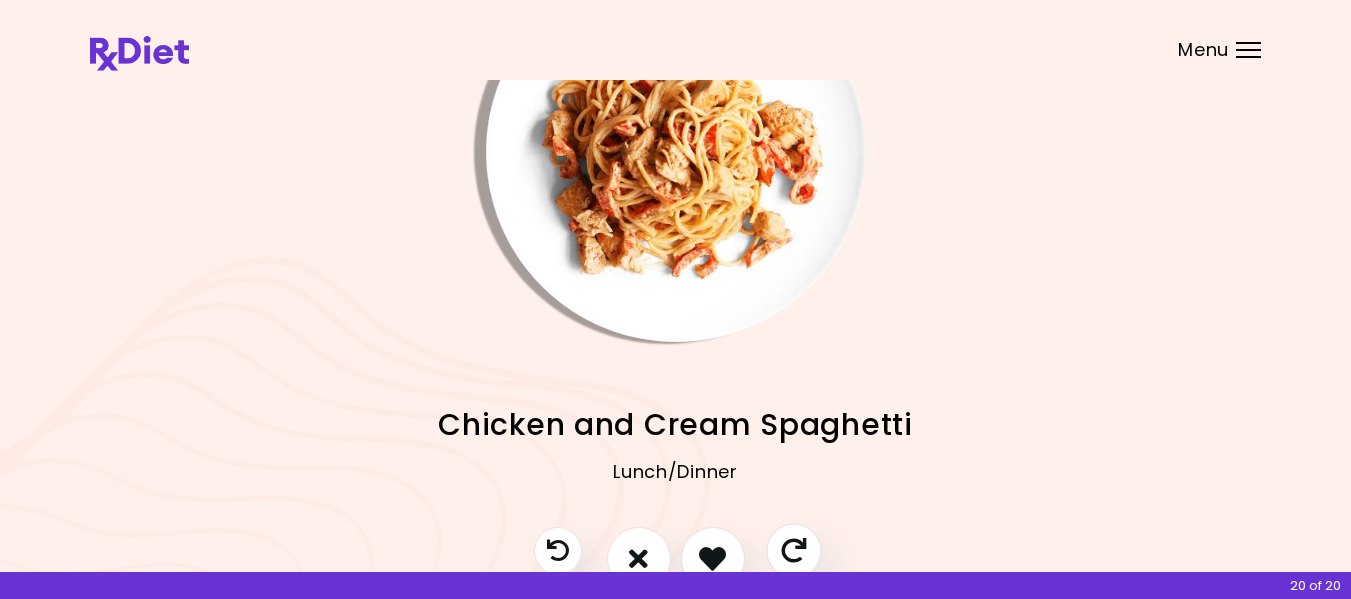click at bounding box center [793, 550] 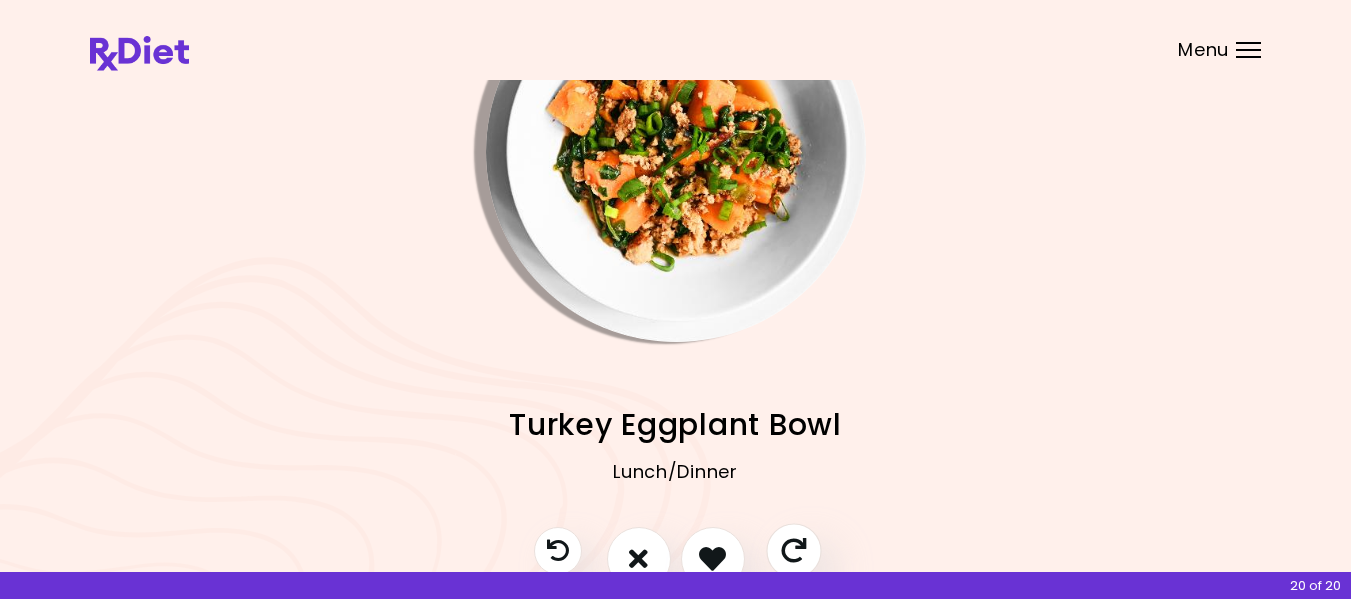 click at bounding box center (793, 550) 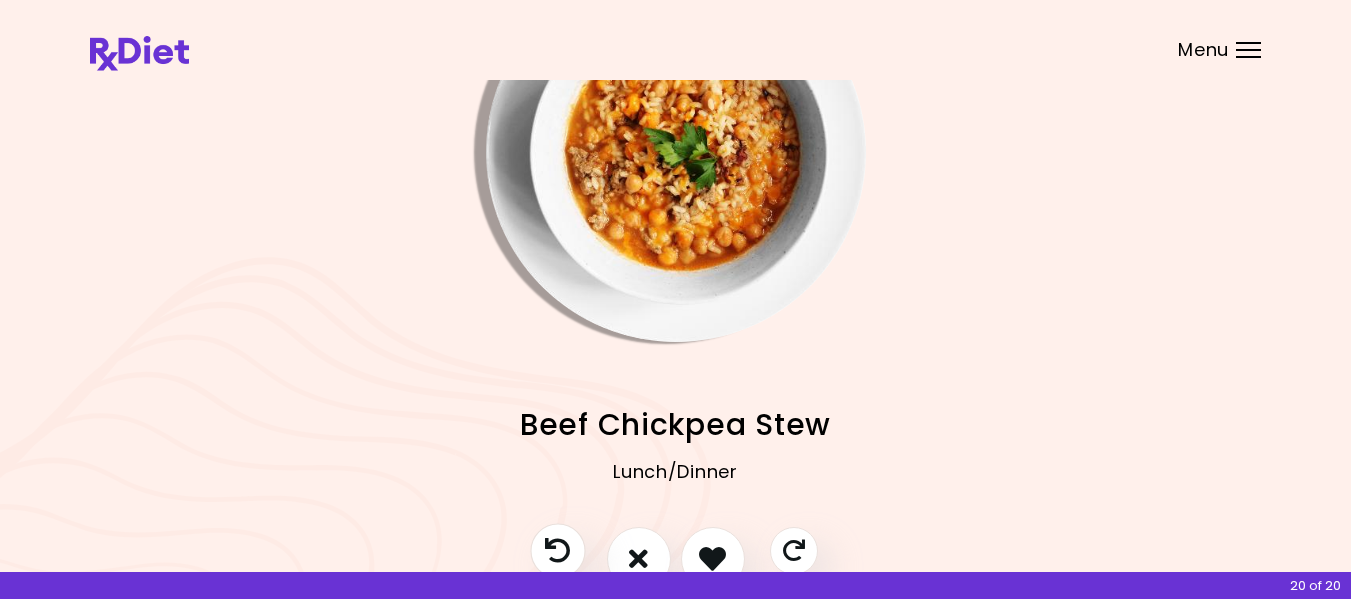 click at bounding box center (557, 550) 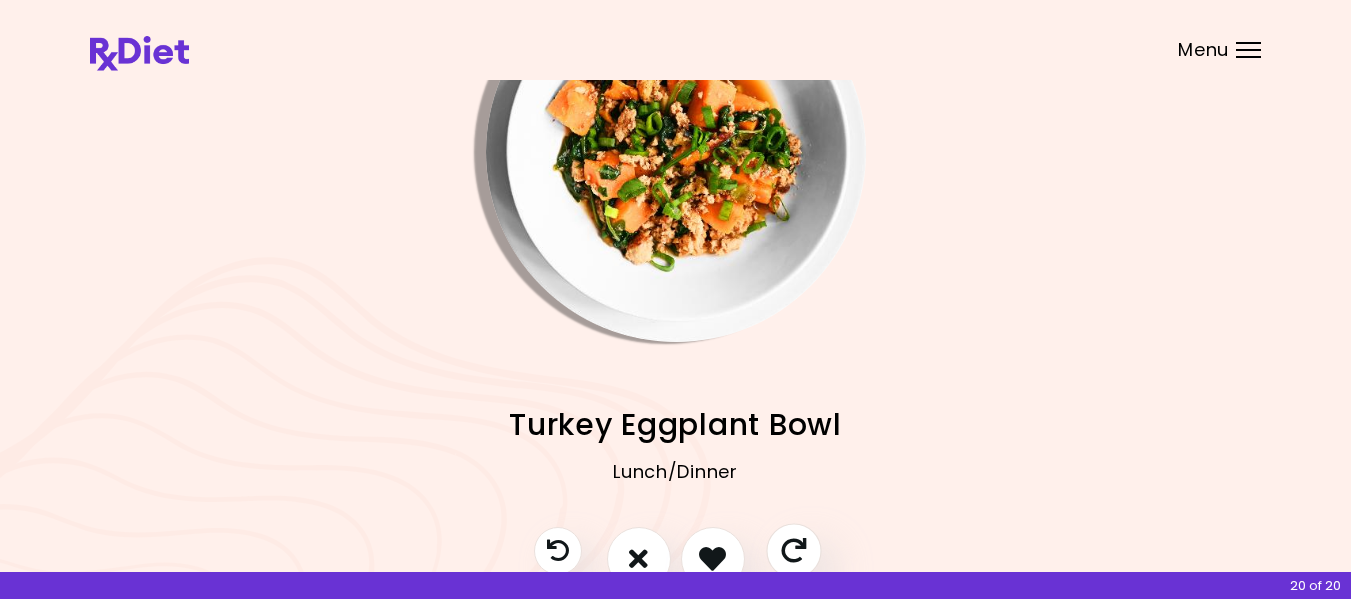 click at bounding box center (793, 550) 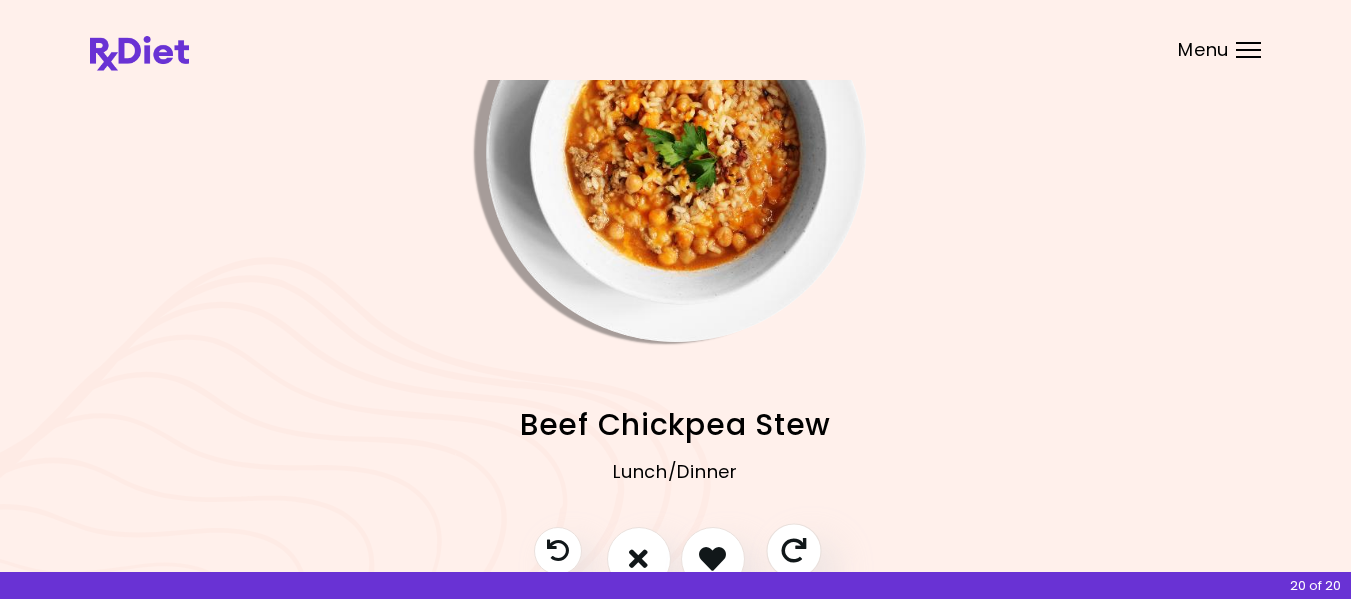 click at bounding box center [793, 550] 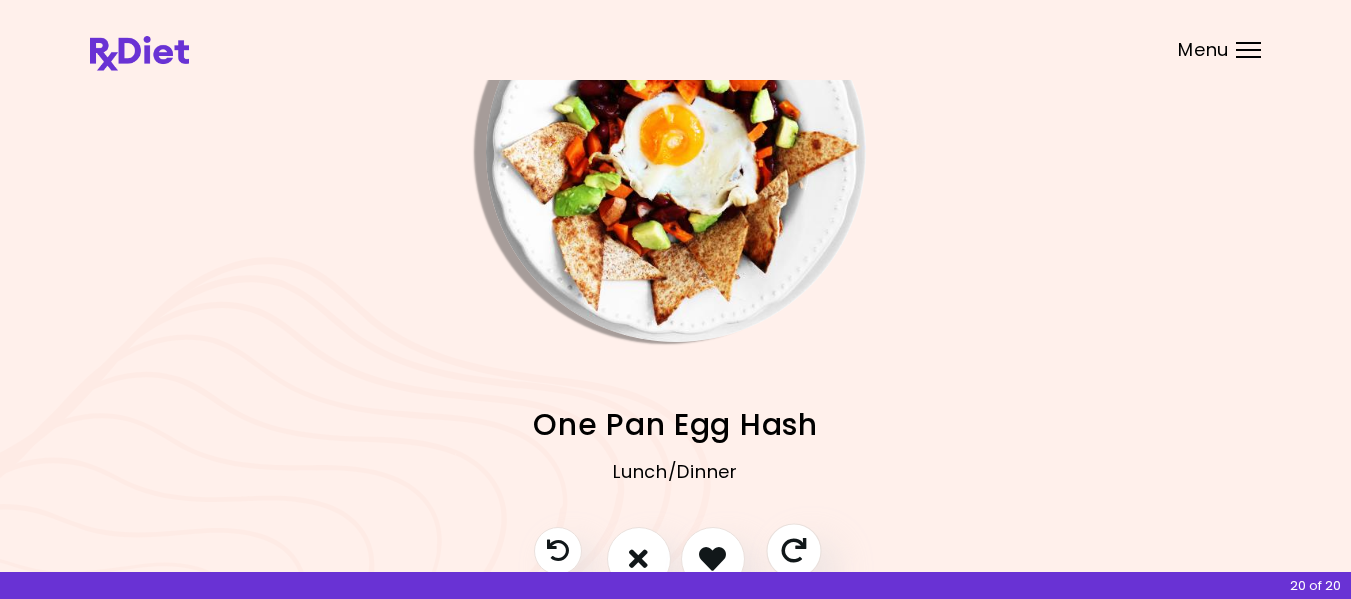 click at bounding box center (793, 550) 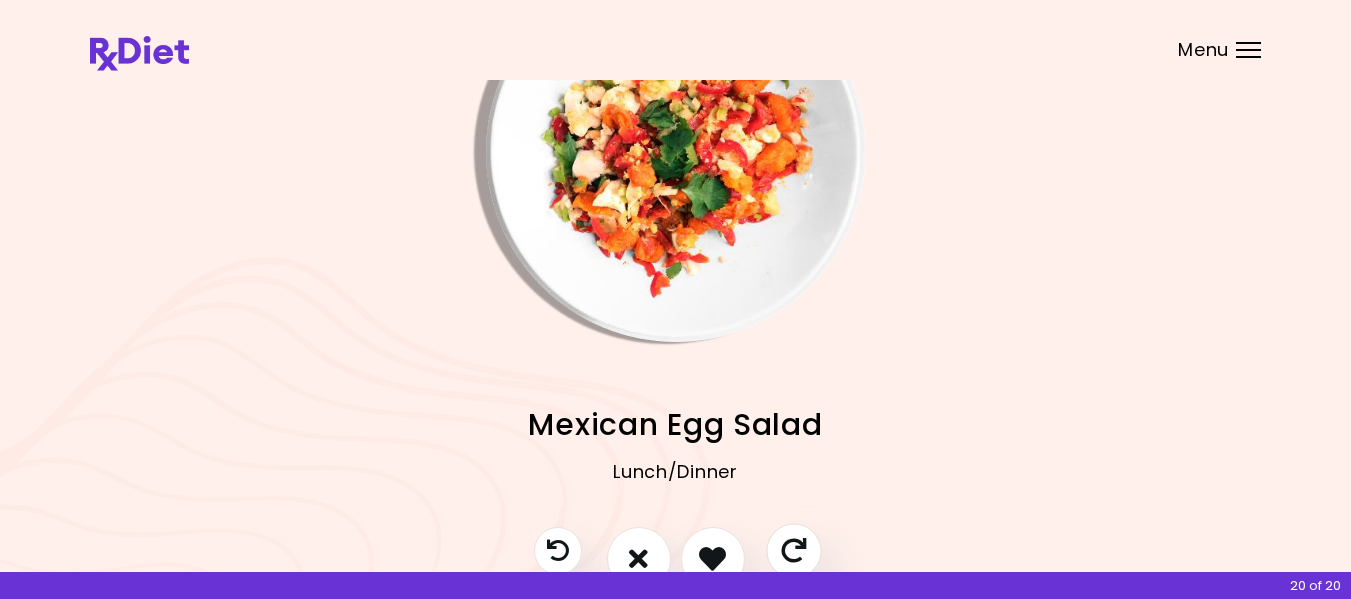 click at bounding box center [793, 550] 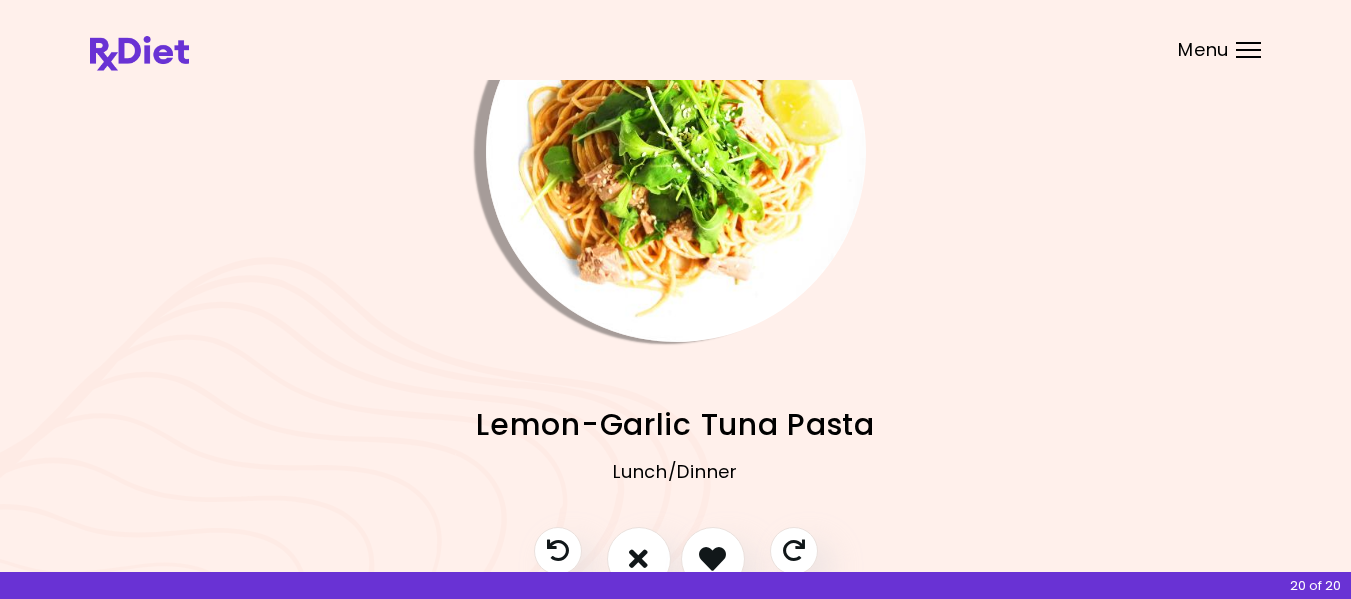 drag, startPoint x: 784, startPoint y: 550, endPoint x: 425, endPoint y: 496, distance: 363.03857 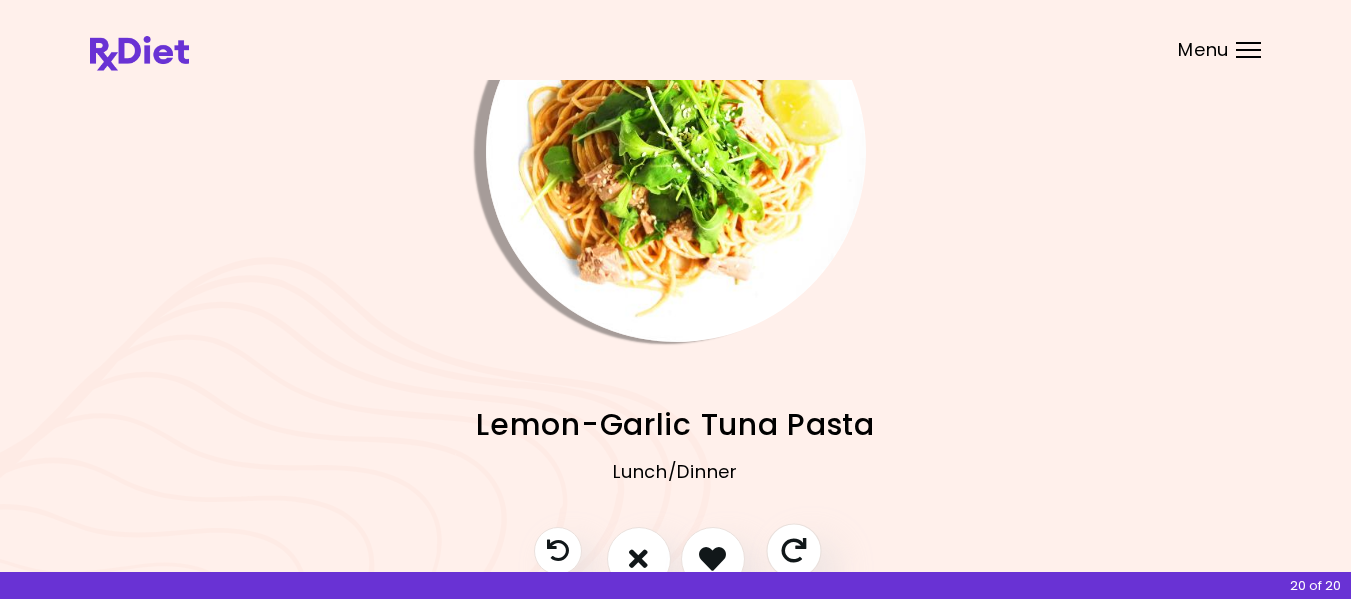 click at bounding box center [793, 550] 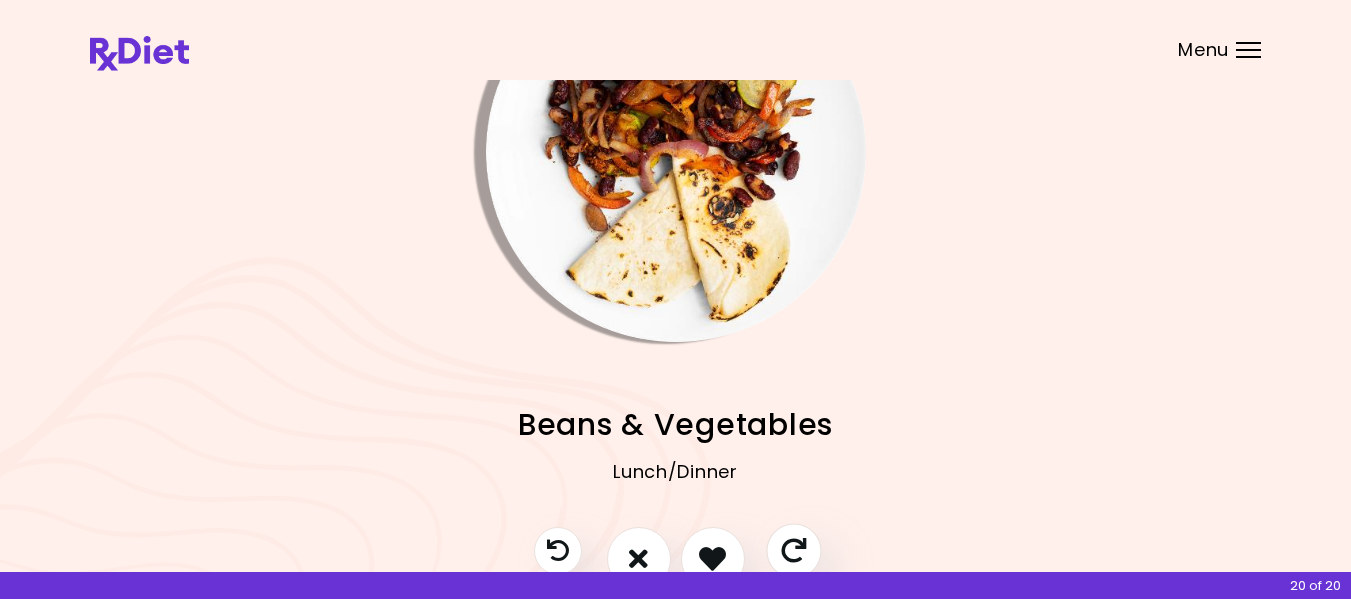 click at bounding box center [793, 550] 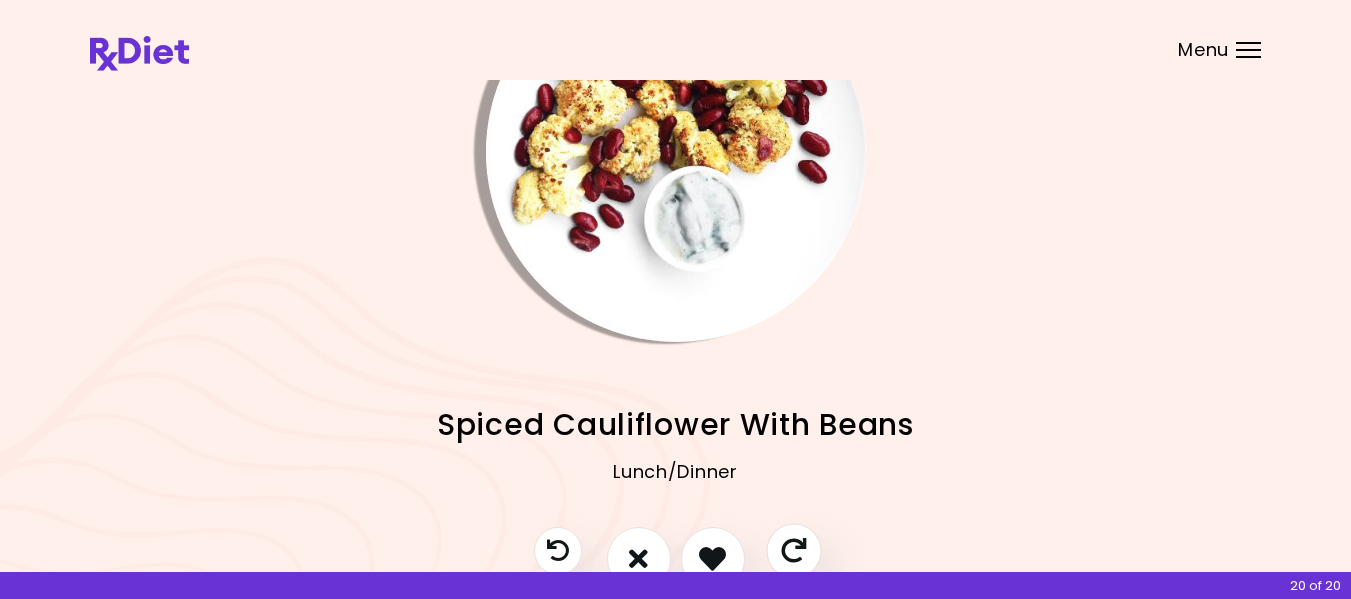 click at bounding box center [793, 550] 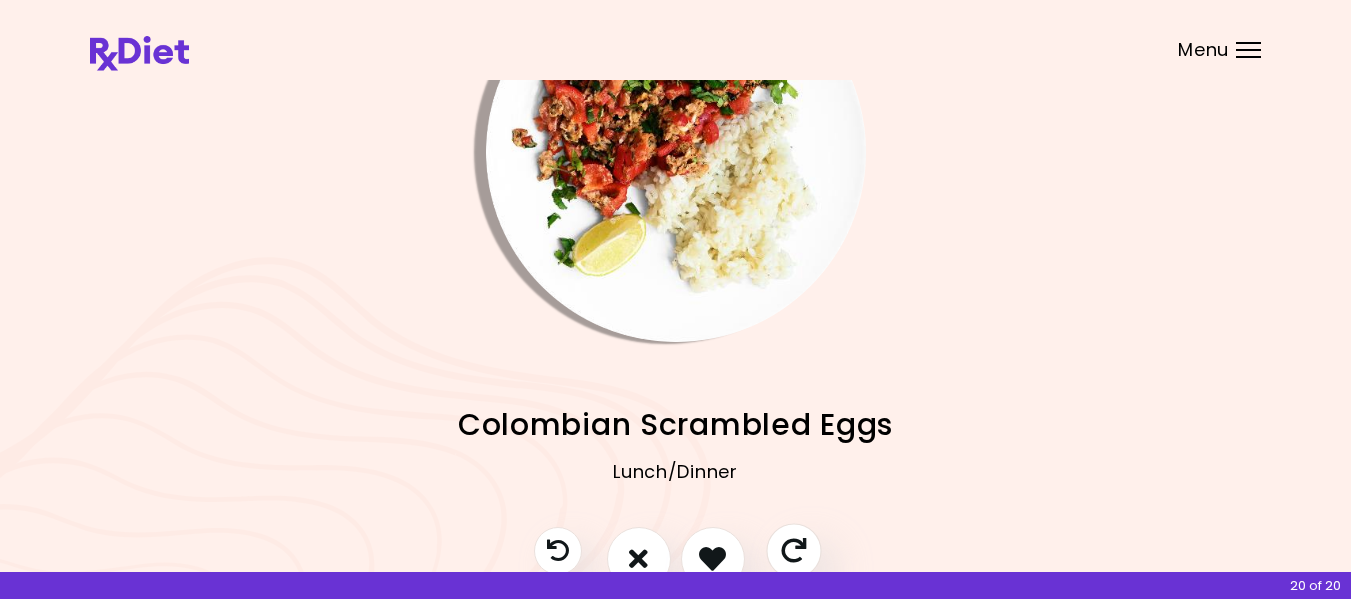 click at bounding box center (793, 550) 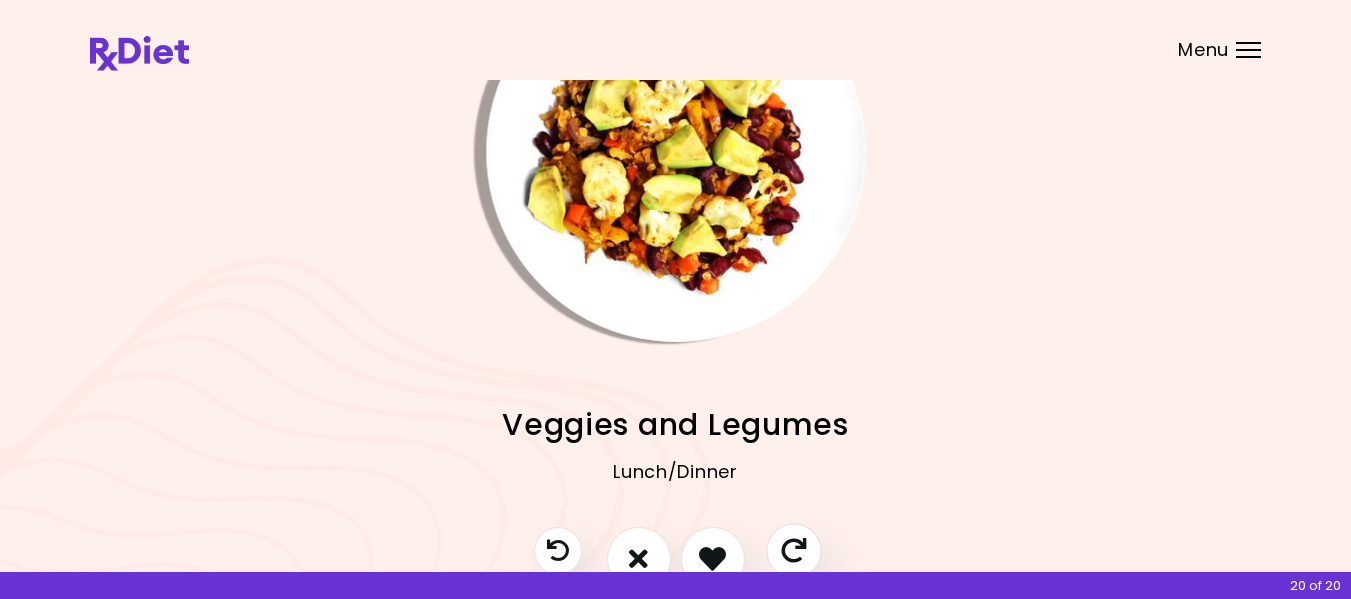 click at bounding box center [793, 550] 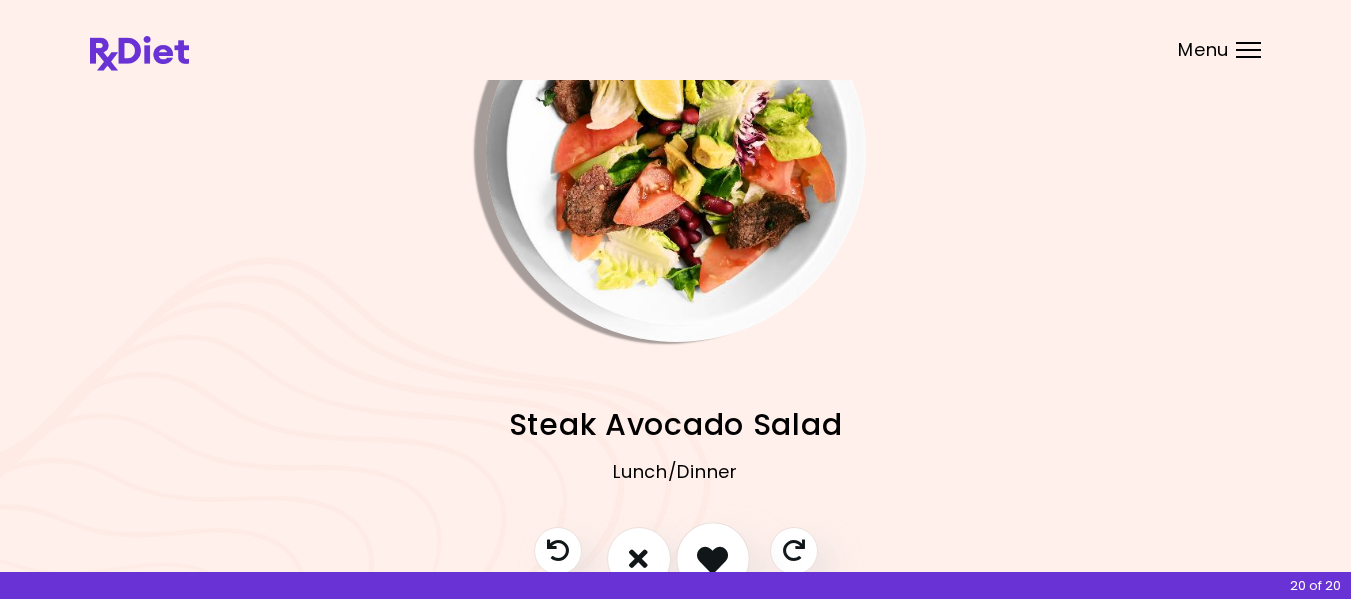 click at bounding box center (713, 559) 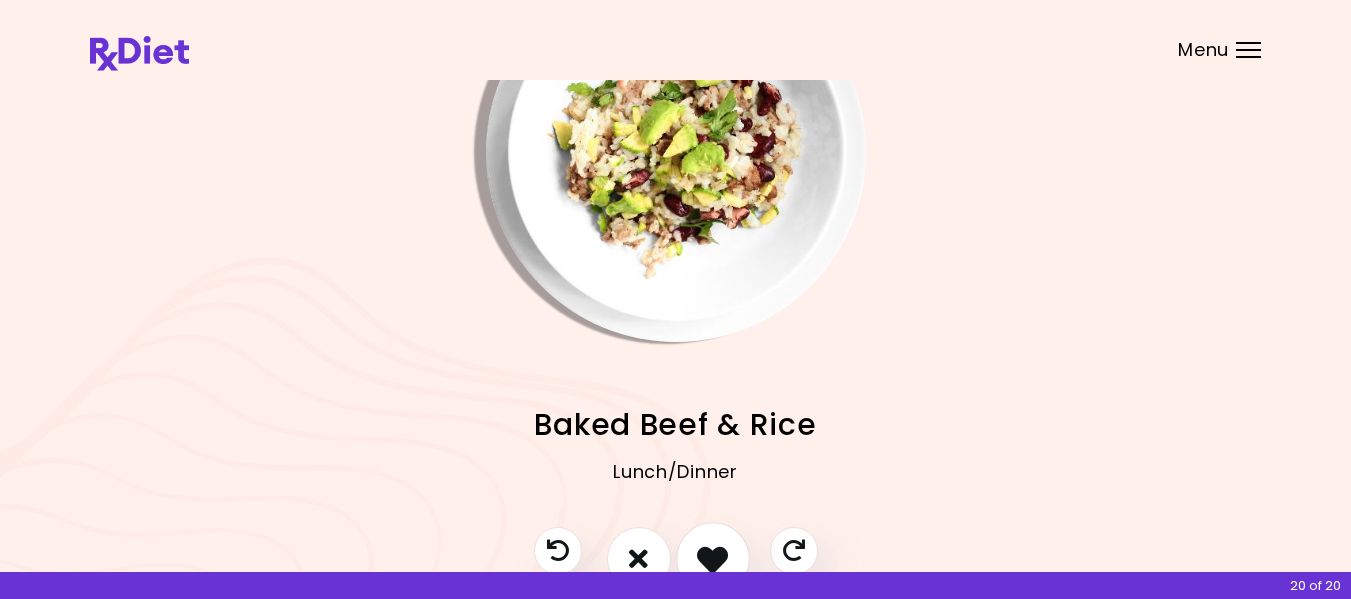 click at bounding box center [712, 558] 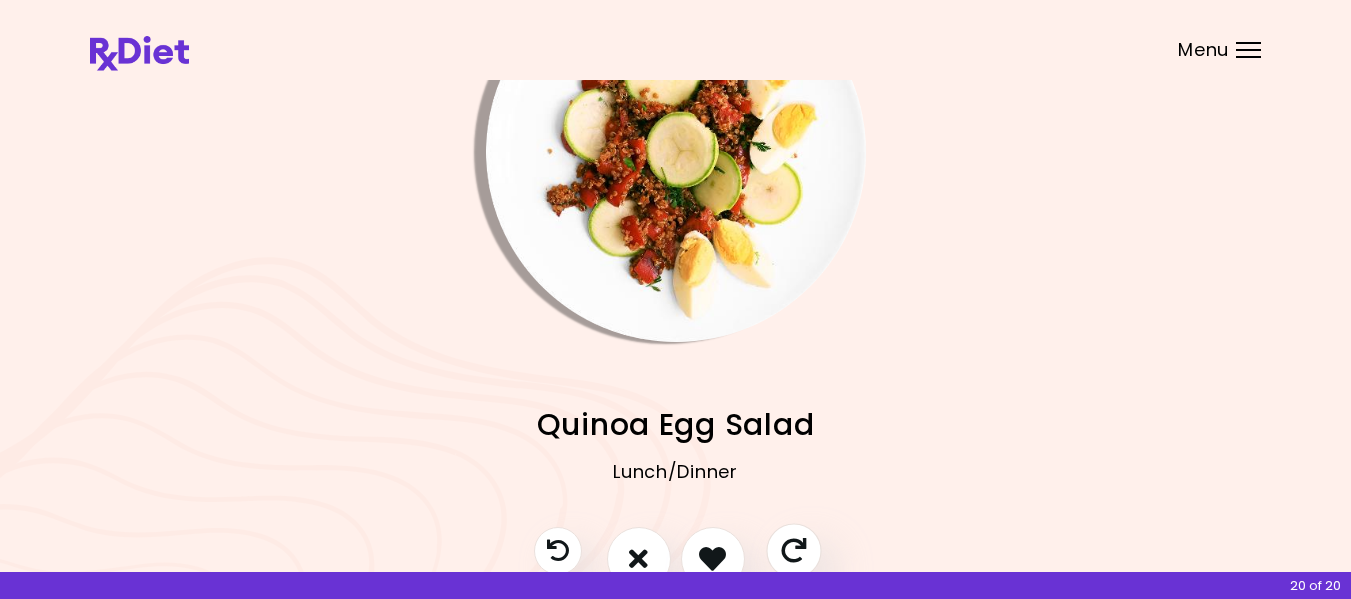 click at bounding box center (793, 550) 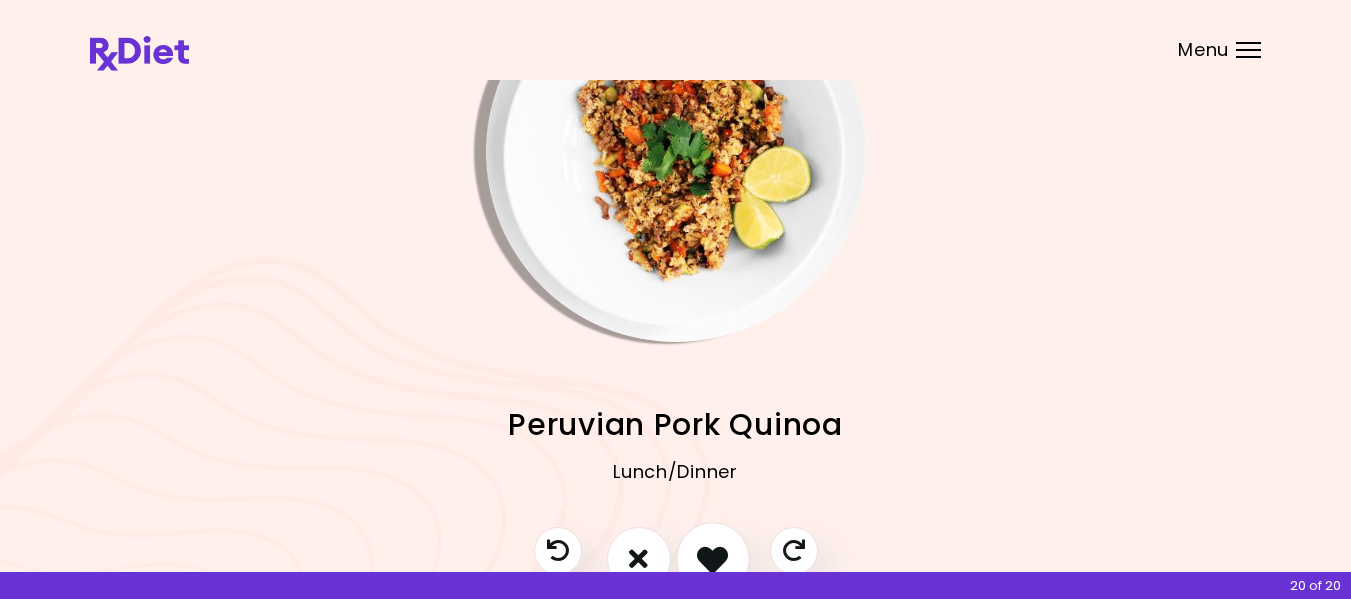 click at bounding box center [713, 559] 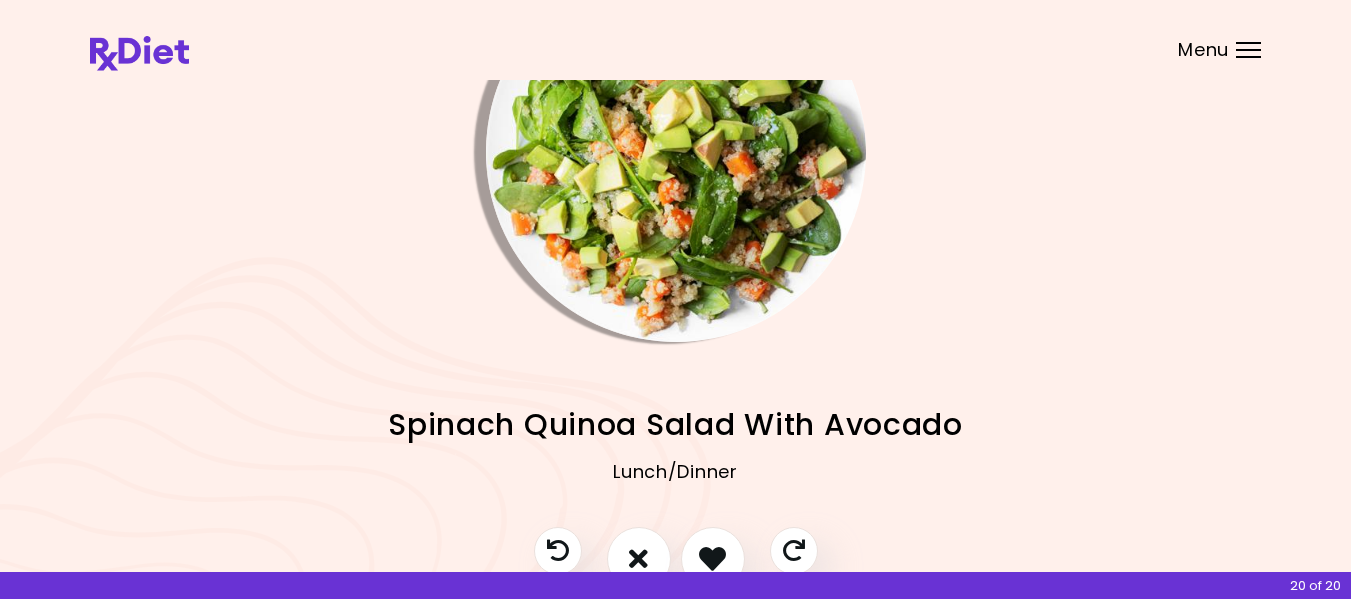 drag, startPoint x: 799, startPoint y: 553, endPoint x: 754, endPoint y: 500, distance: 69.52697 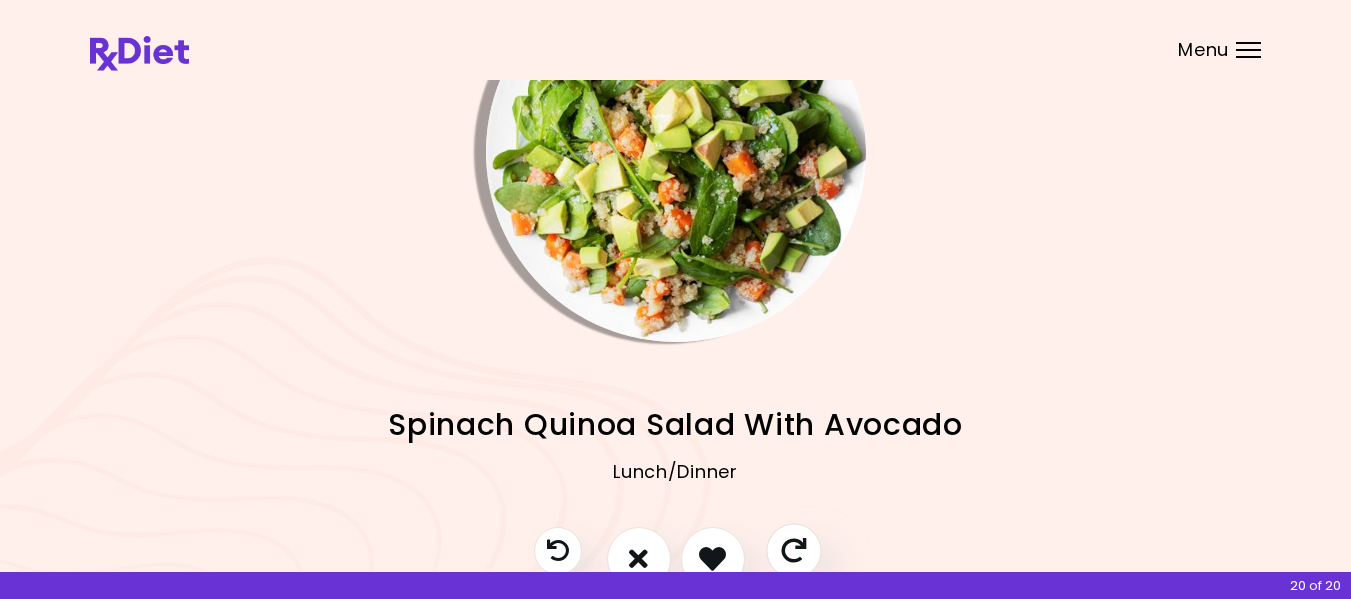 click at bounding box center (793, 550) 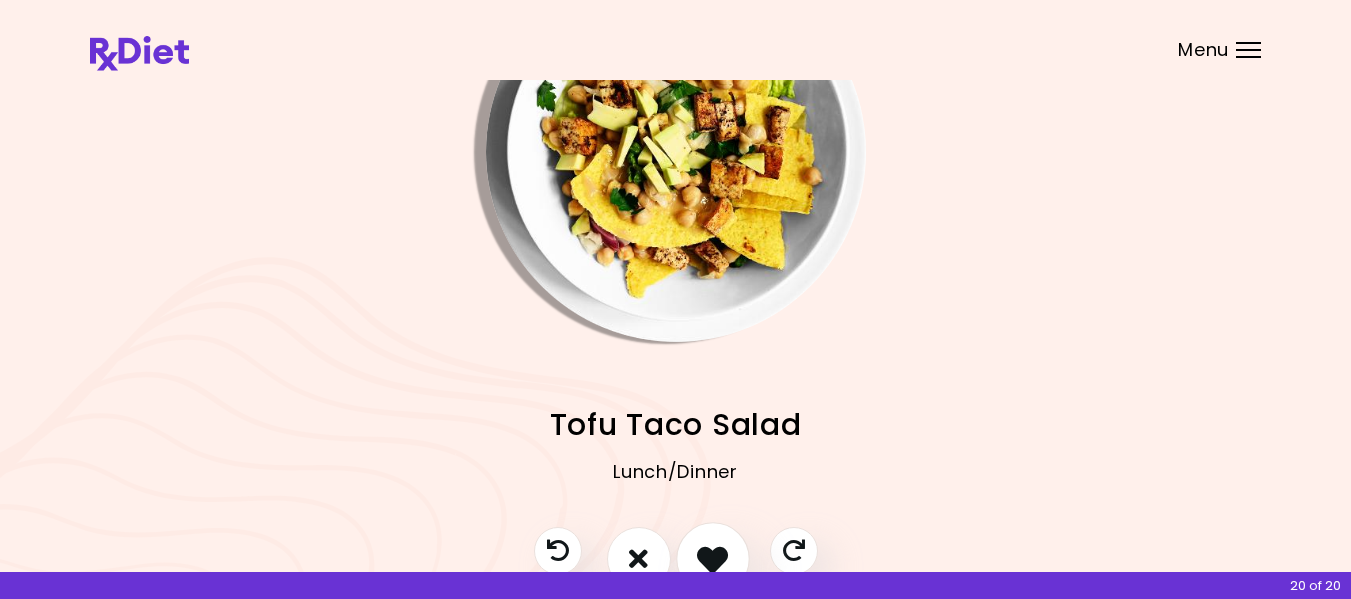click at bounding box center (712, 558) 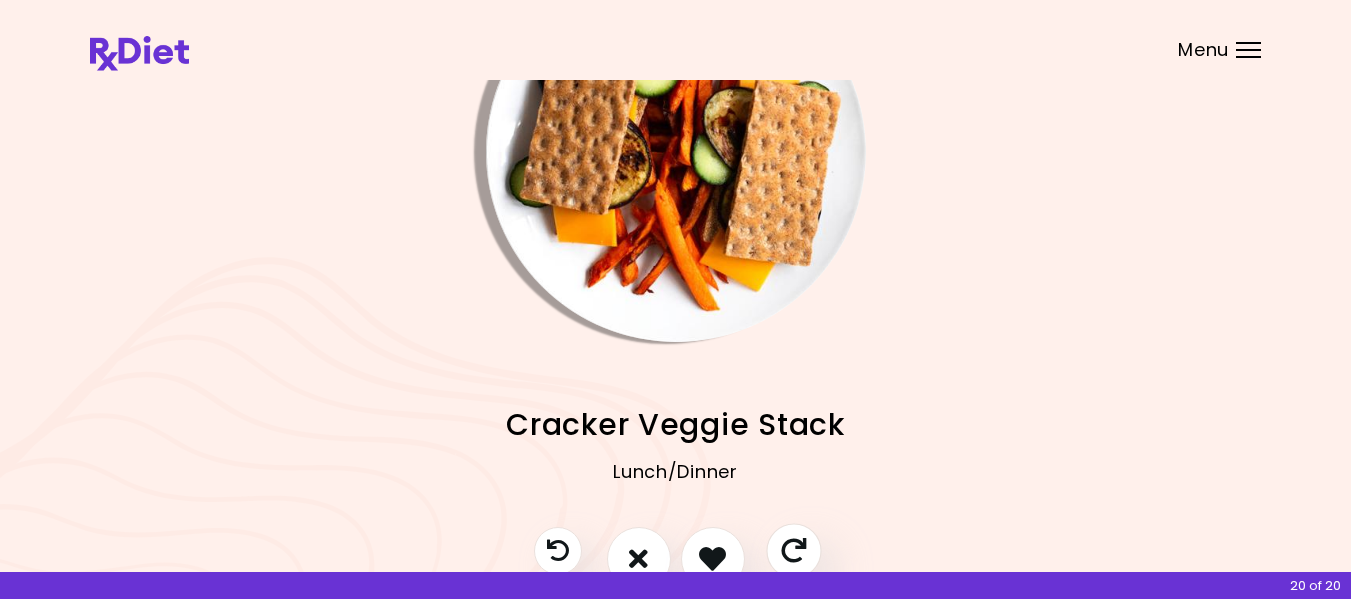 click at bounding box center (793, 550) 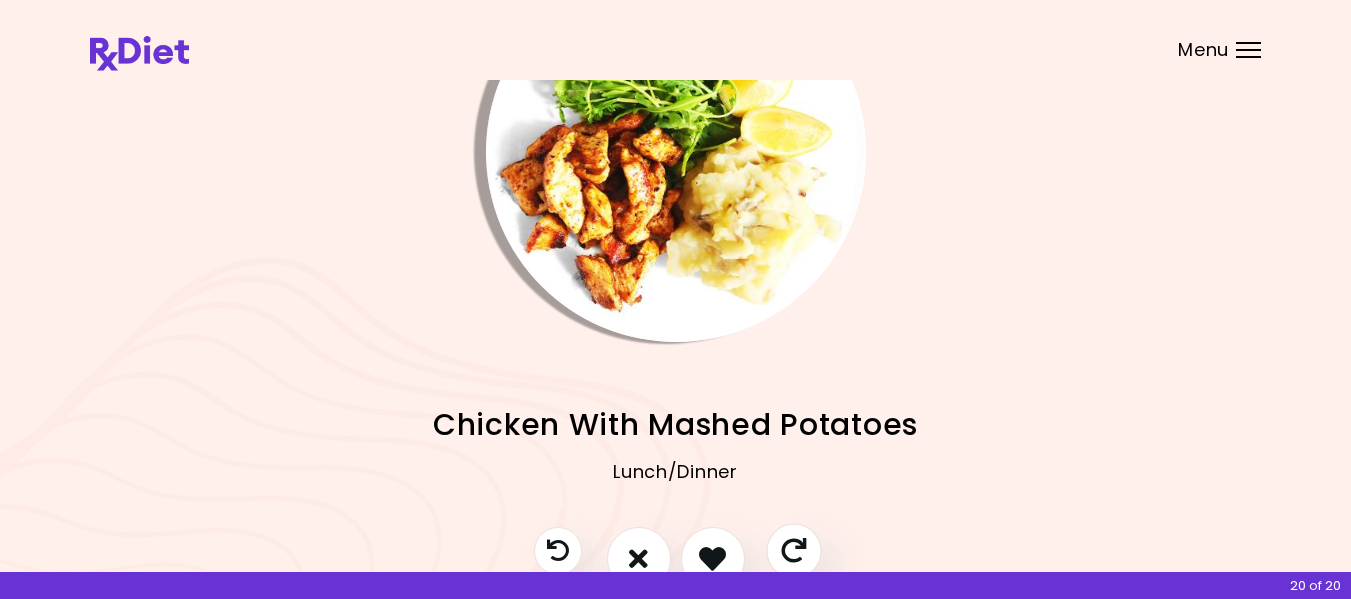 click at bounding box center (793, 550) 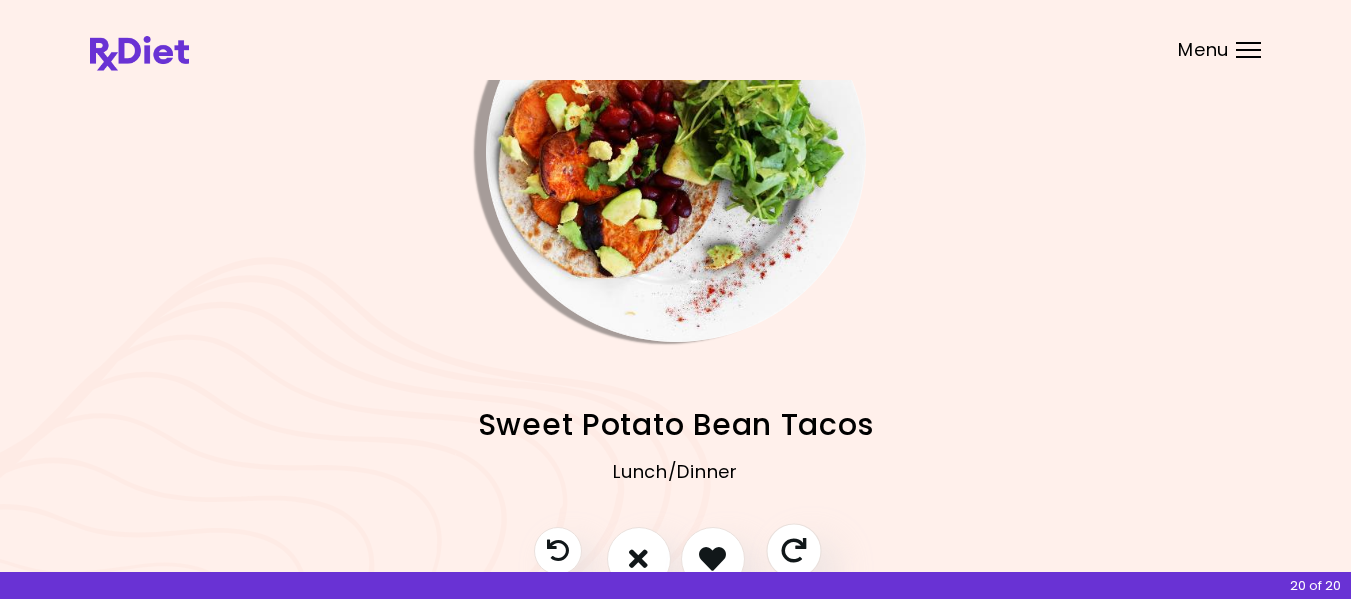 click at bounding box center (793, 550) 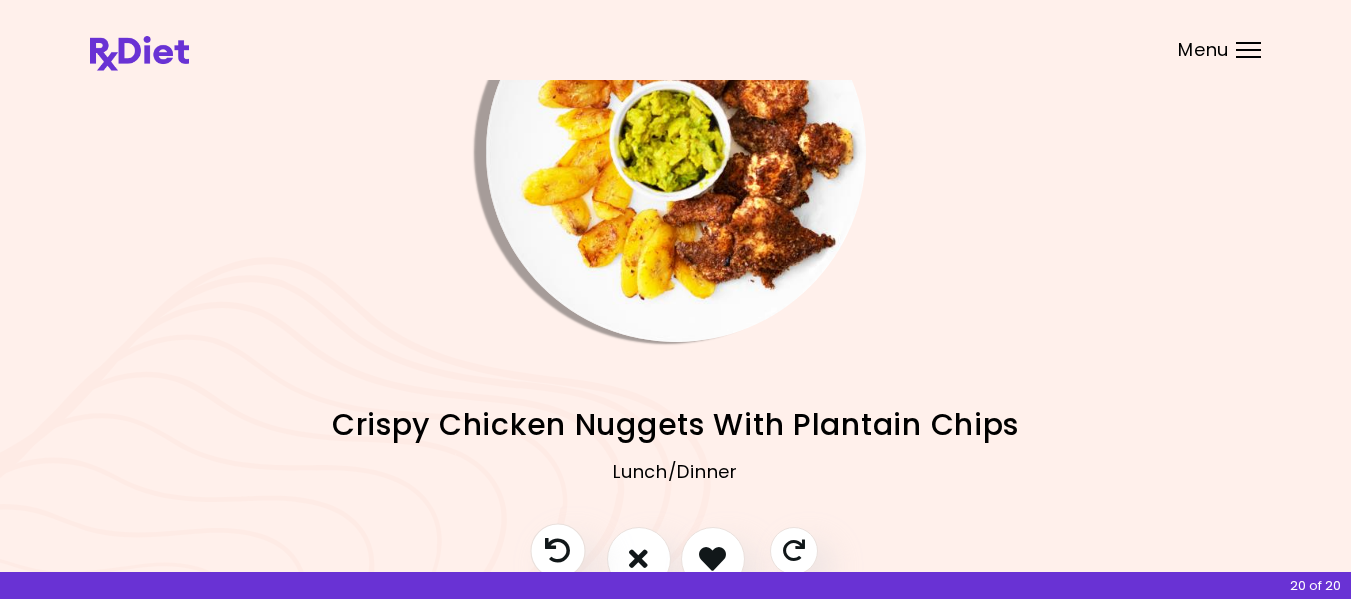 click at bounding box center (557, 550) 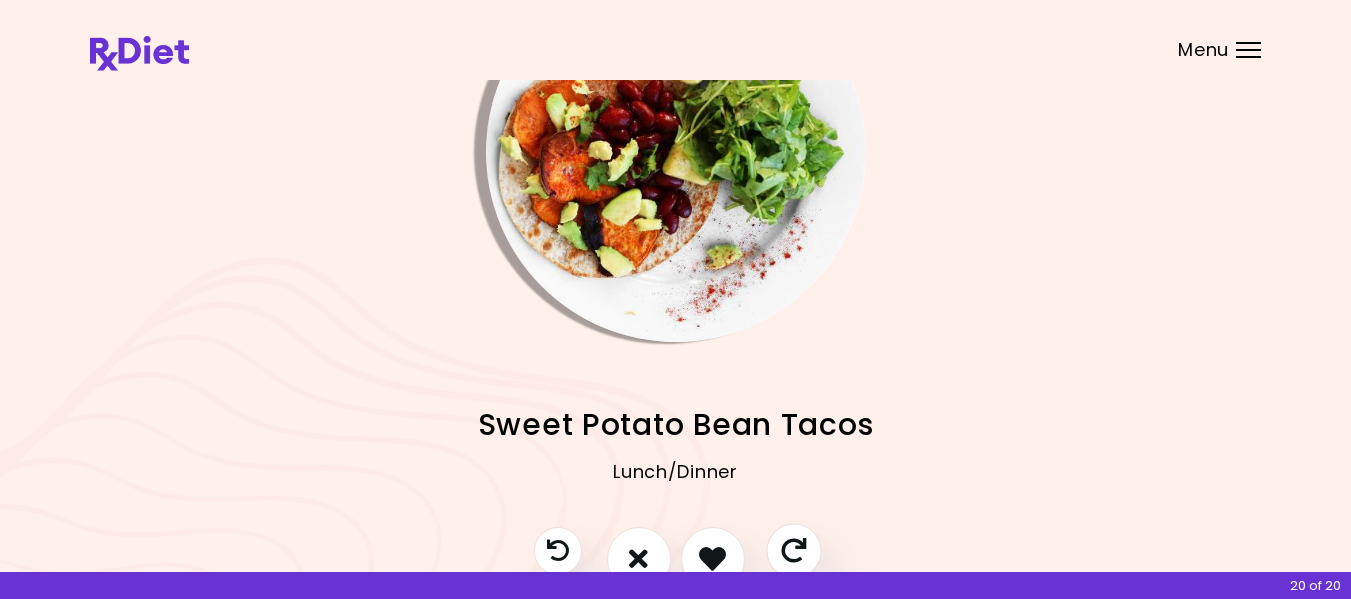 click at bounding box center (793, 550) 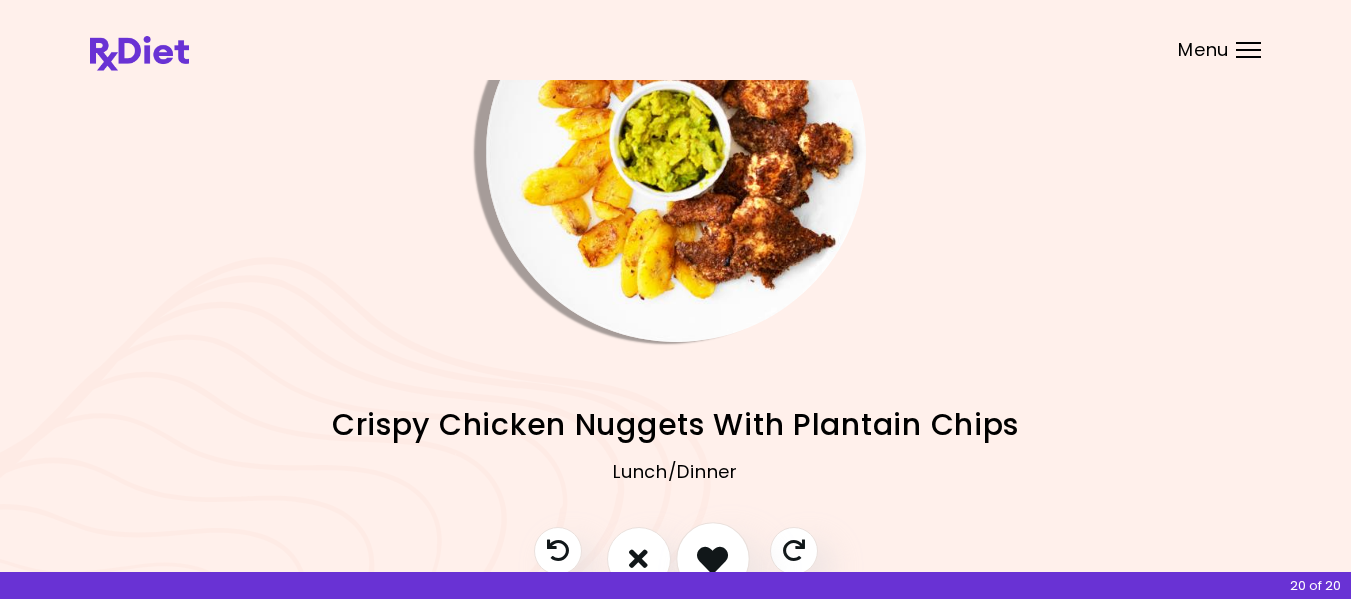 click at bounding box center (712, 558) 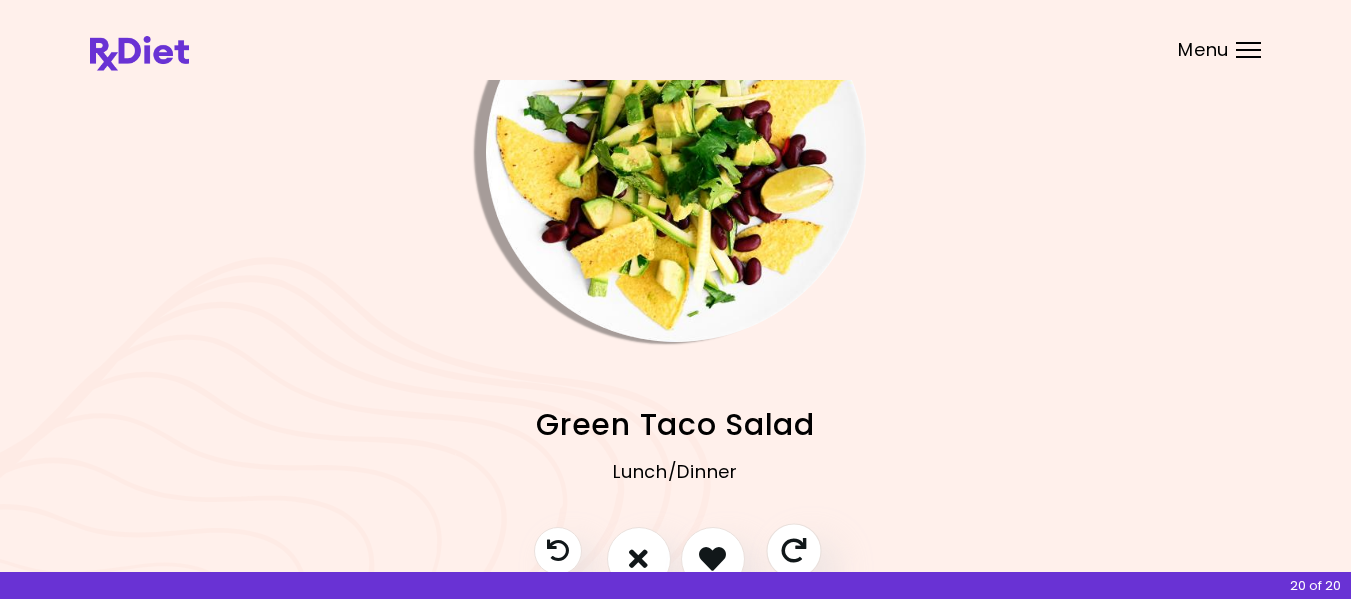 click at bounding box center [793, 550] 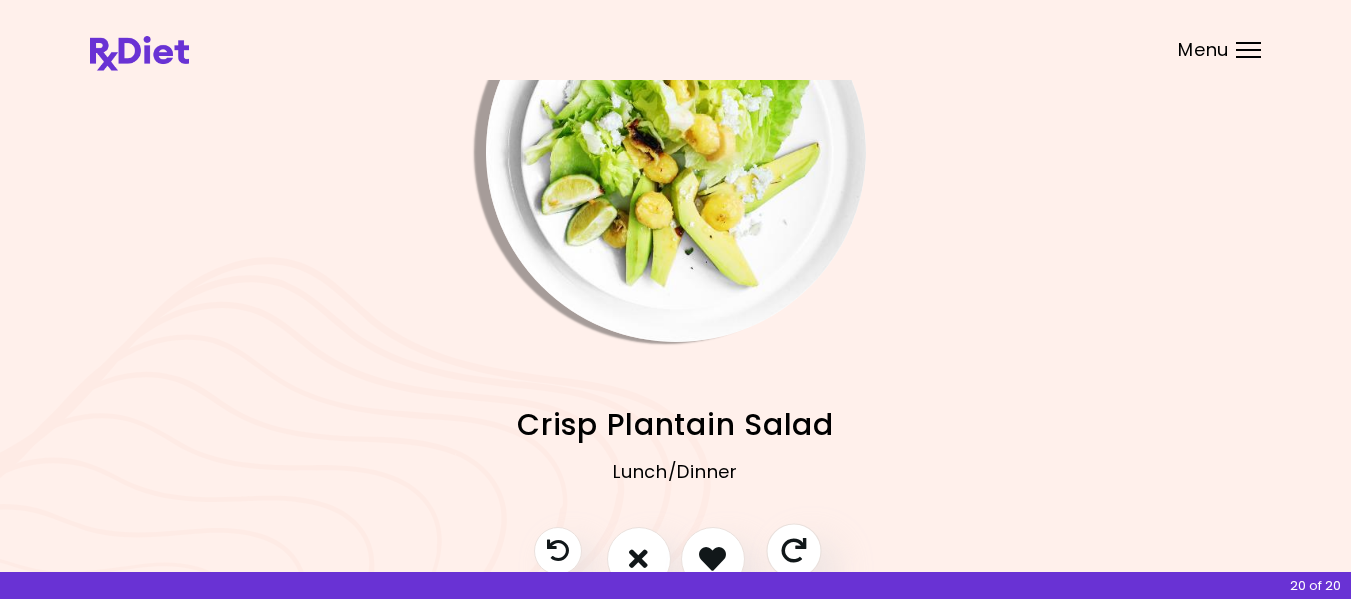 click at bounding box center (793, 550) 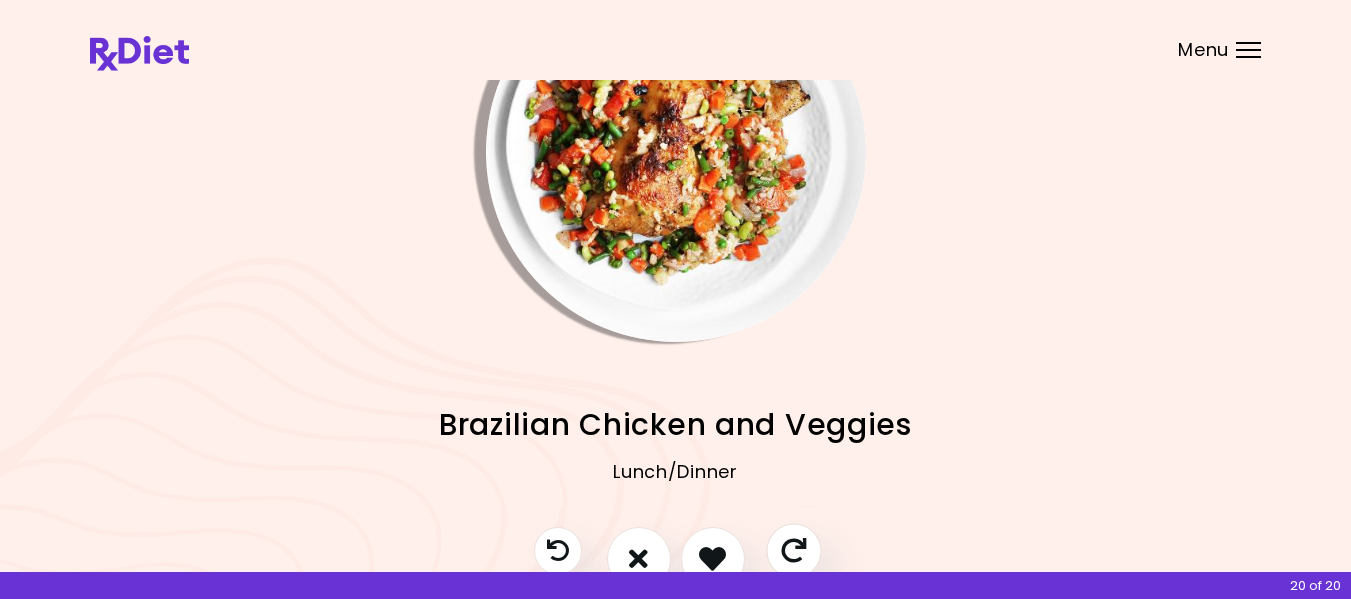 click at bounding box center [793, 550] 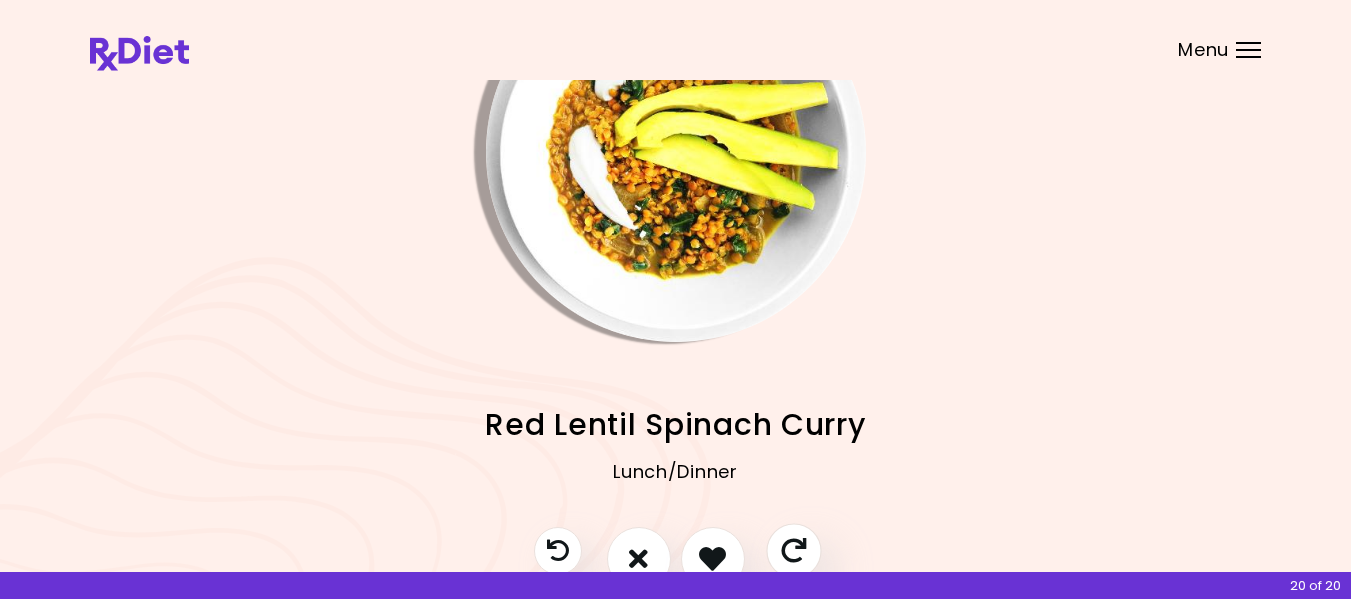 click at bounding box center (793, 550) 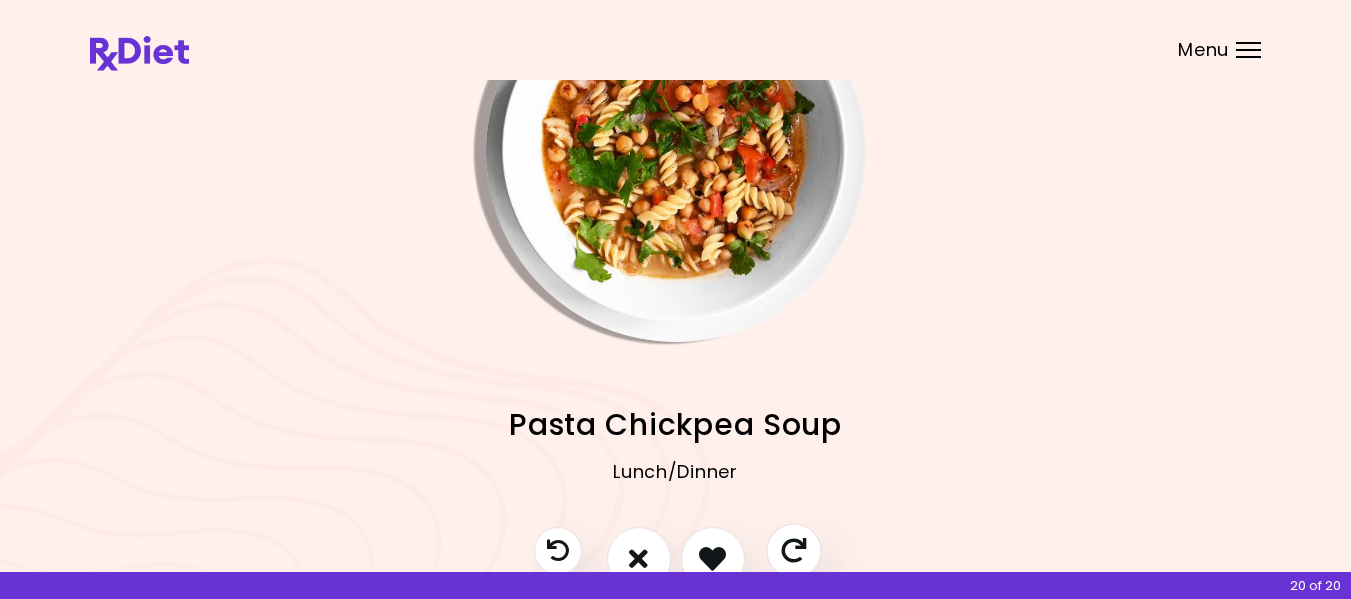 click at bounding box center [793, 550] 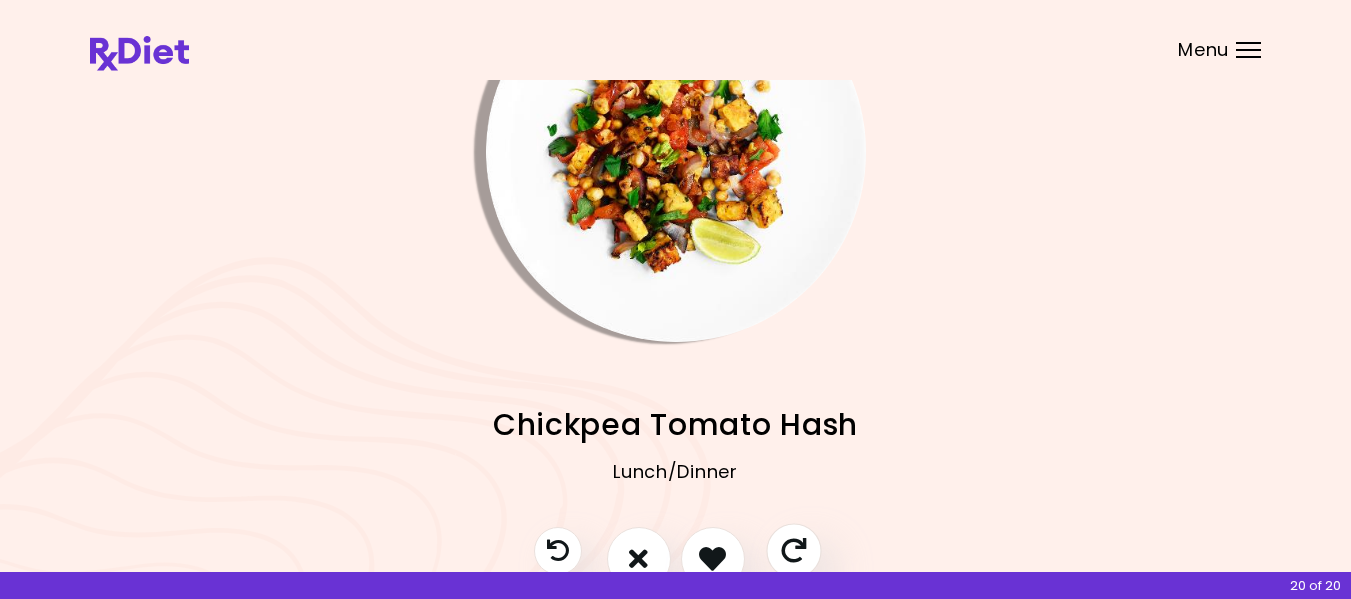 click at bounding box center (793, 550) 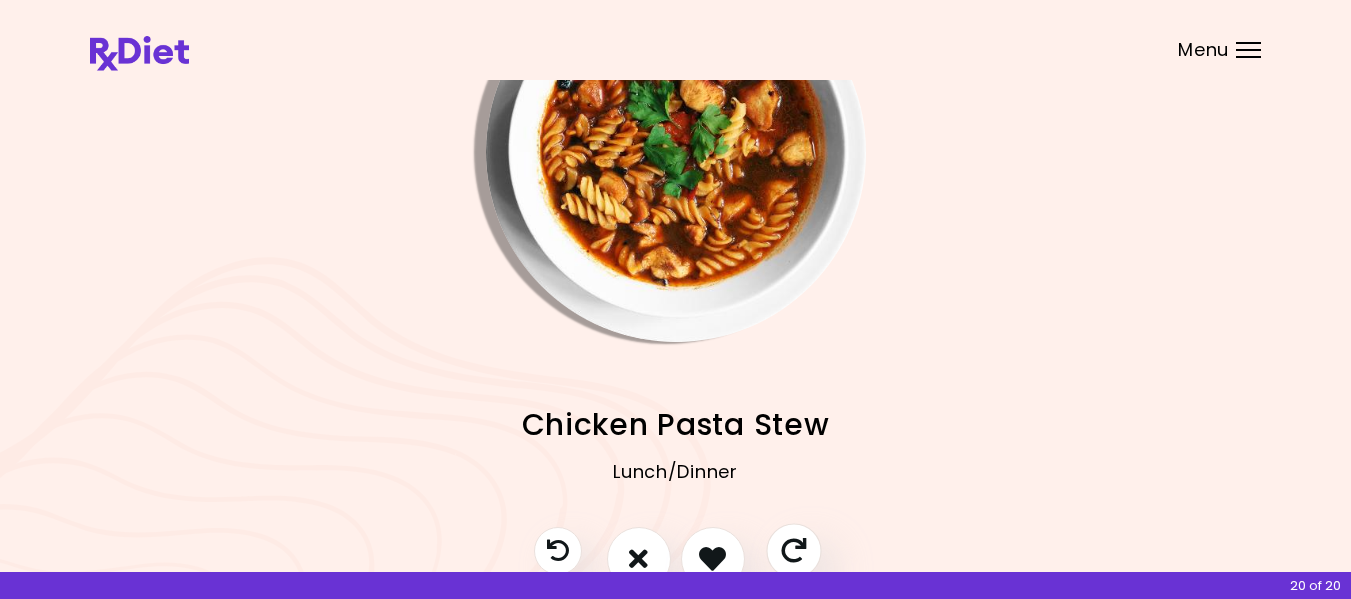click at bounding box center (793, 550) 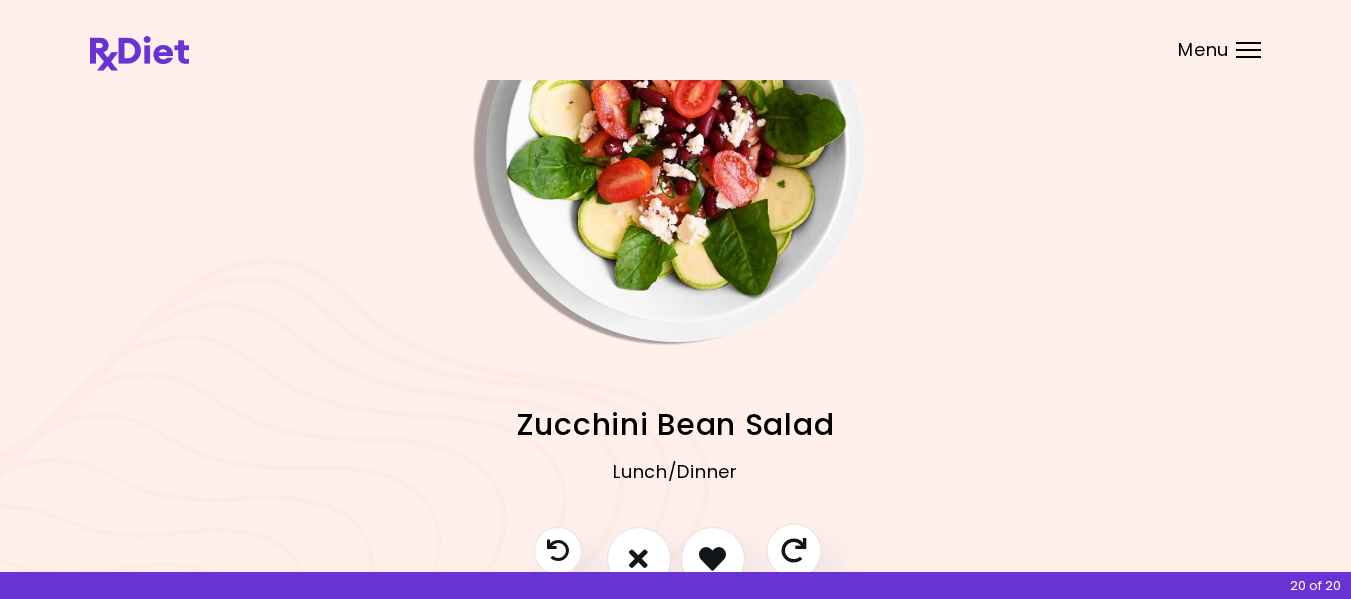 click at bounding box center (793, 550) 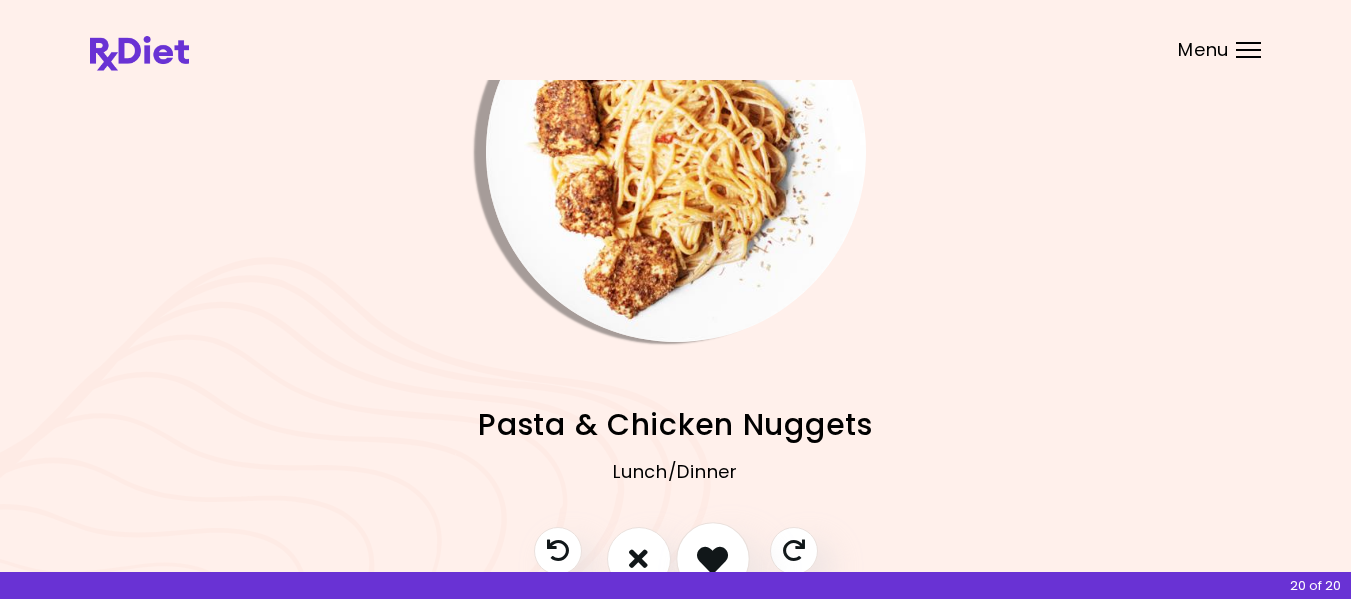 click at bounding box center [712, 558] 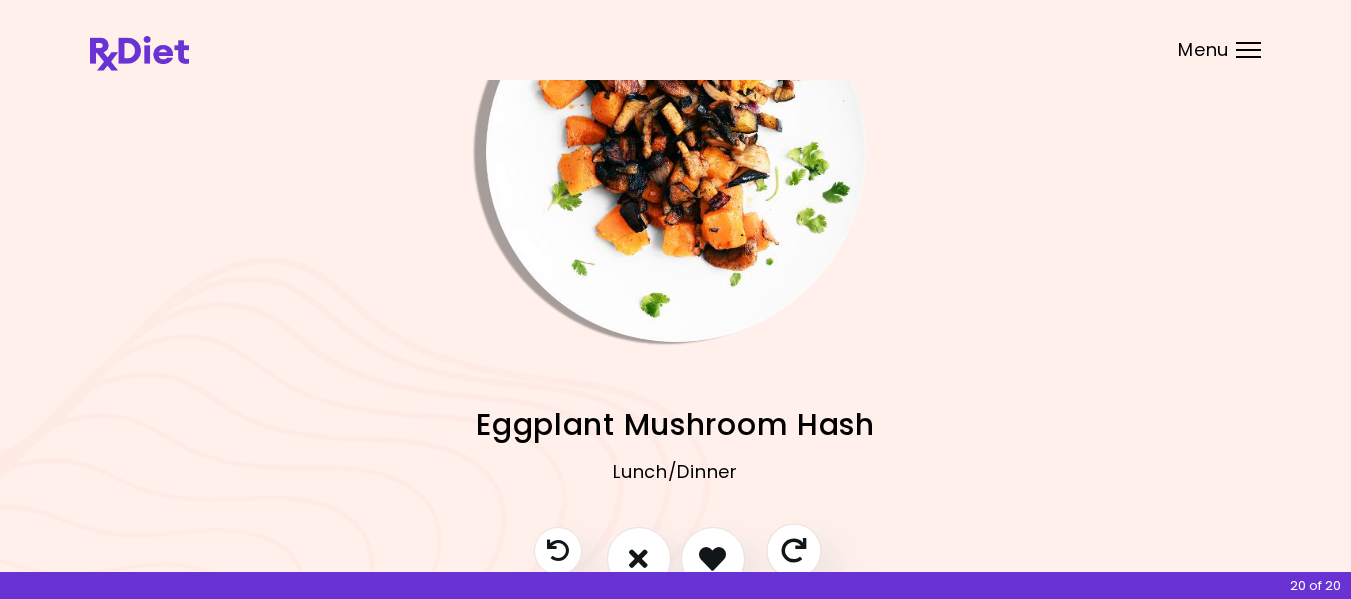 click at bounding box center (793, 550) 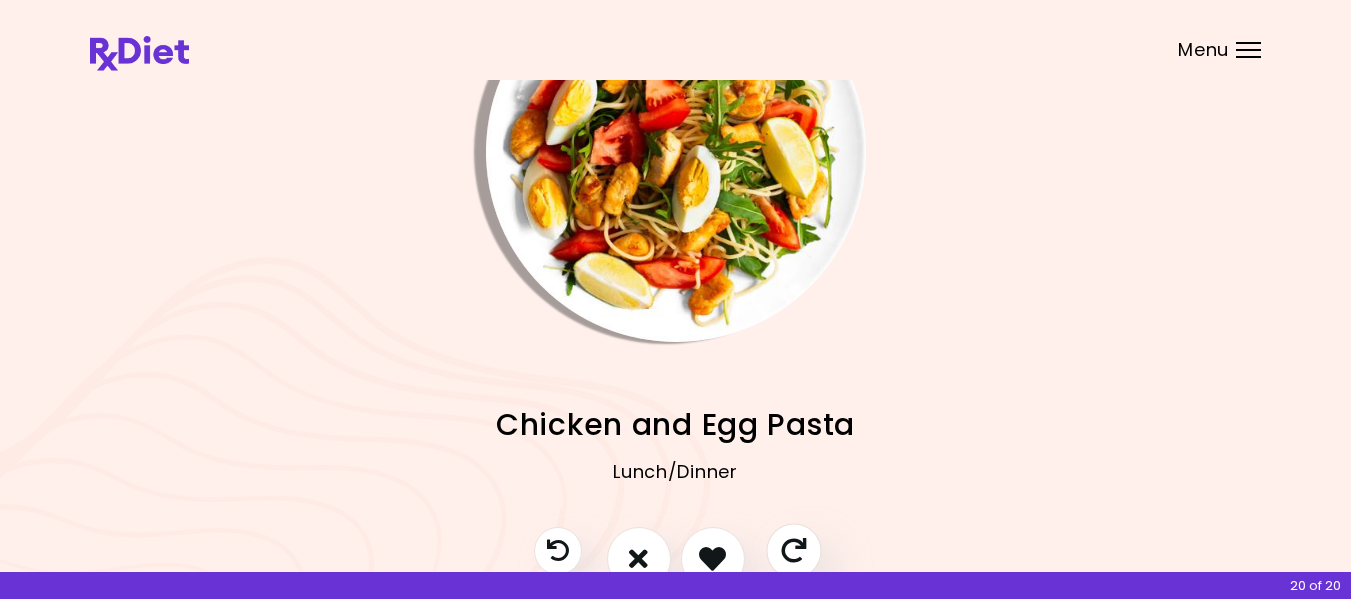 click at bounding box center (793, 550) 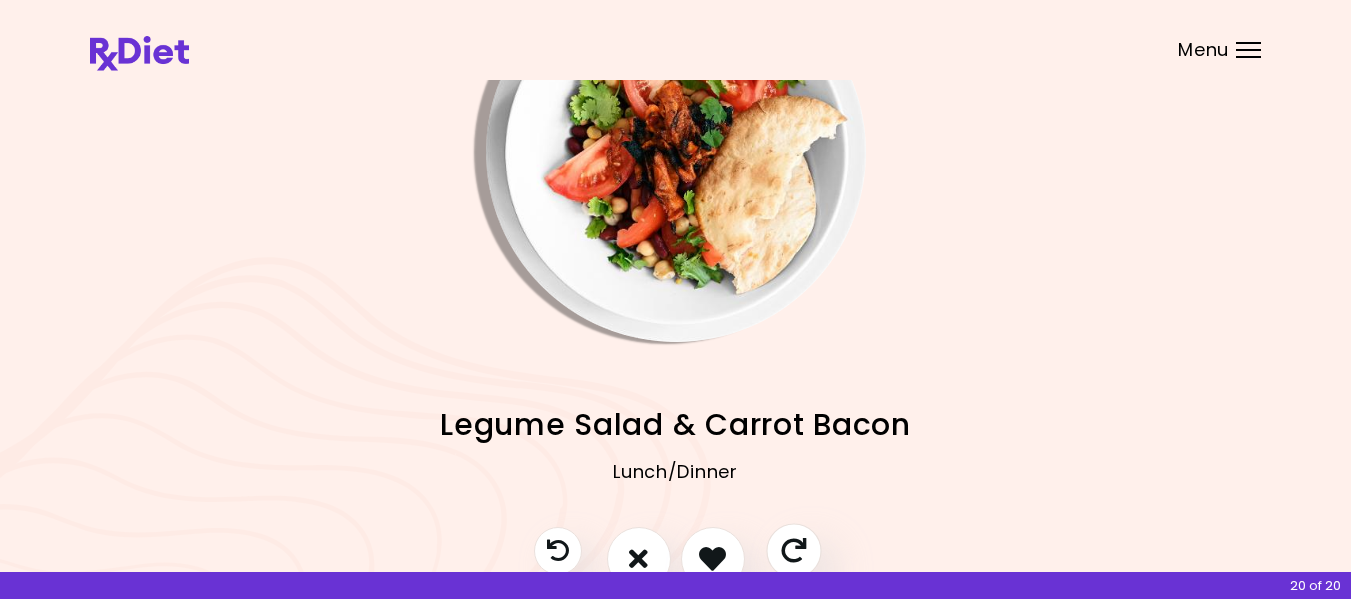 click at bounding box center [793, 550] 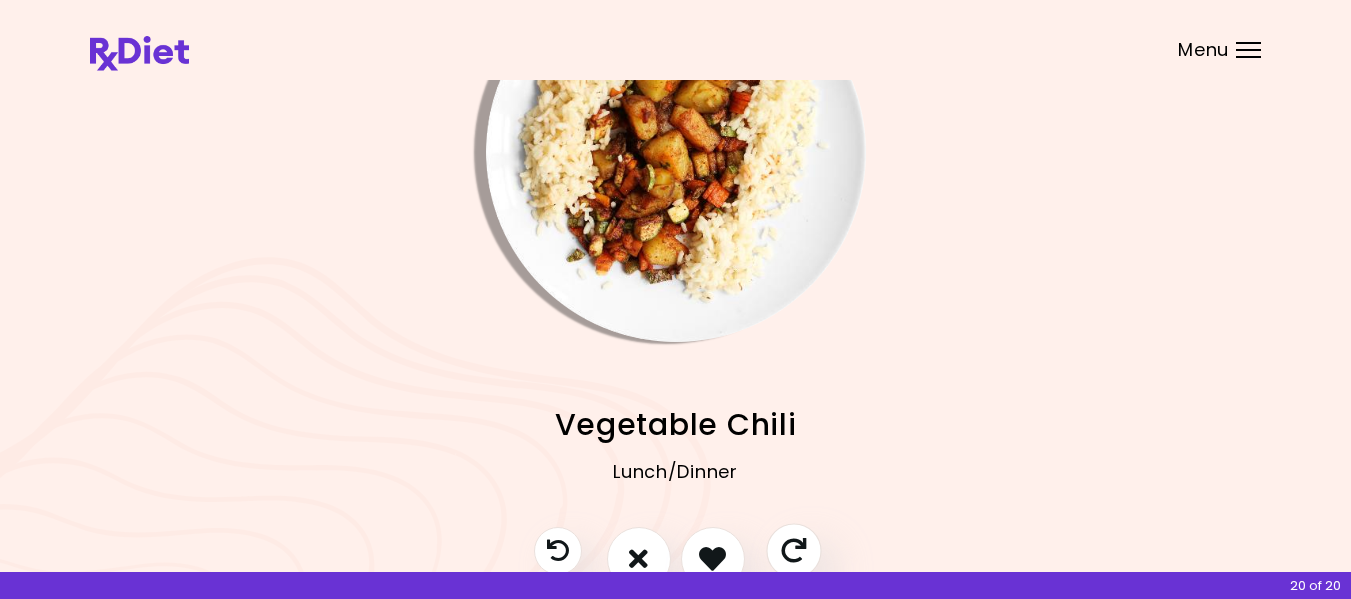 click at bounding box center (793, 550) 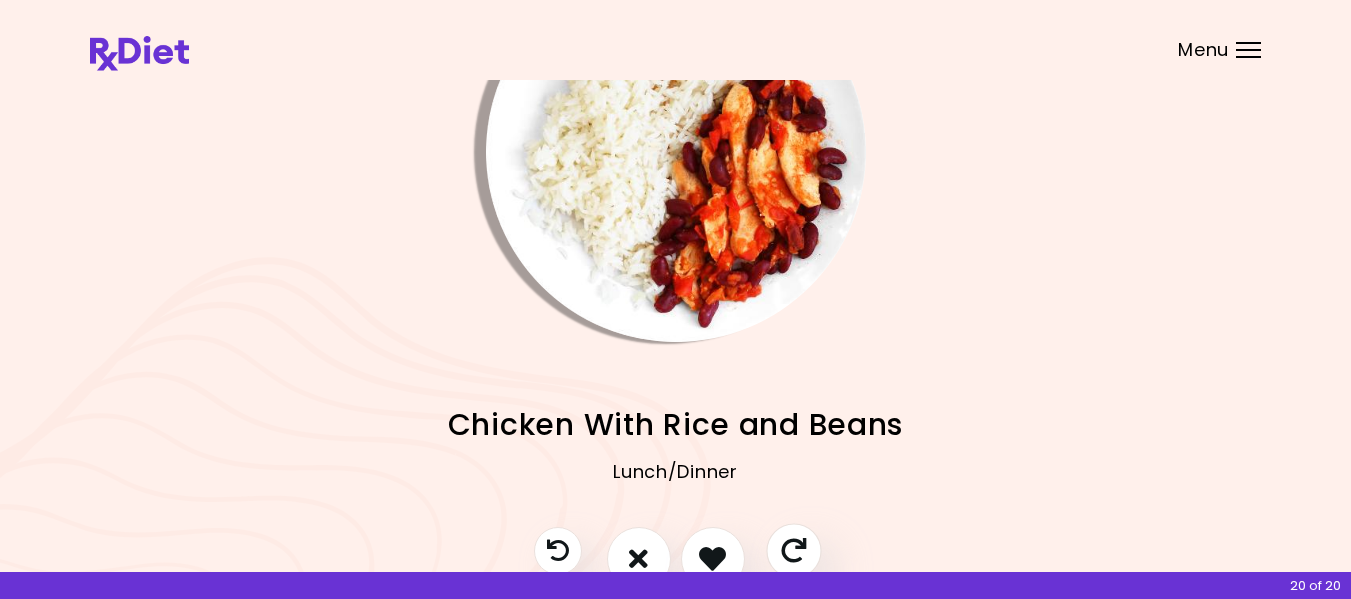 click at bounding box center (793, 550) 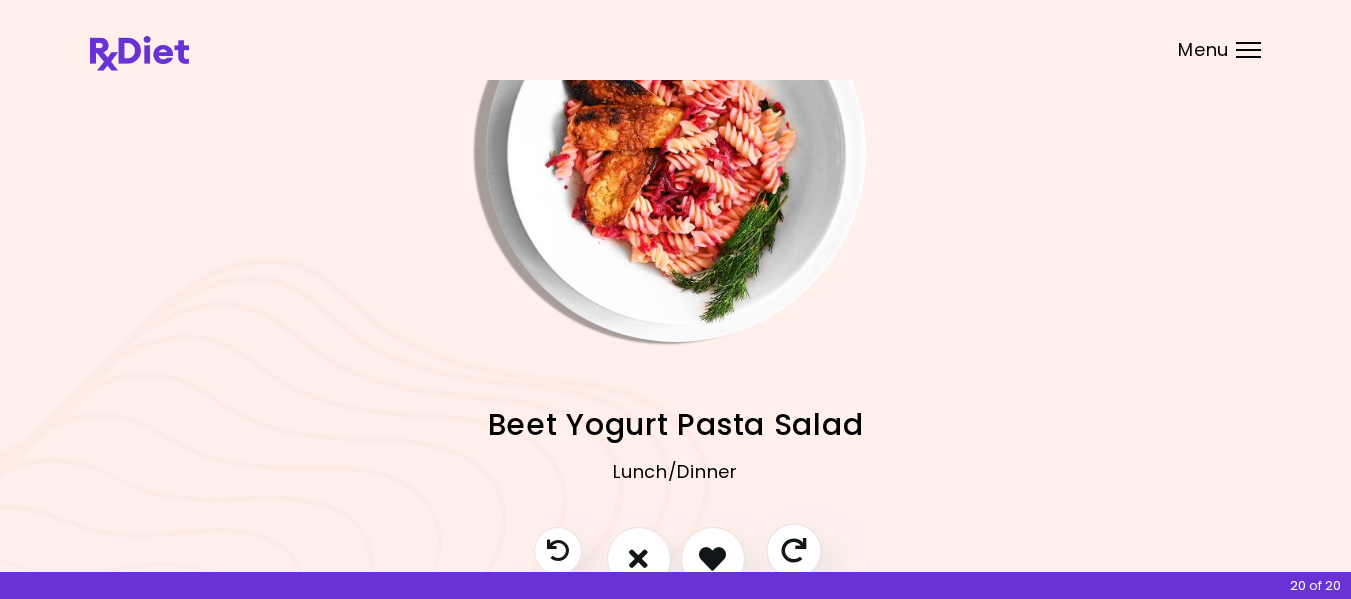 click at bounding box center [793, 550] 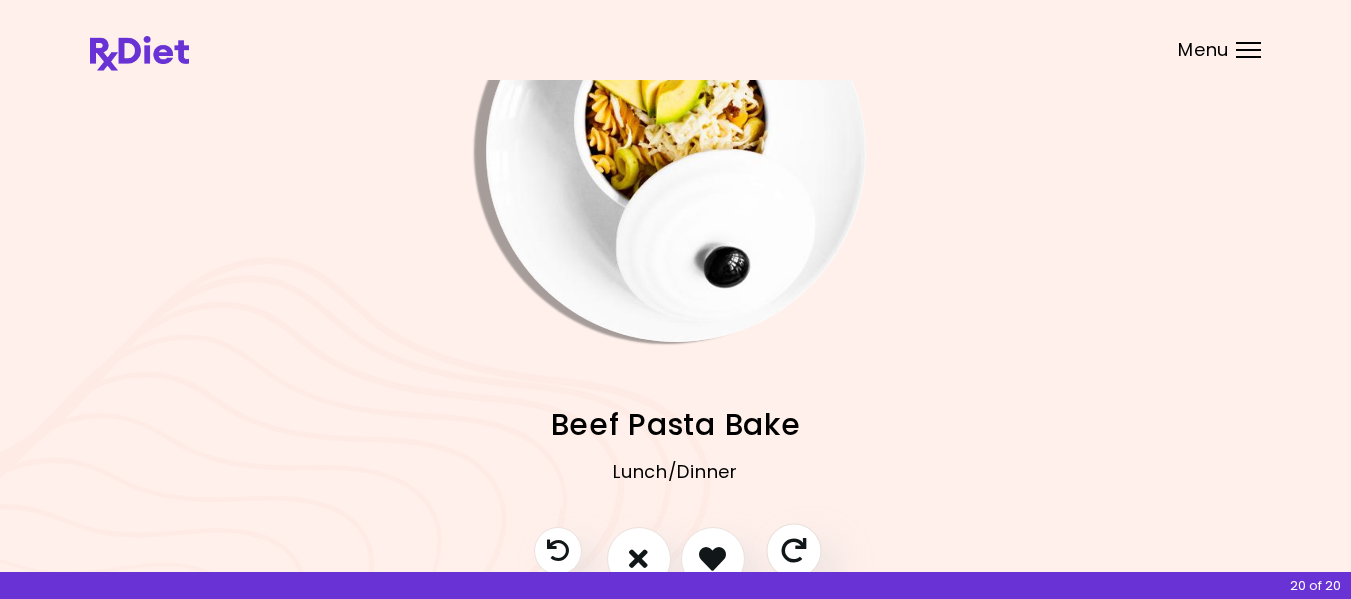 click at bounding box center (793, 550) 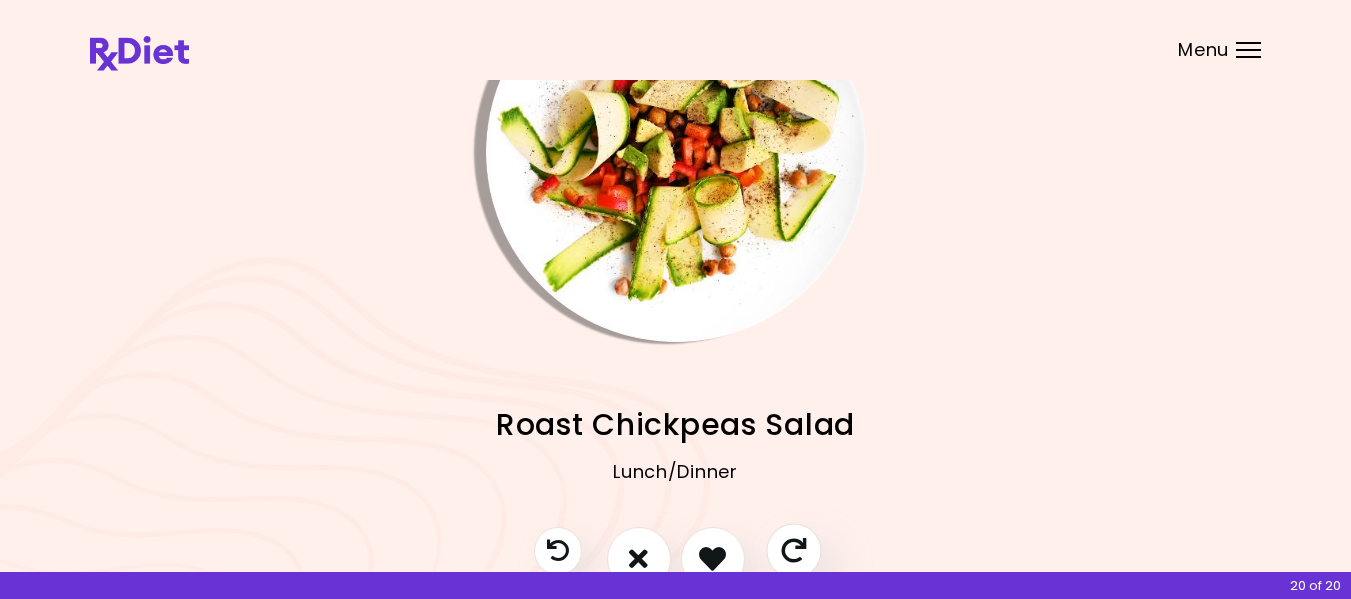 click at bounding box center [793, 550] 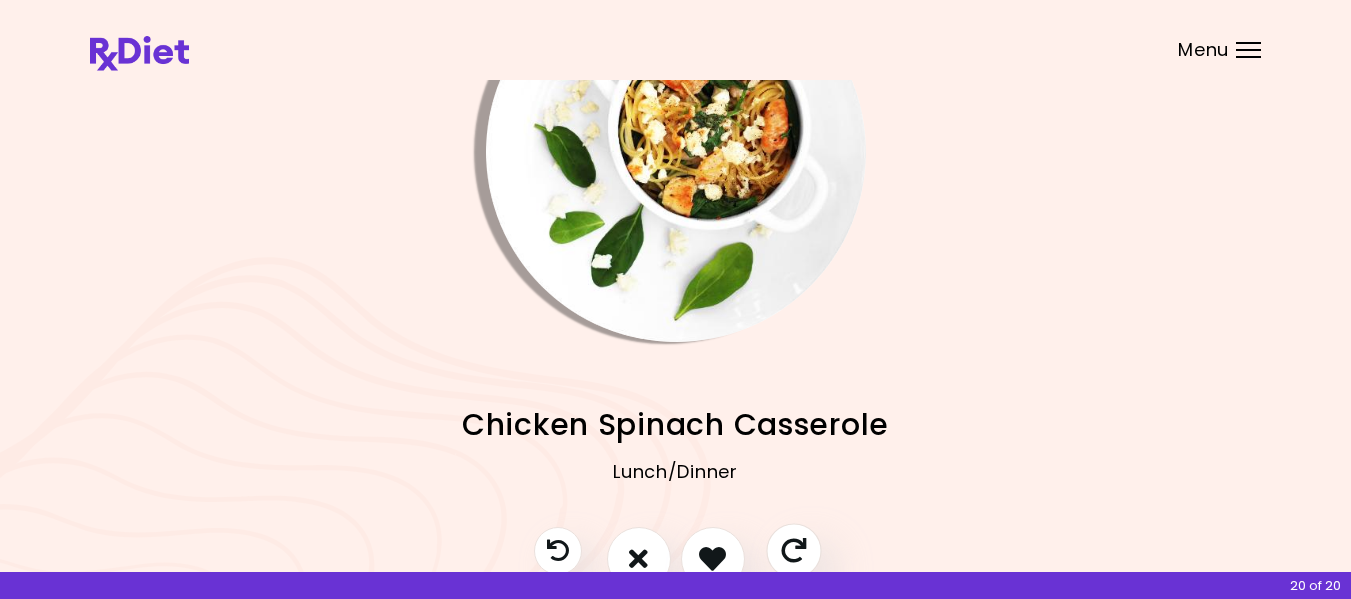 click at bounding box center (793, 550) 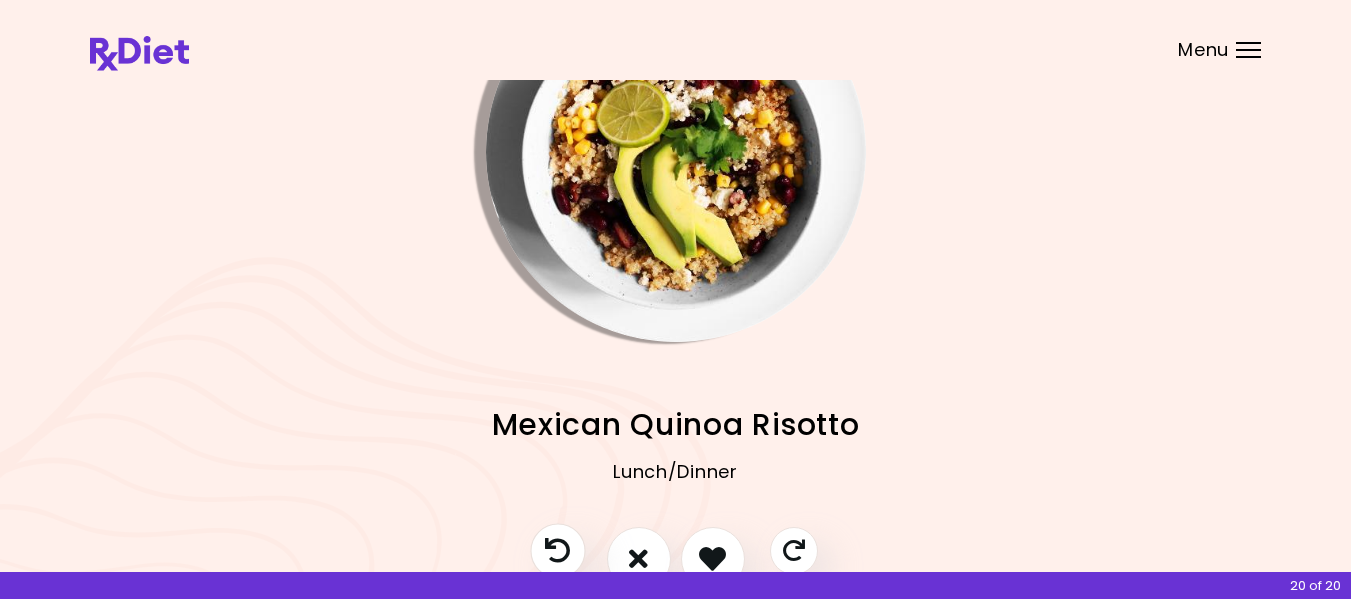click at bounding box center (557, 550) 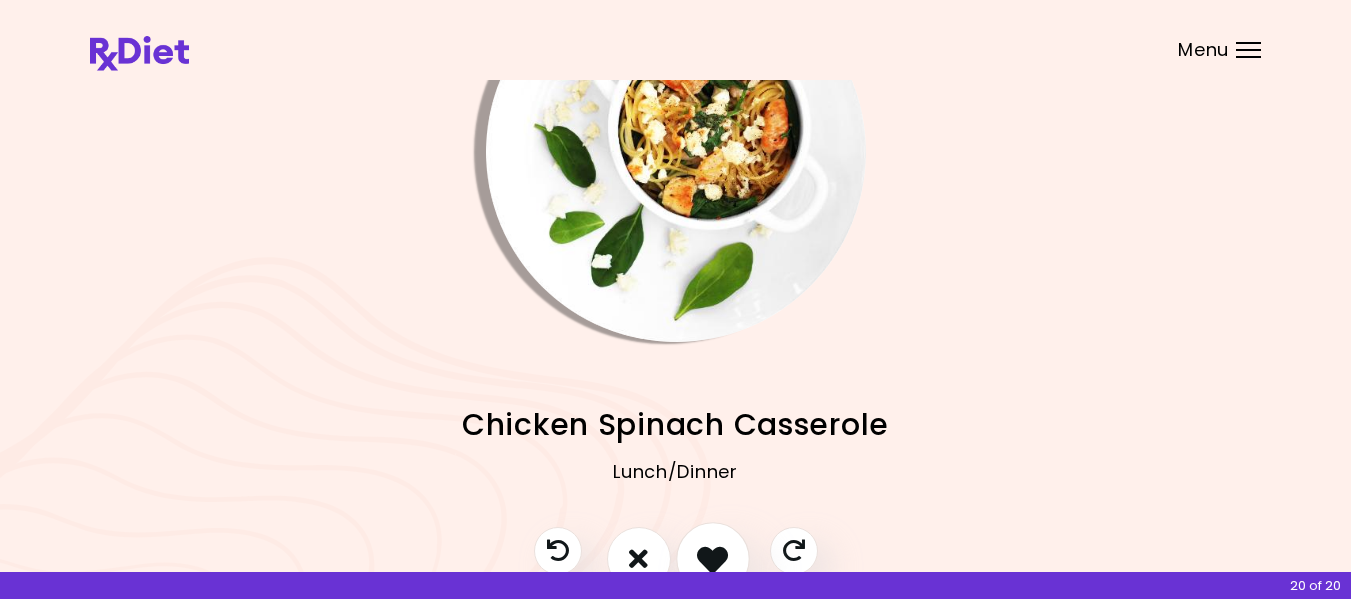 click at bounding box center [712, 558] 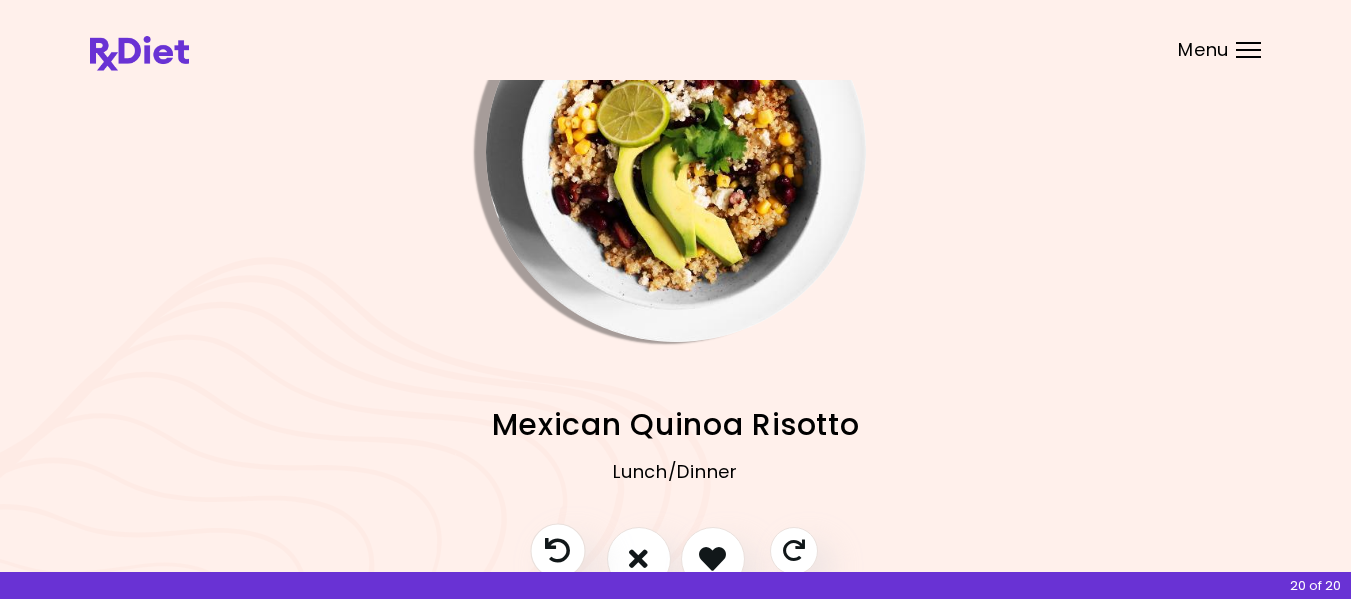 click at bounding box center (557, 550) 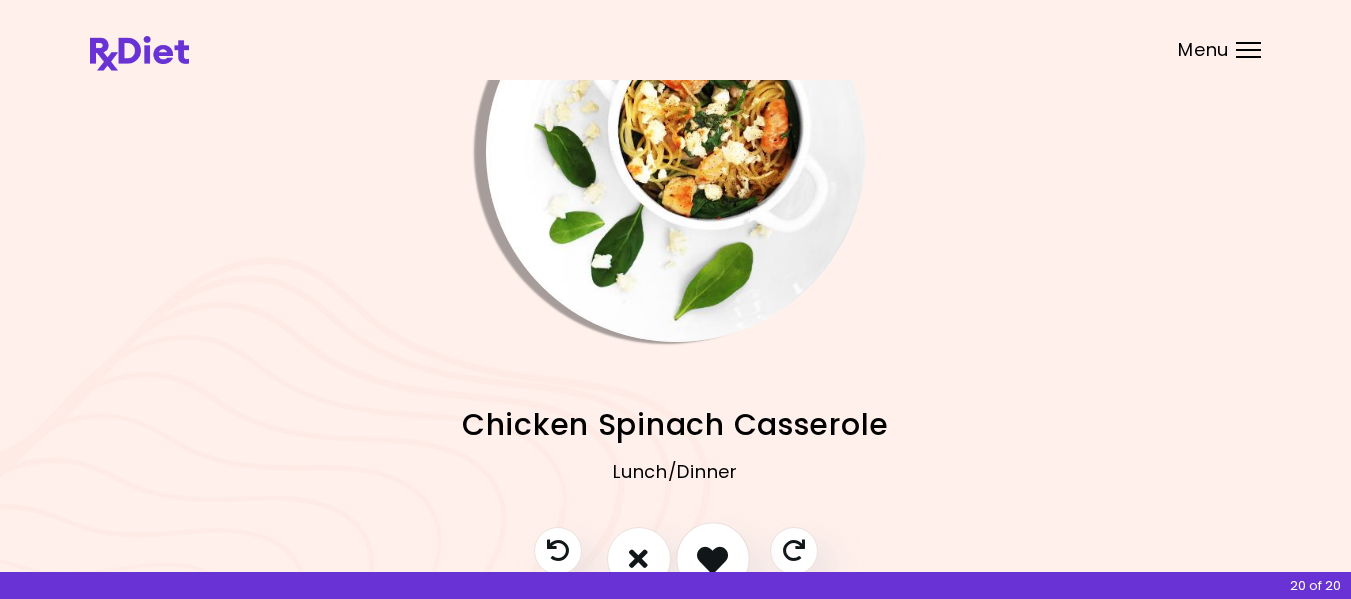 click at bounding box center [712, 558] 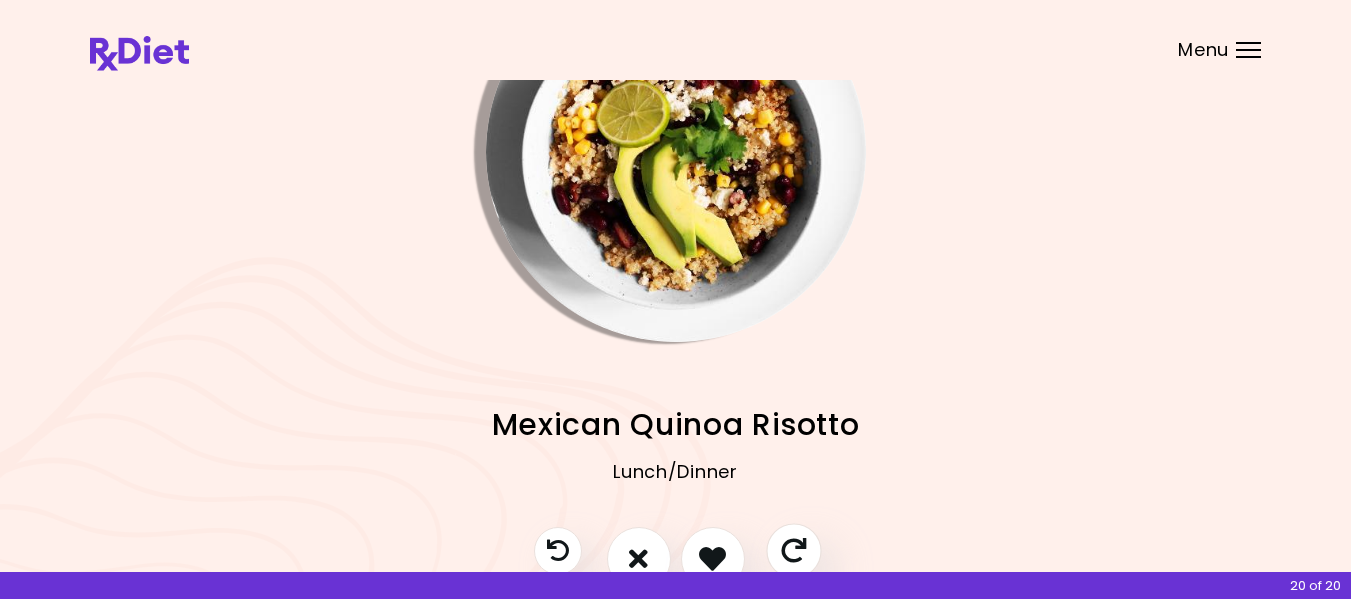 click at bounding box center (793, 550) 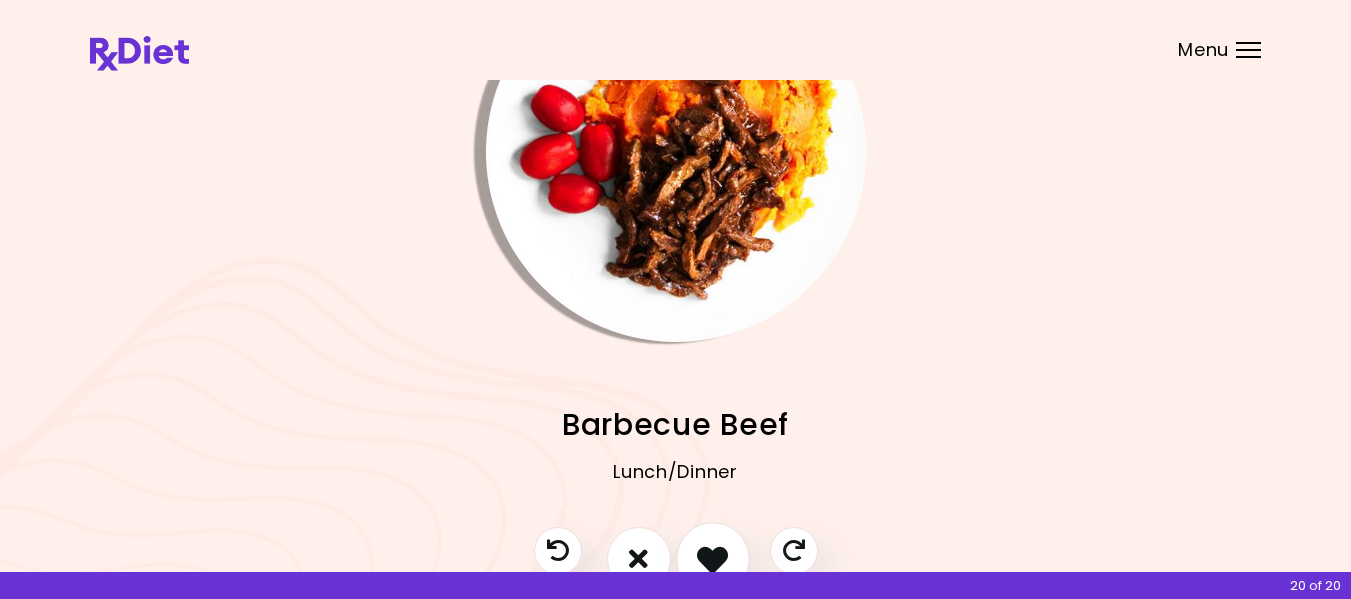 click at bounding box center [713, 559] 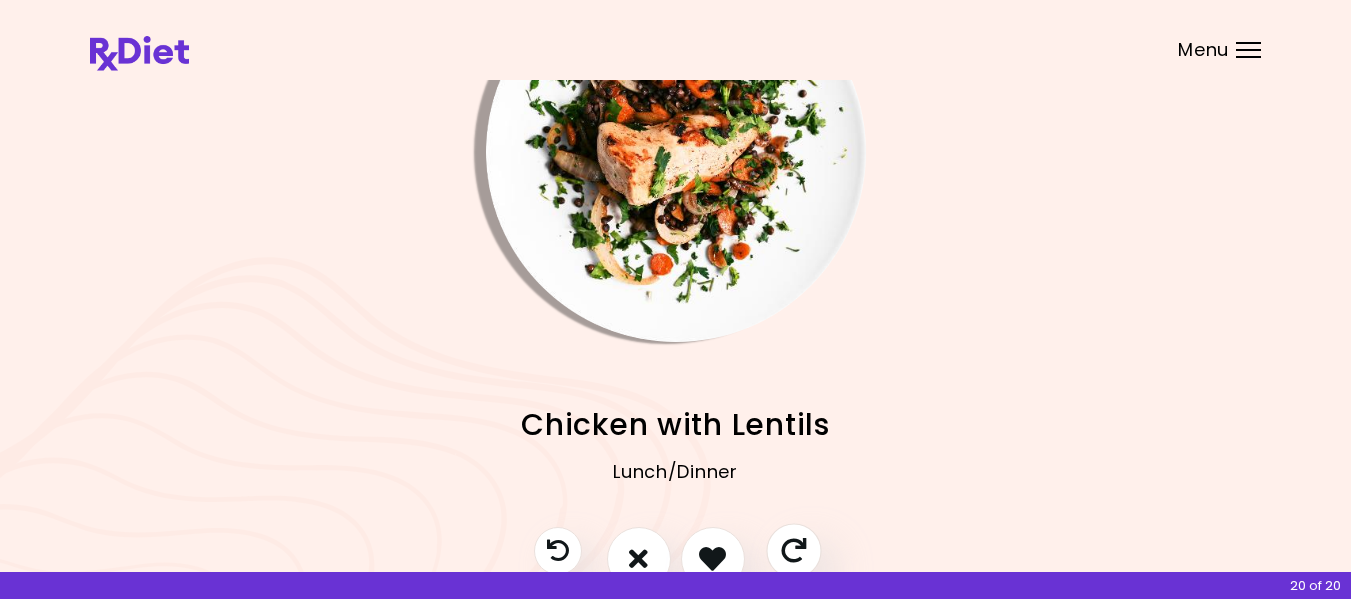 click at bounding box center [793, 550] 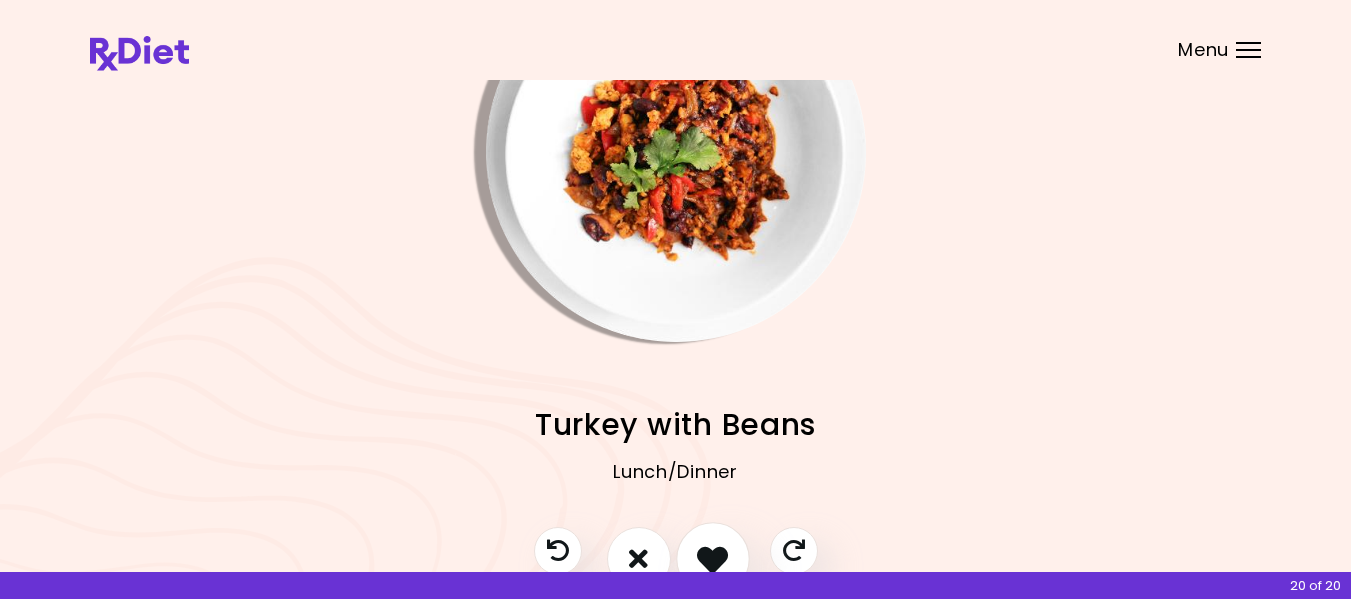 click at bounding box center [712, 558] 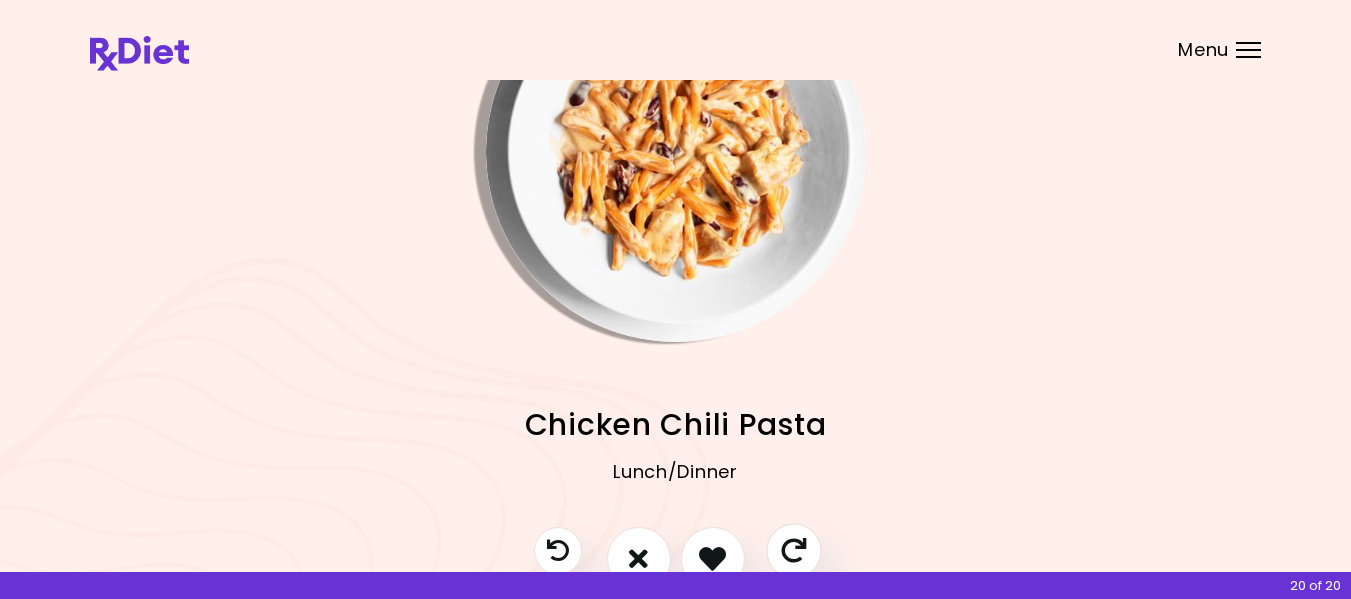 click at bounding box center (793, 550) 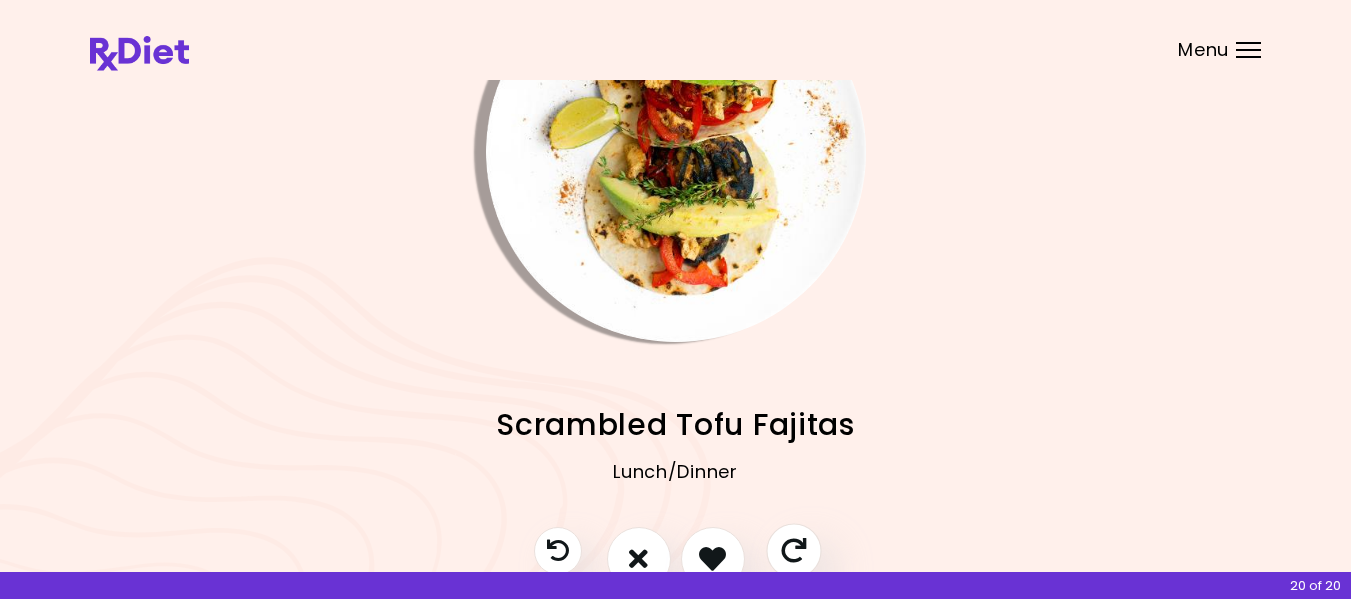 click at bounding box center (793, 550) 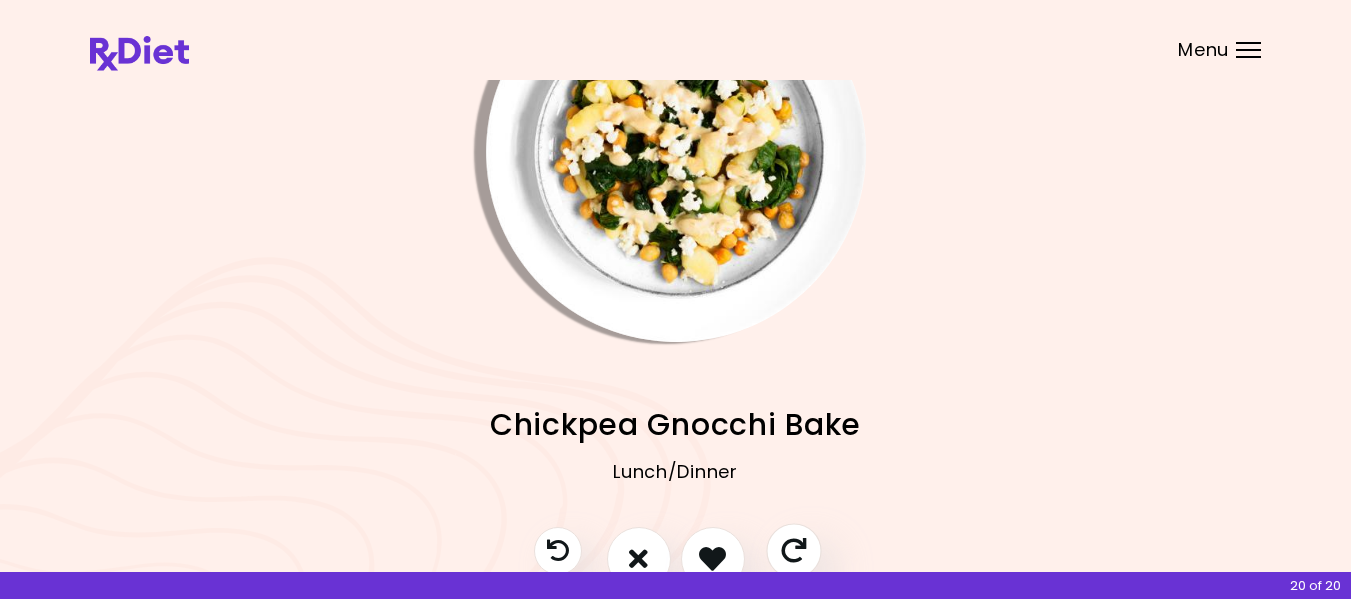 click at bounding box center [793, 550] 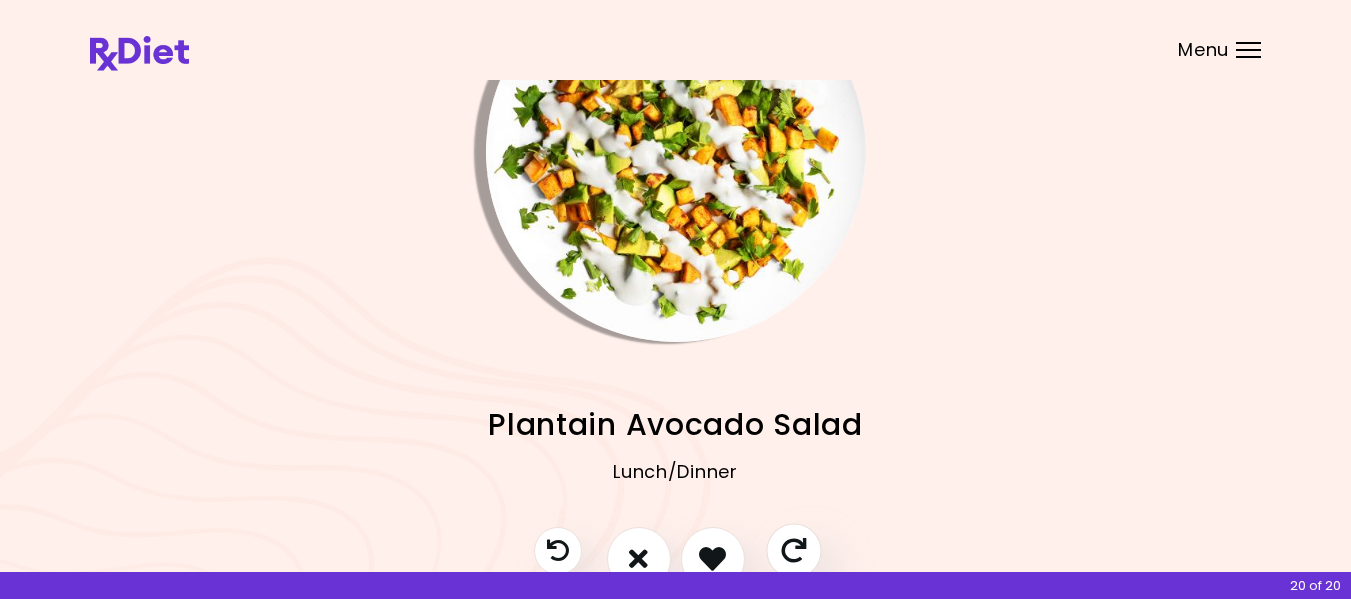 click at bounding box center (793, 550) 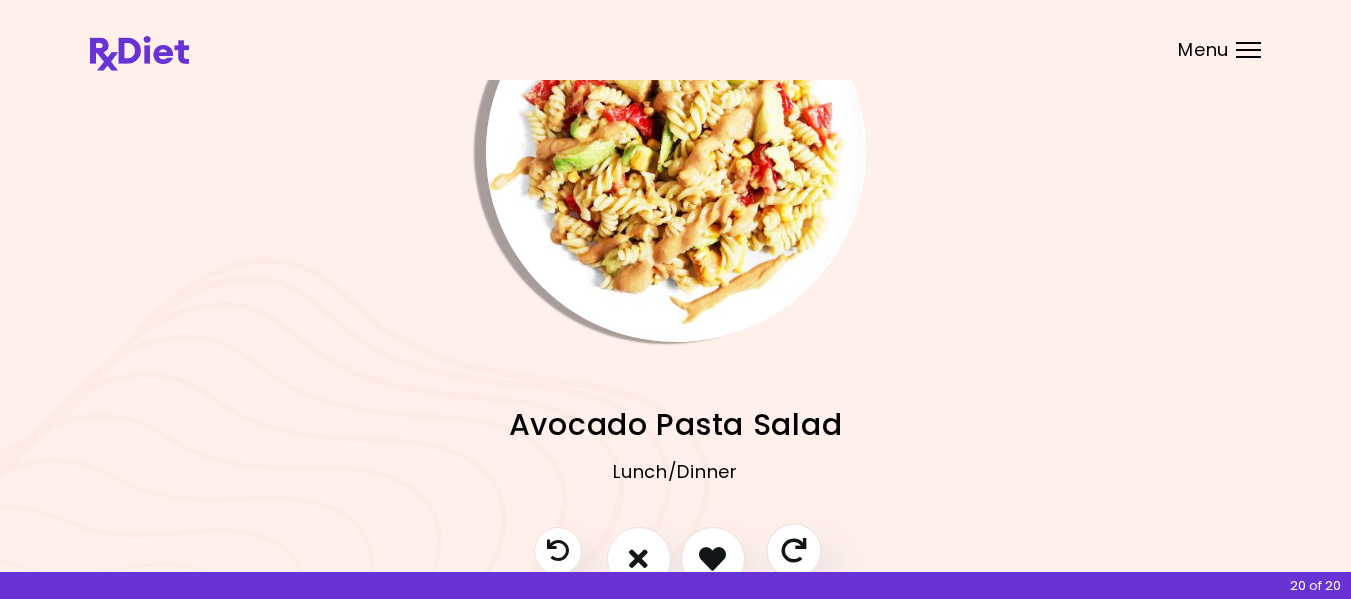 click at bounding box center (793, 550) 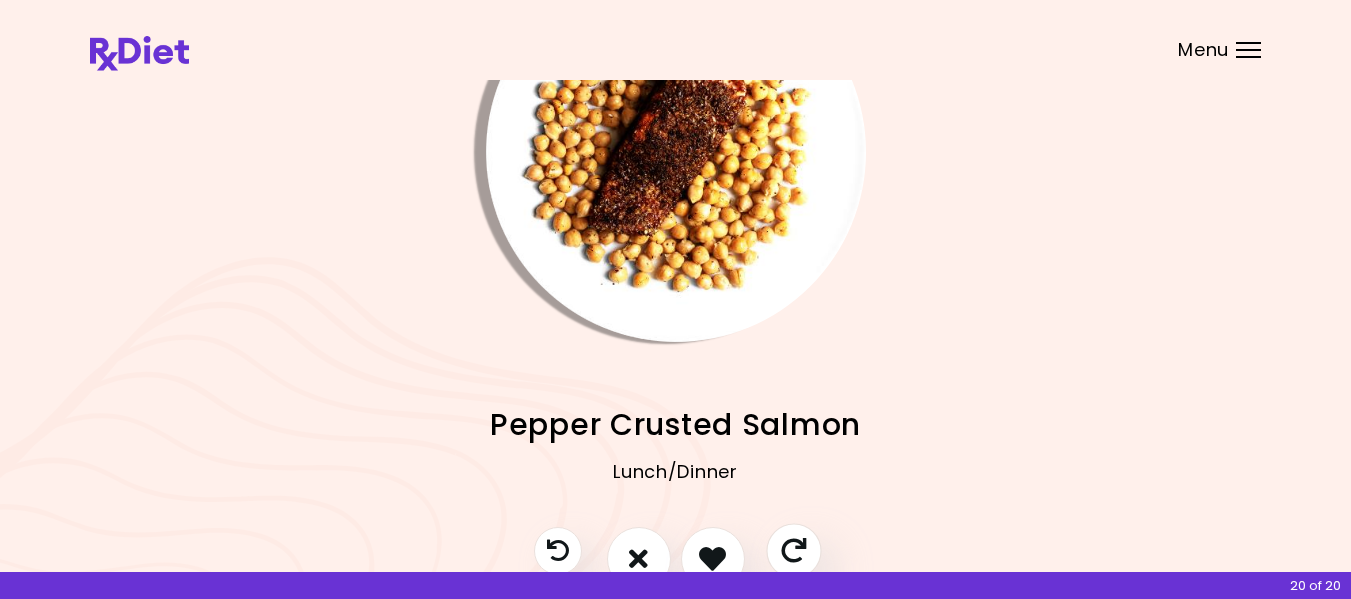 click at bounding box center [793, 550] 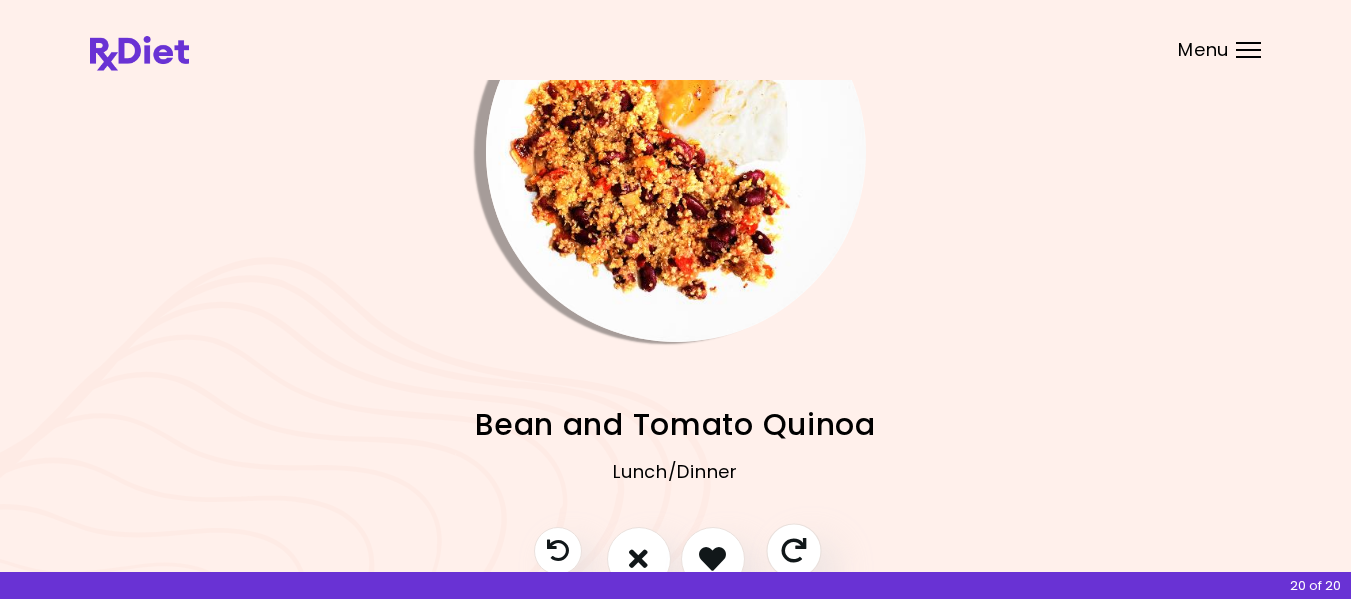 click at bounding box center (793, 550) 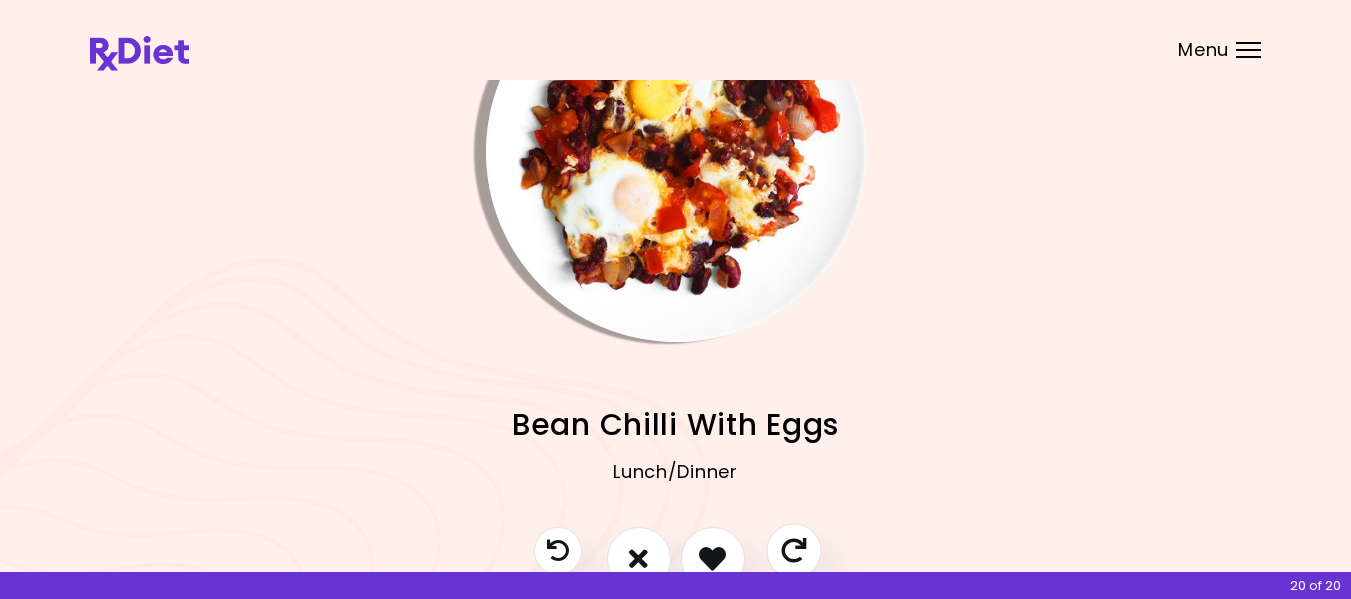 click at bounding box center (793, 550) 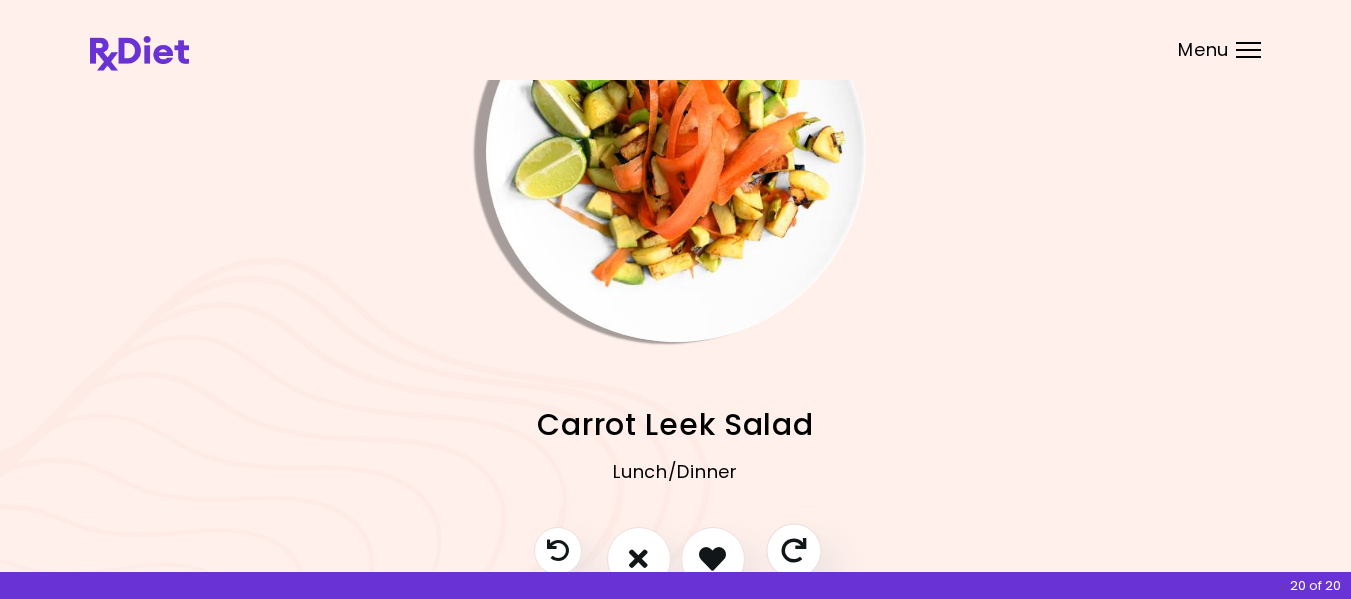 click at bounding box center (793, 550) 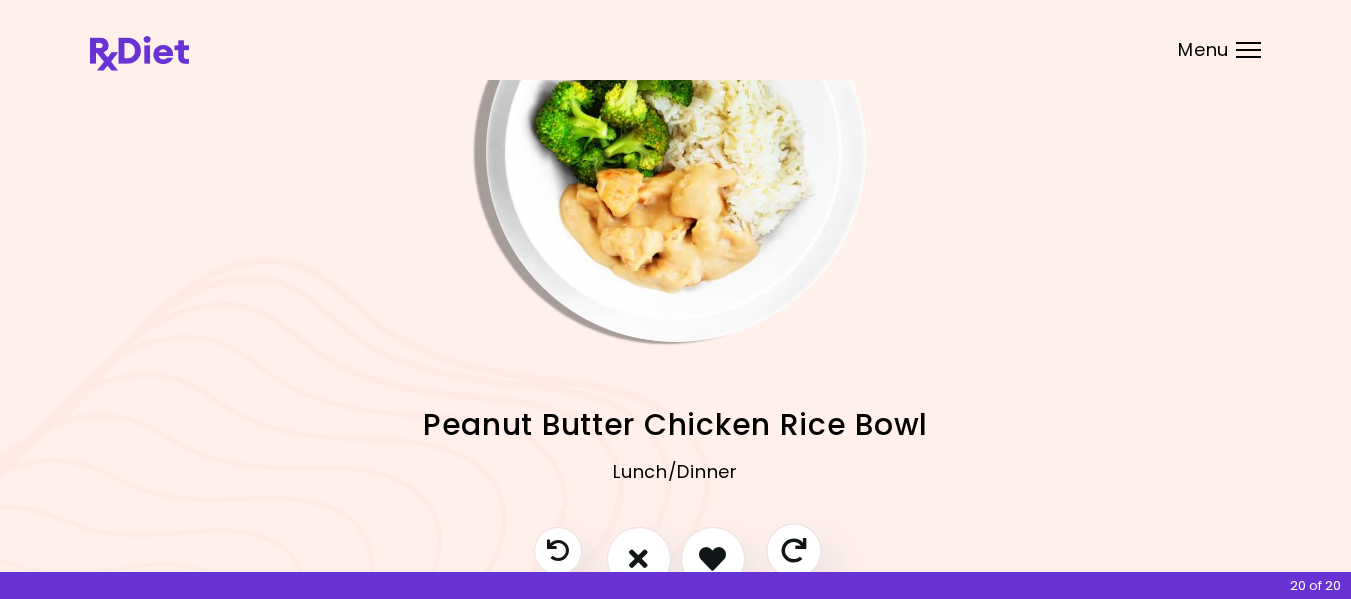 click at bounding box center [793, 550] 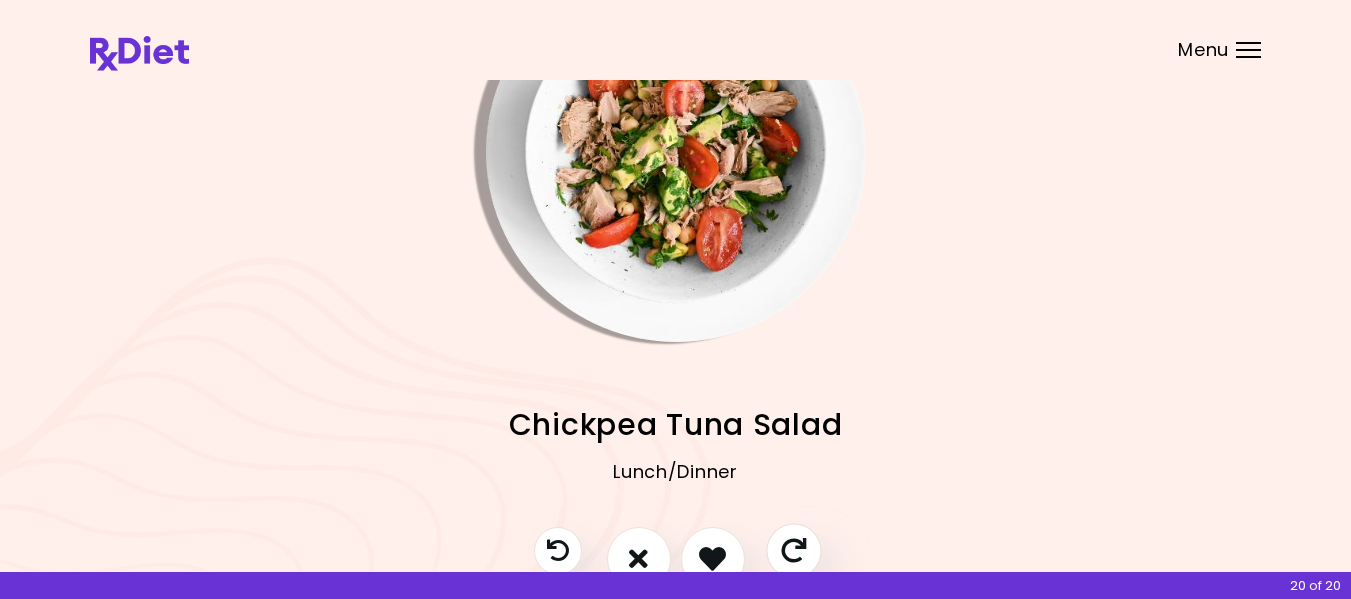 click at bounding box center [793, 550] 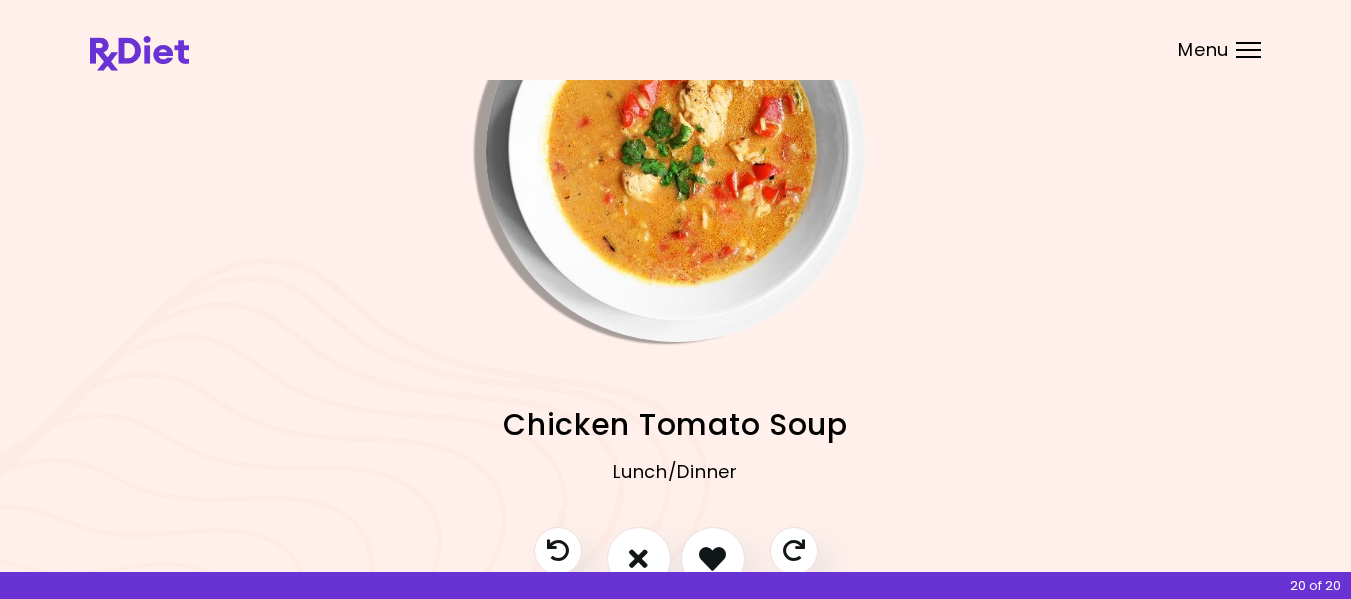 drag, startPoint x: 781, startPoint y: 544, endPoint x: 866, endPoint y: 560, distance: 86.492775 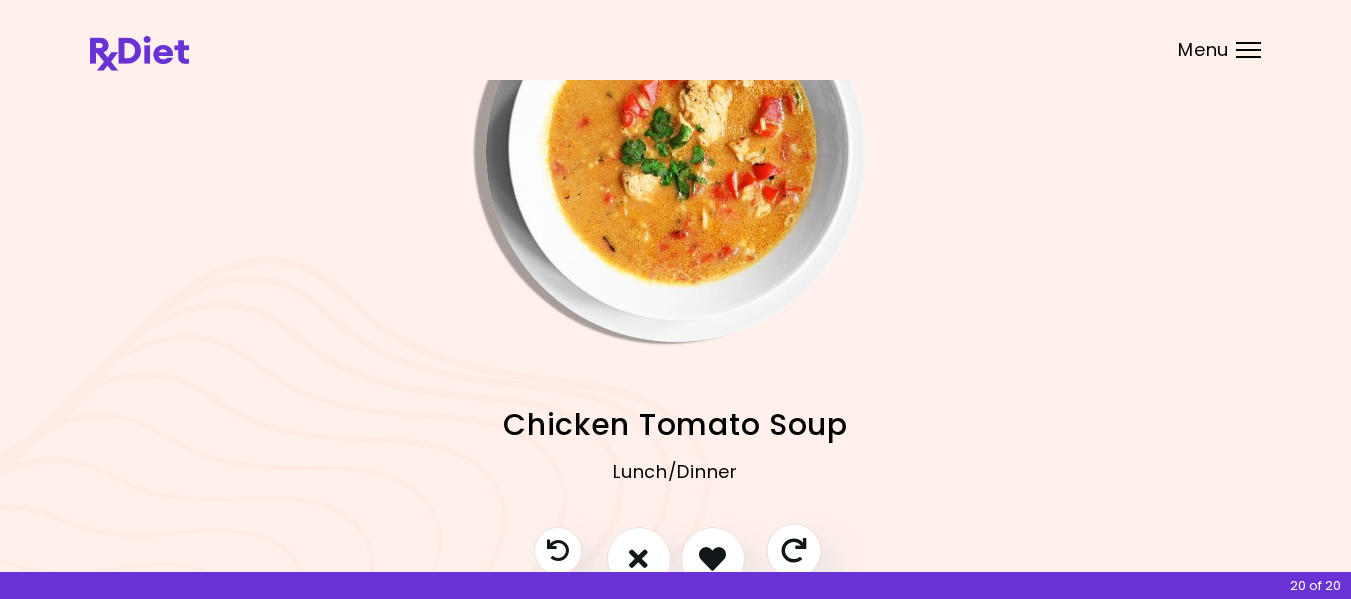 click at bounding box center (793, 550) 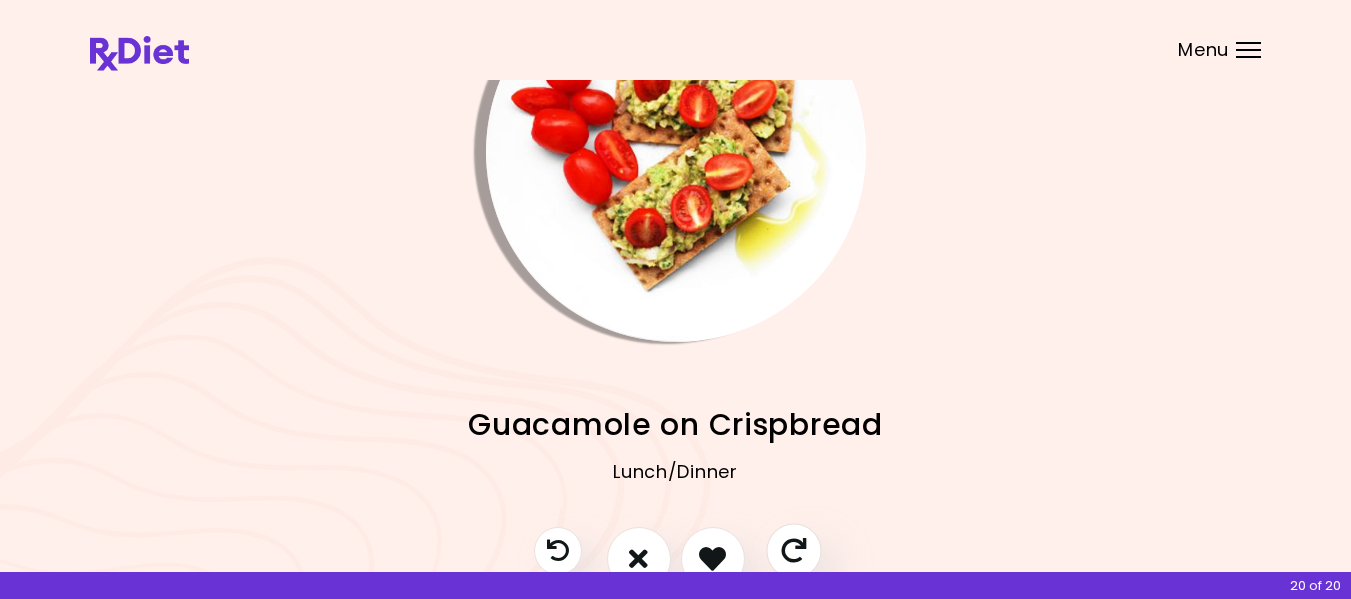 click at bounding box center [793, 550] 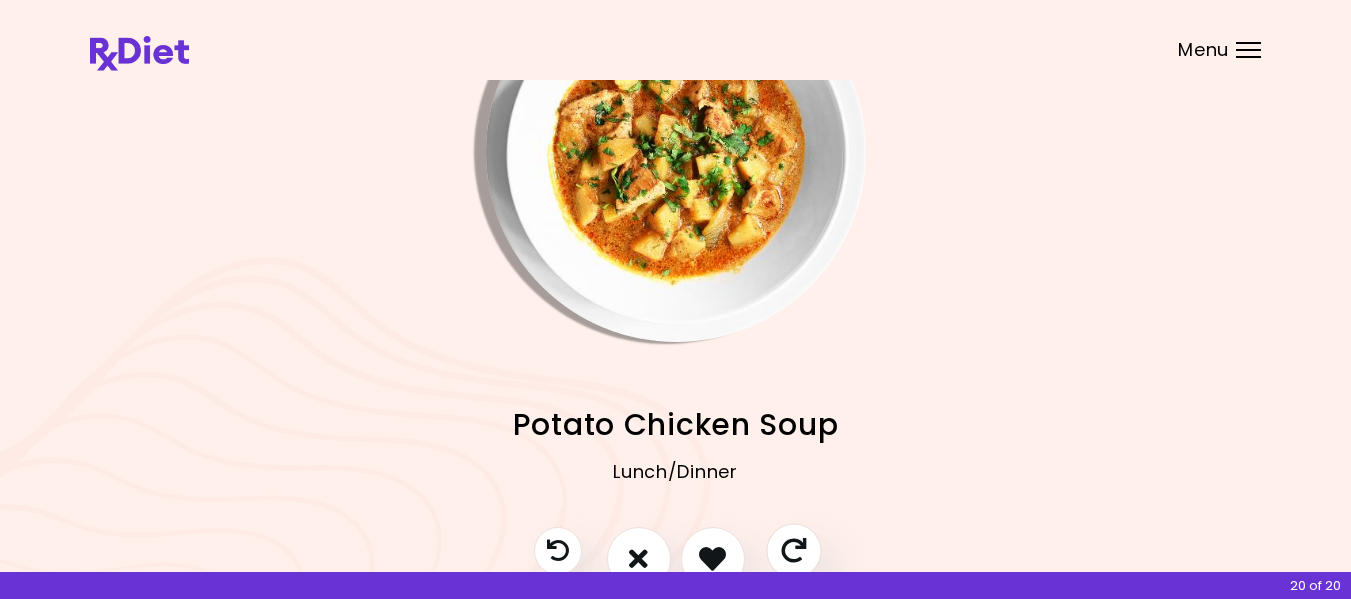 click at bounding box center [793, 550] 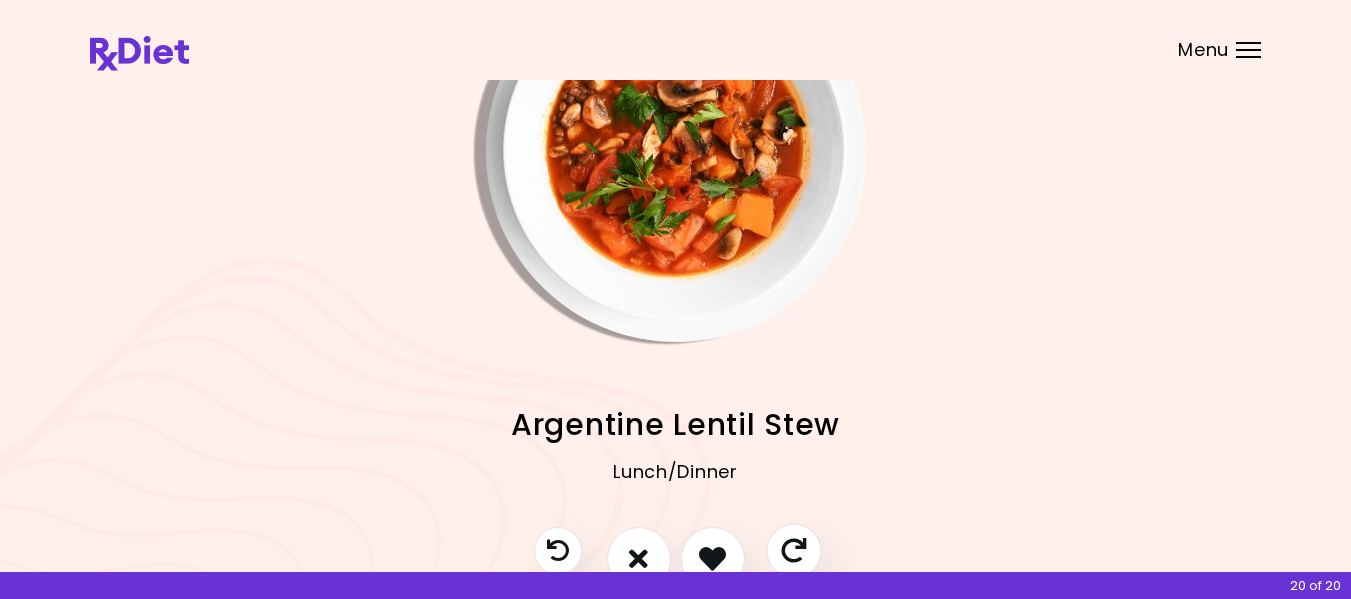 click at bounding box center [793, 550] 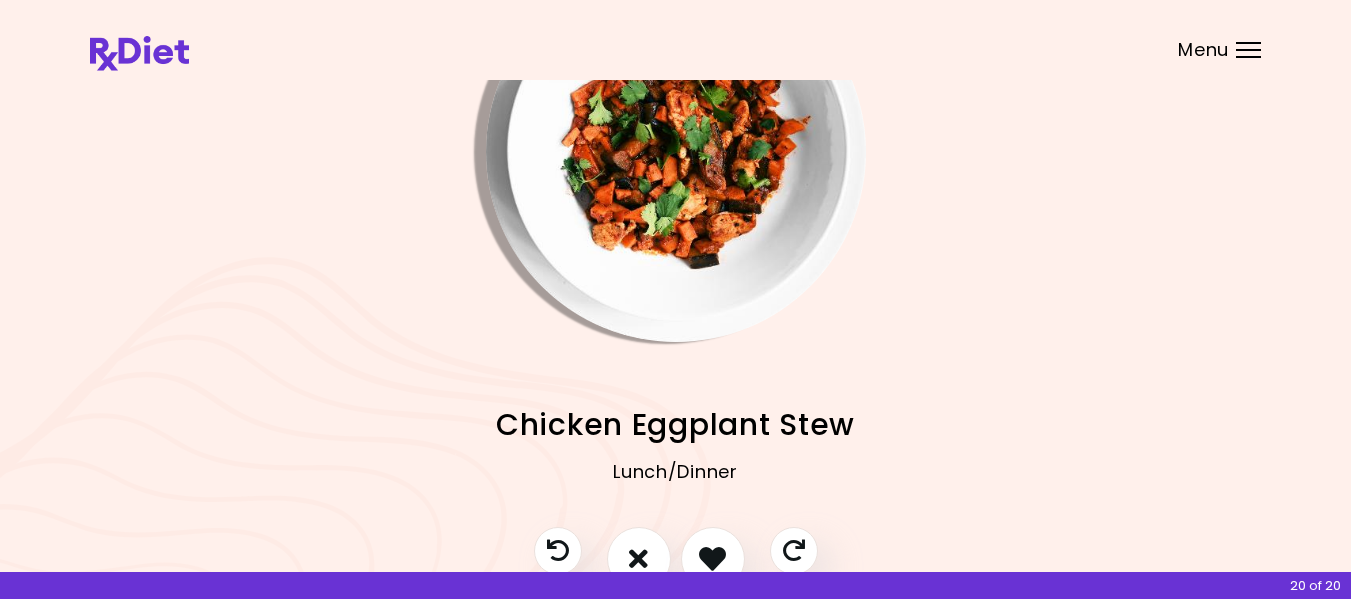 drag, startPoint x: 795, startPoint y: 548, endPoint x: 758, endPoint y: 500, distance: 60.60528 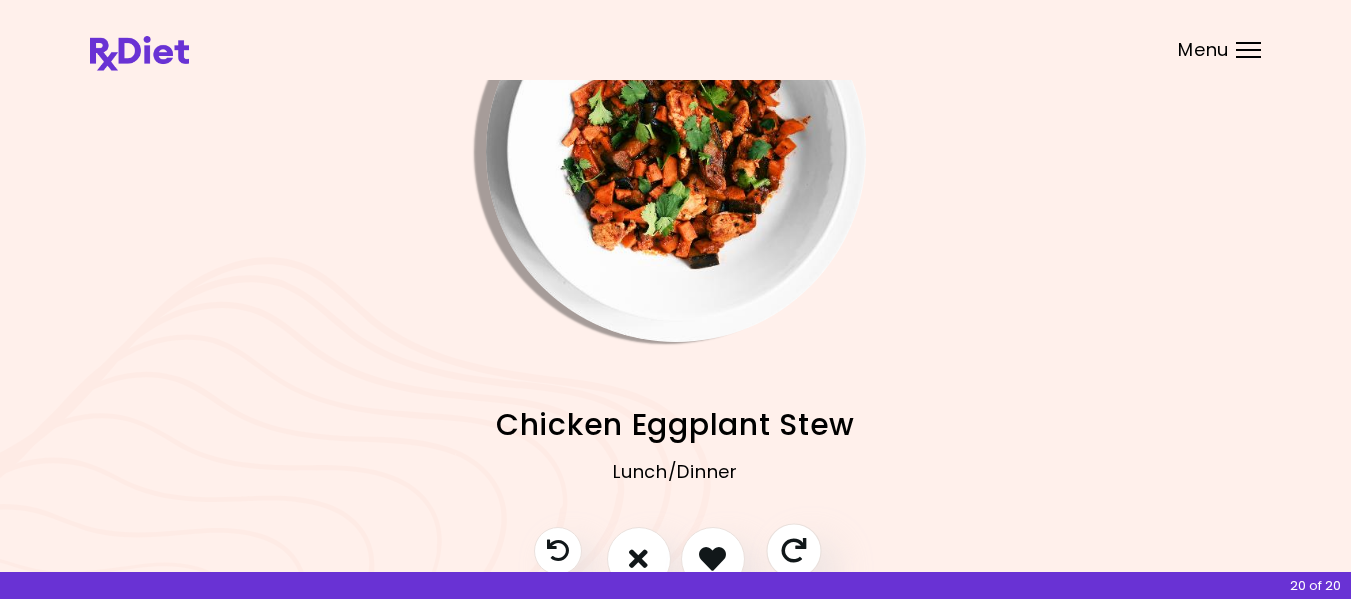 click at bounding box center (793, 550) 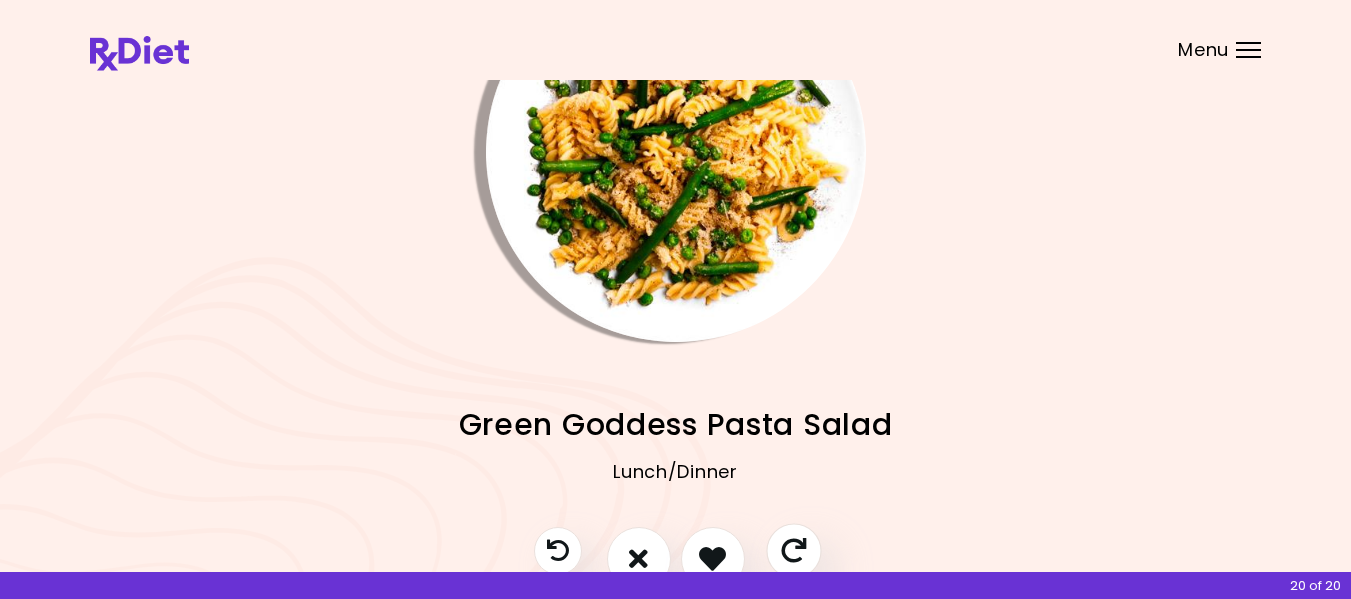 click at bounding box center [793, 550] 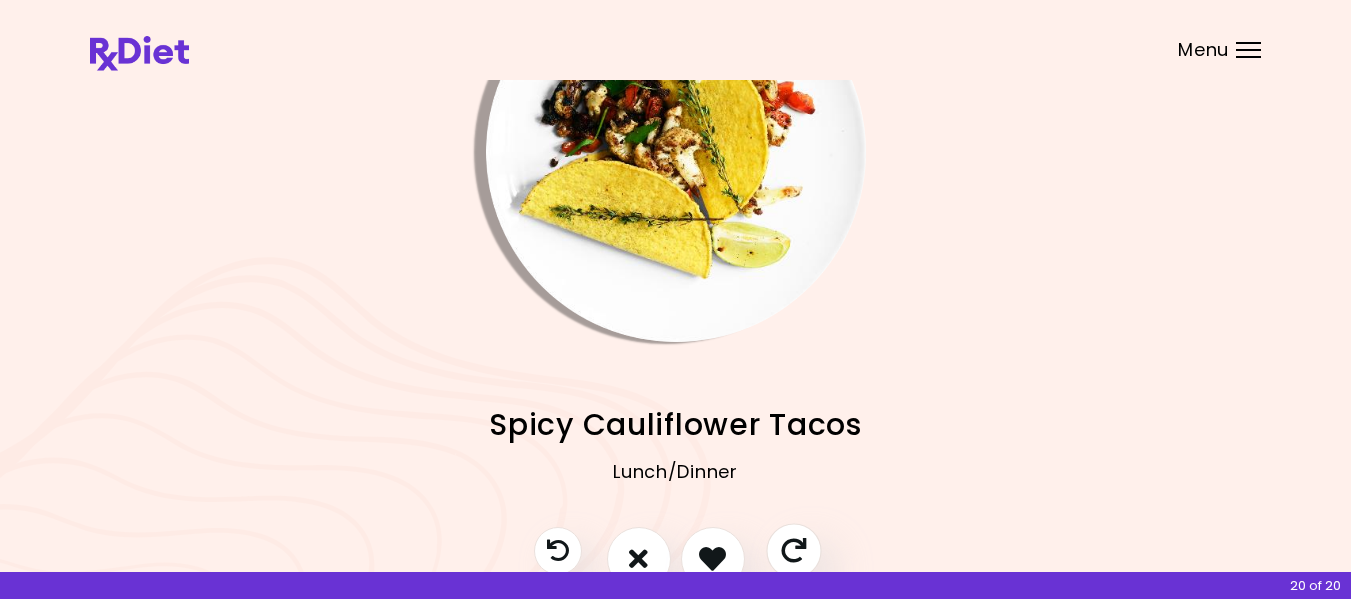 click at bounding box center [793, 550] 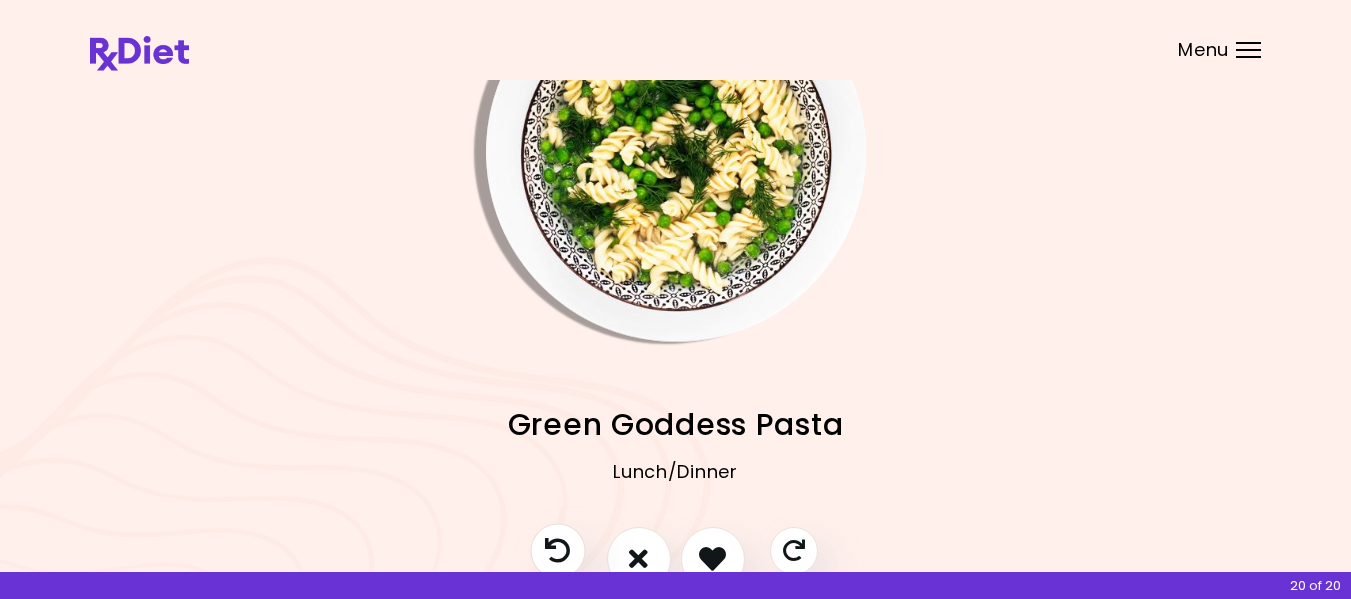 click at bounding box center [557, 550] 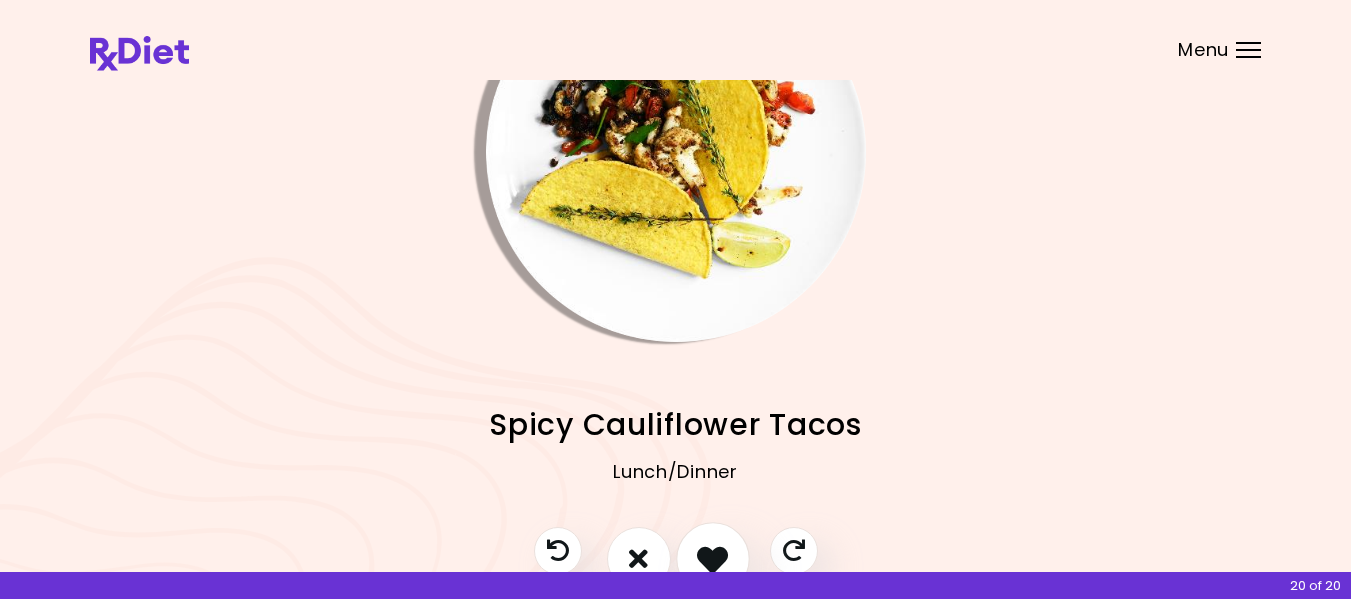 click at bounding box center [712, 558] 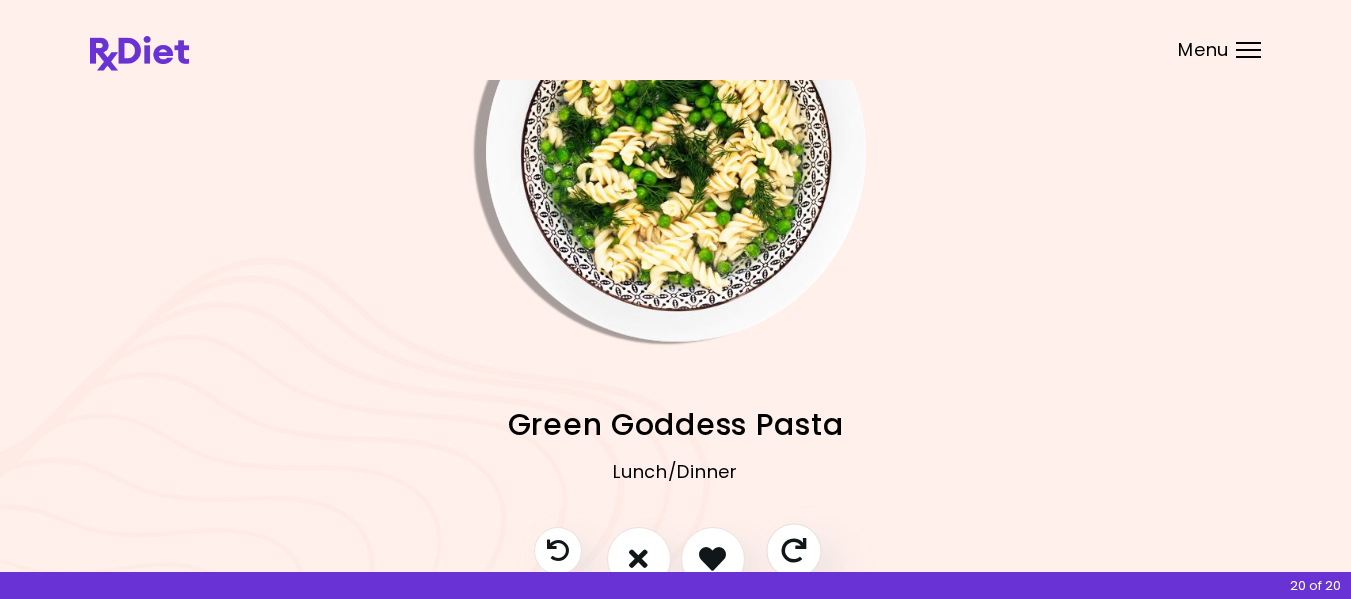 click at bounding box center [793, 550] 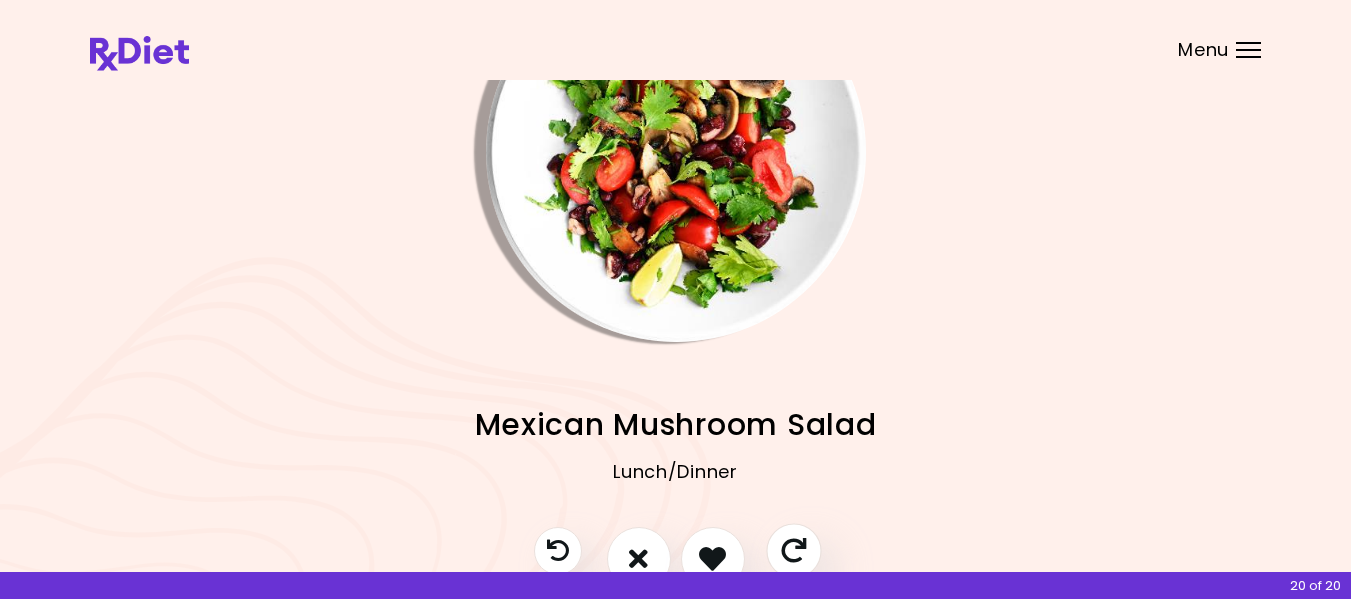 click at bounding box center [793, 550] 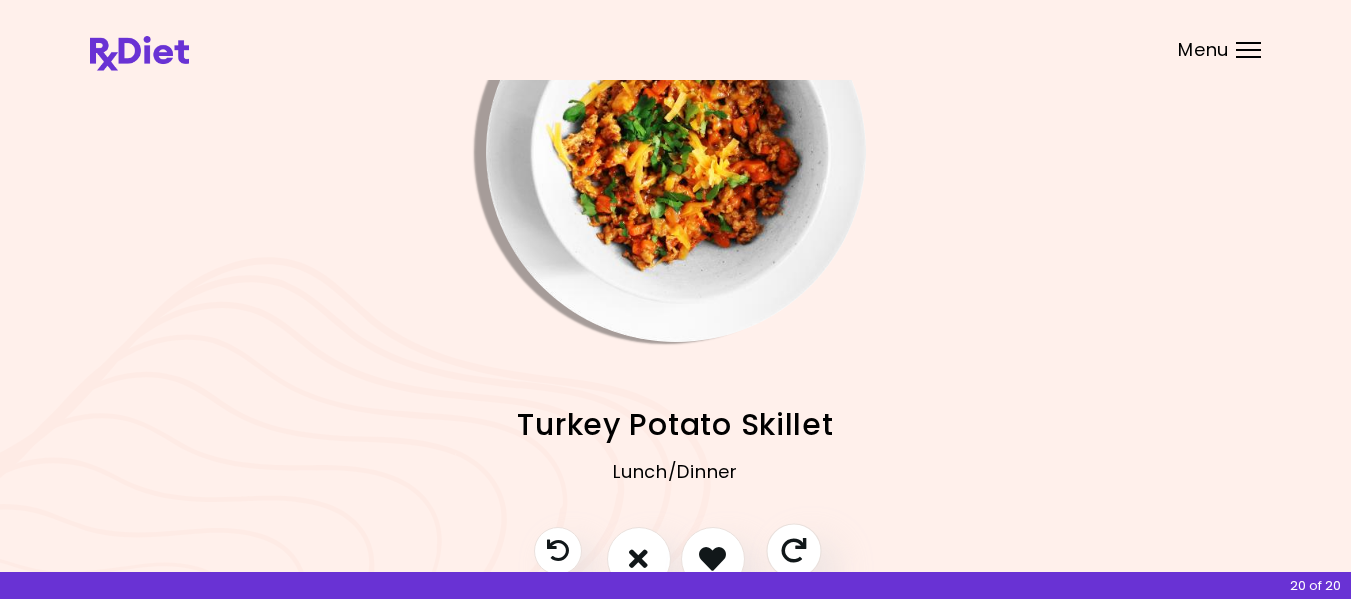 click at bounding box center (793, 550) 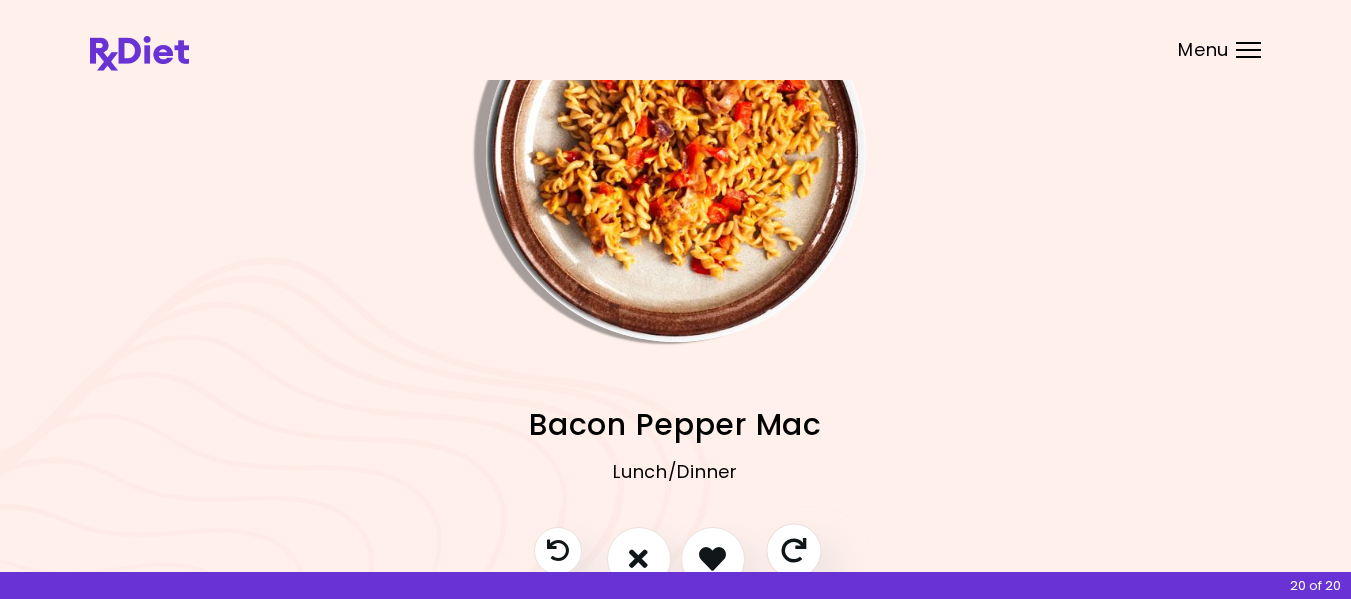 click at bounding box center (793, 550) 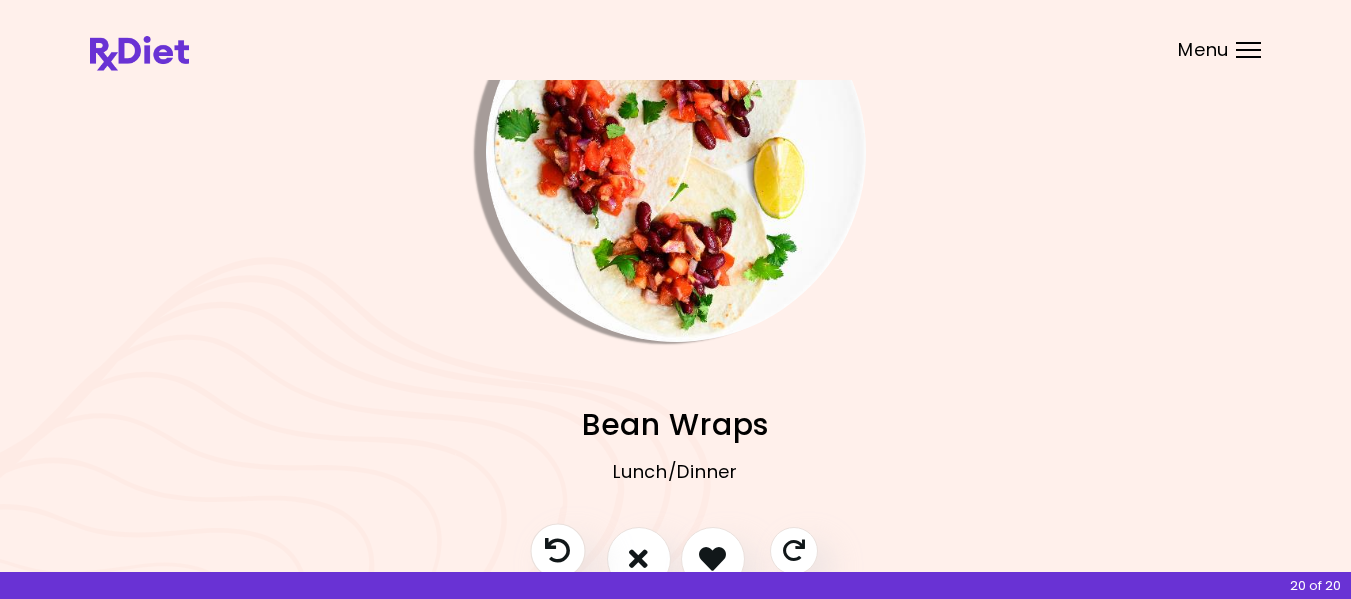 click at bounding box center (557, 550) 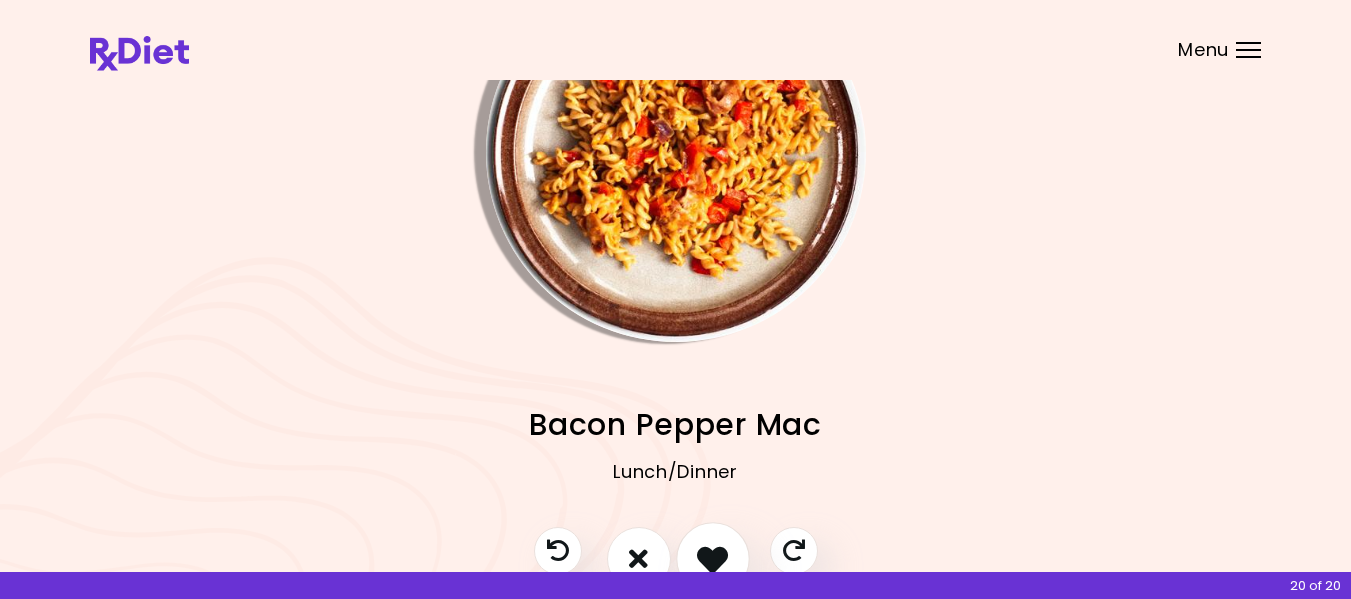 click at bounding box center (712, 558) 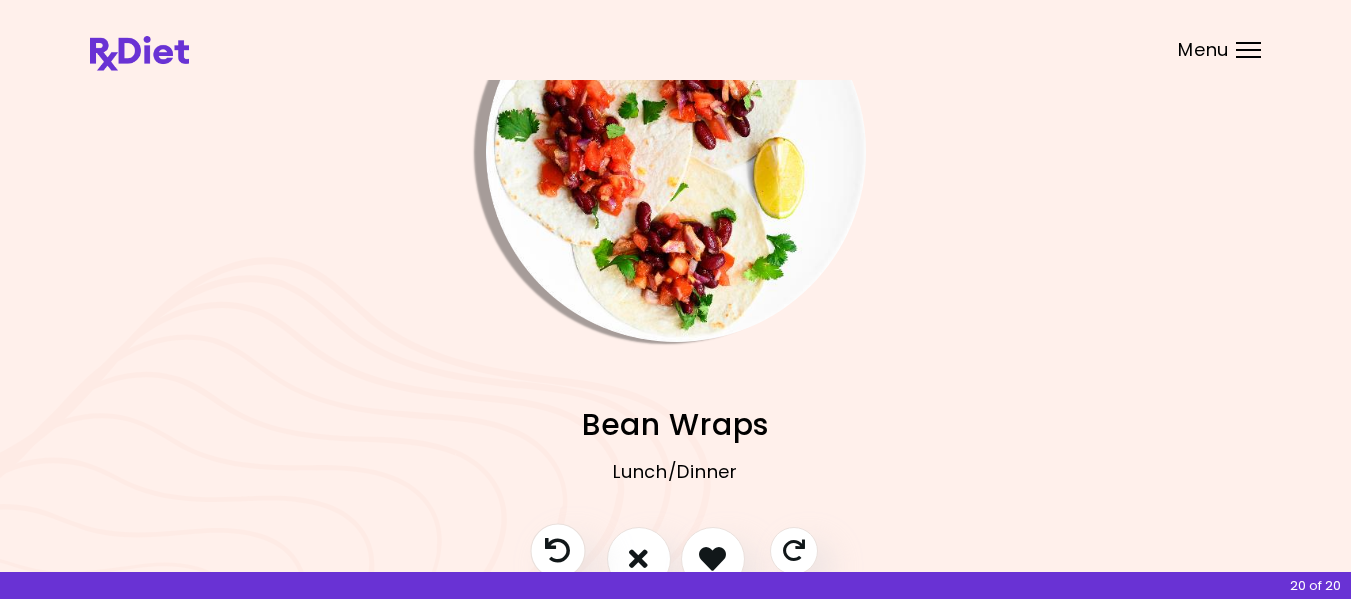 click at bounding box center (557, 550) 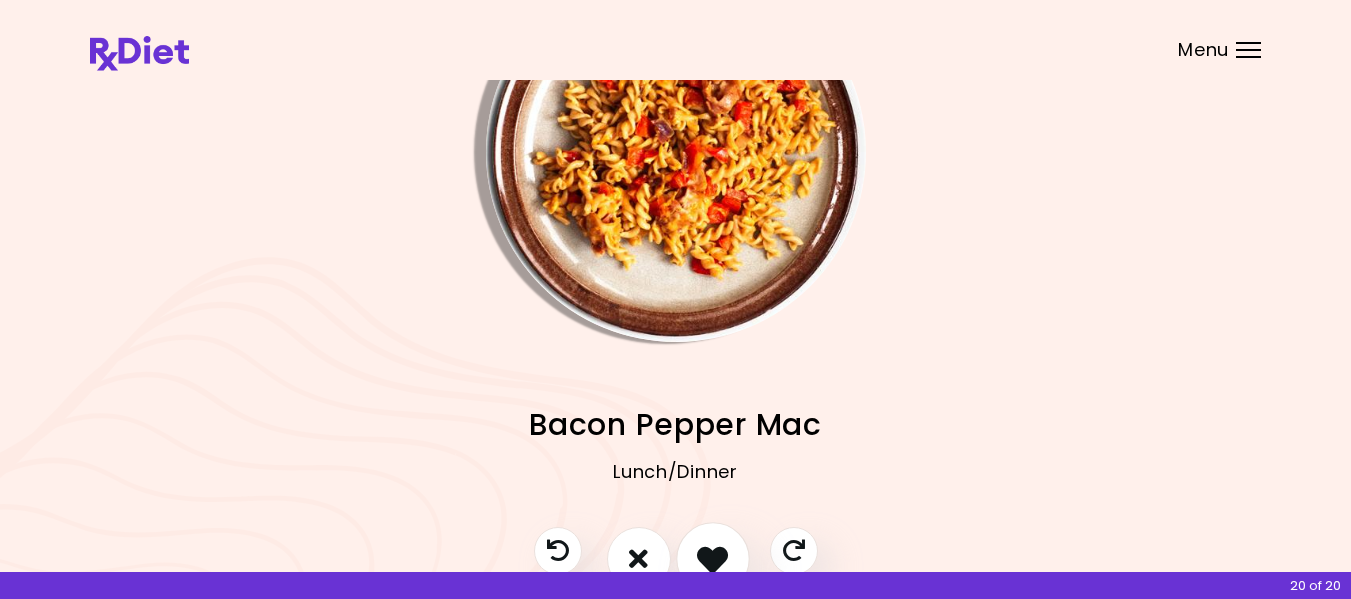 click at bounding box center (712, 558) 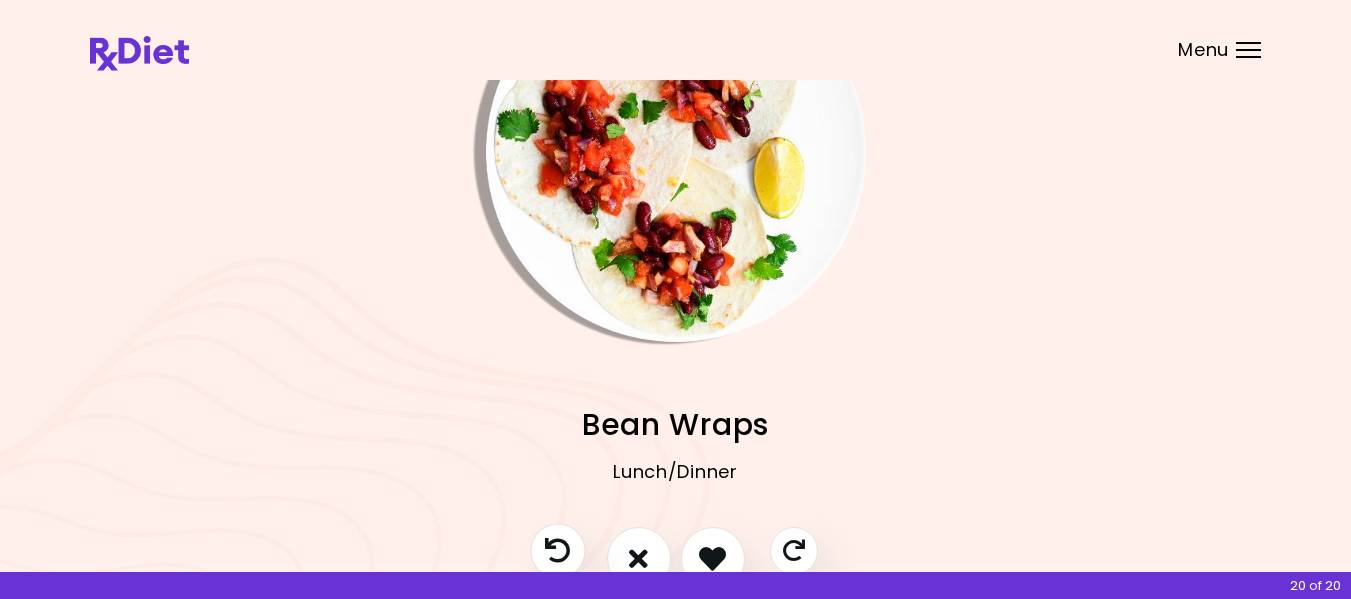 click at bounding box center (557, 550) 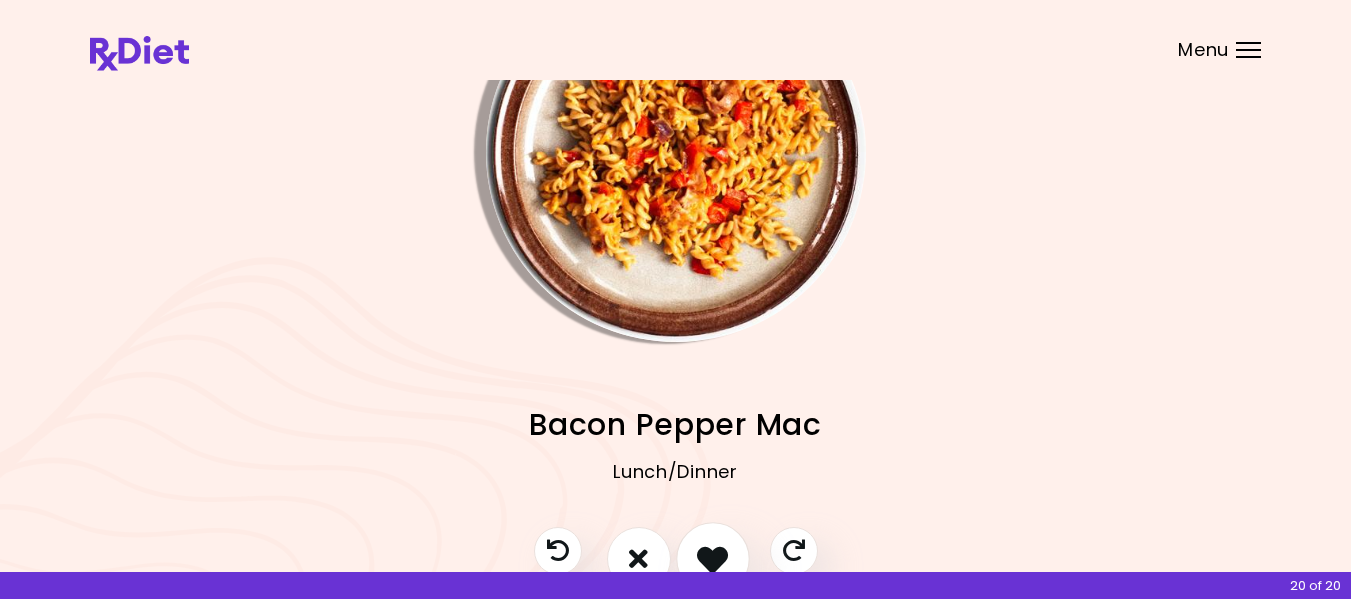 click at bounding box center [712, 558] 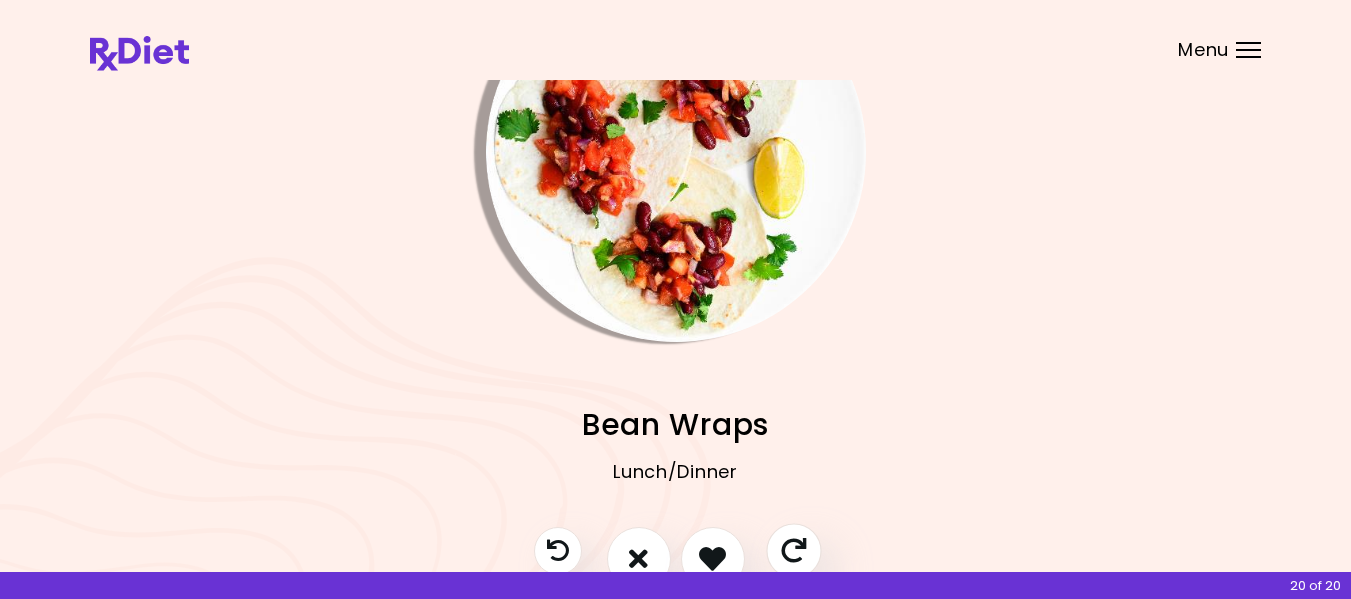 click at bounding box center [793, 550] 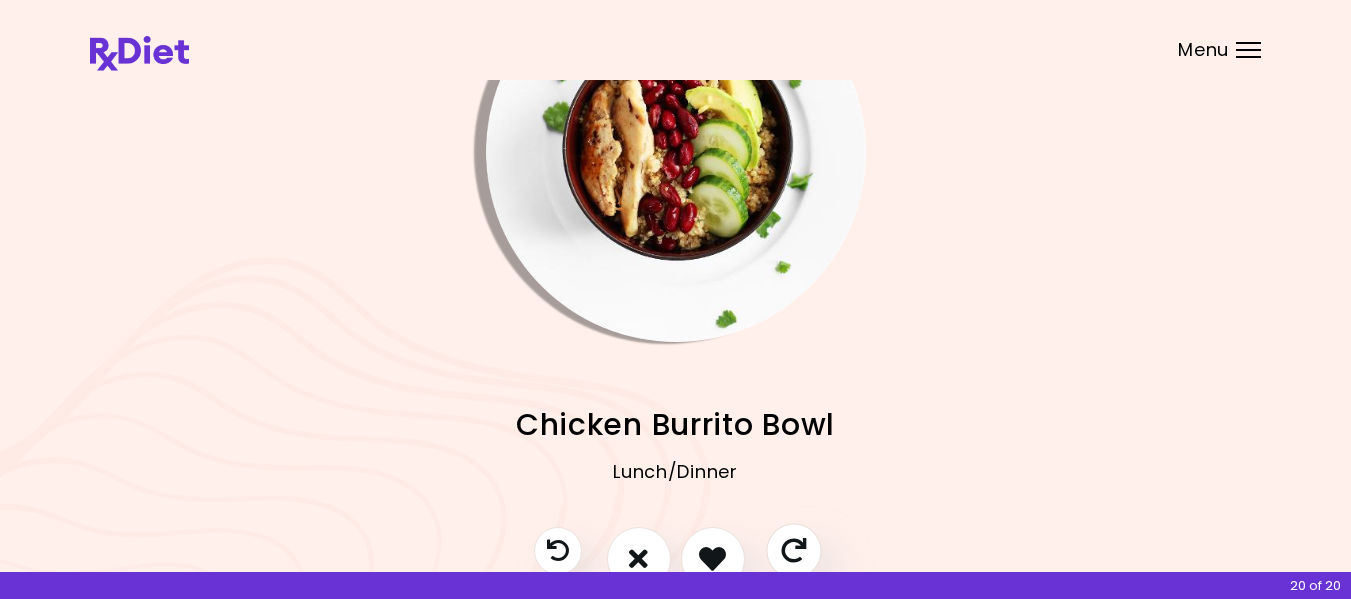click at bounding box center [793, 550] 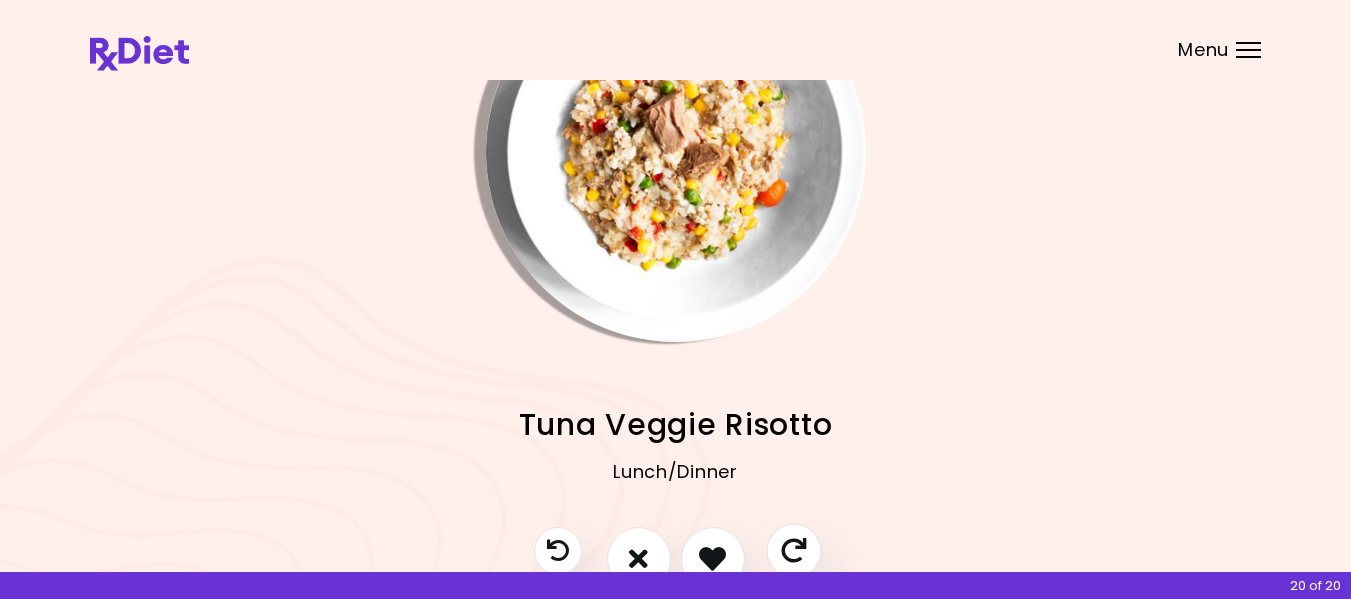 click at bounding box center [793, 550] 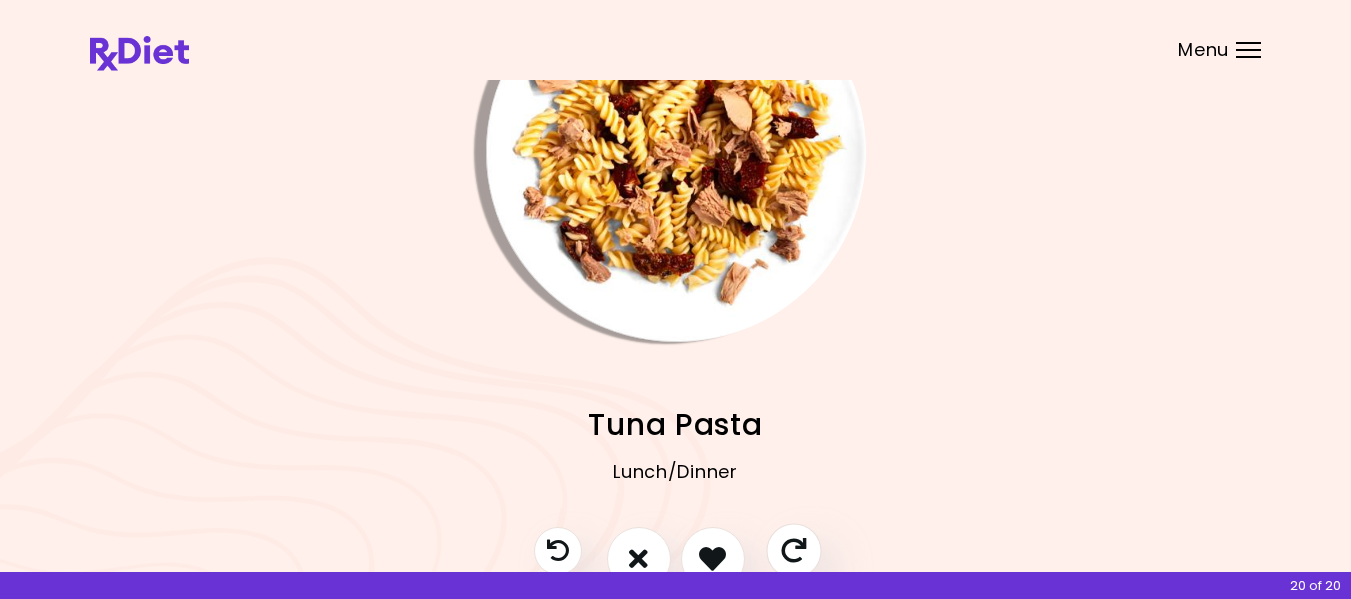 click at bounding box center [793, 550] 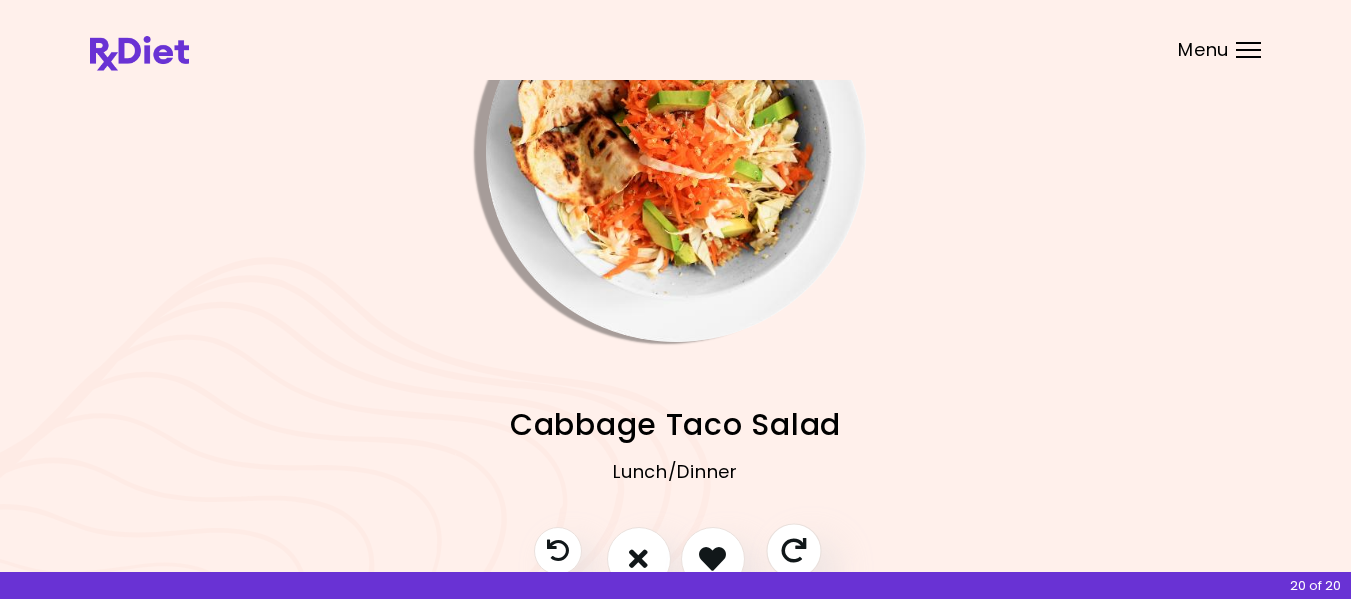 click at bounding box center (793, 550) 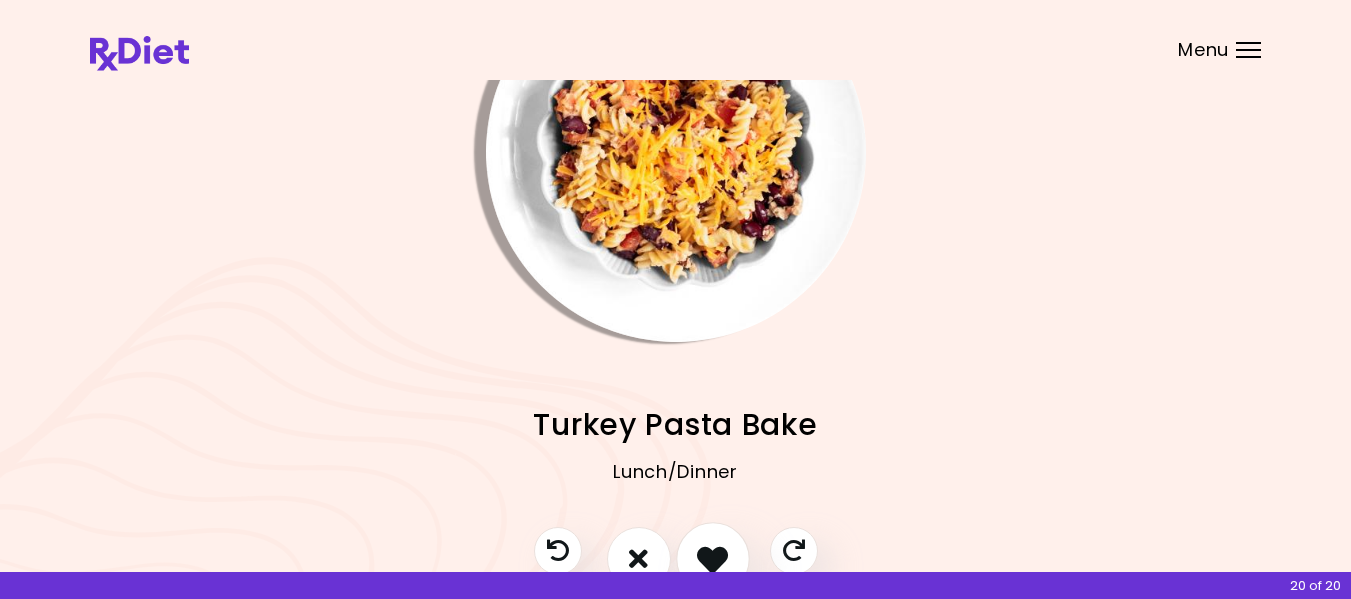 click at bounding box center [712, 558] 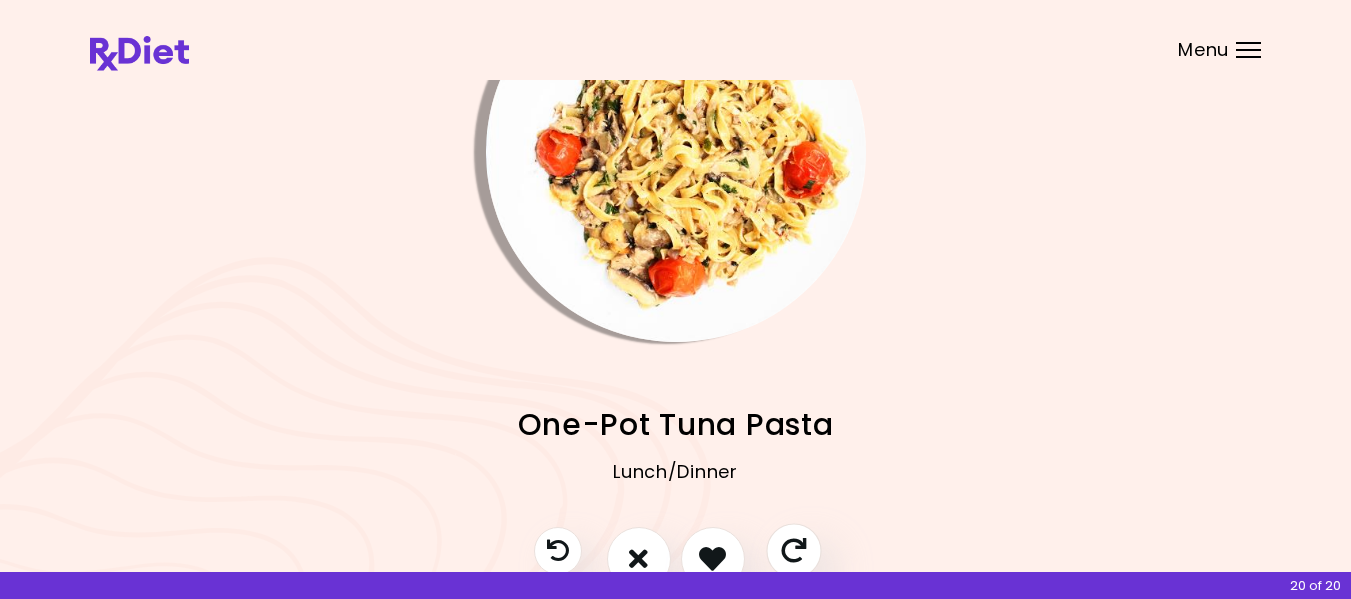 click at bounding box center (793, 550) 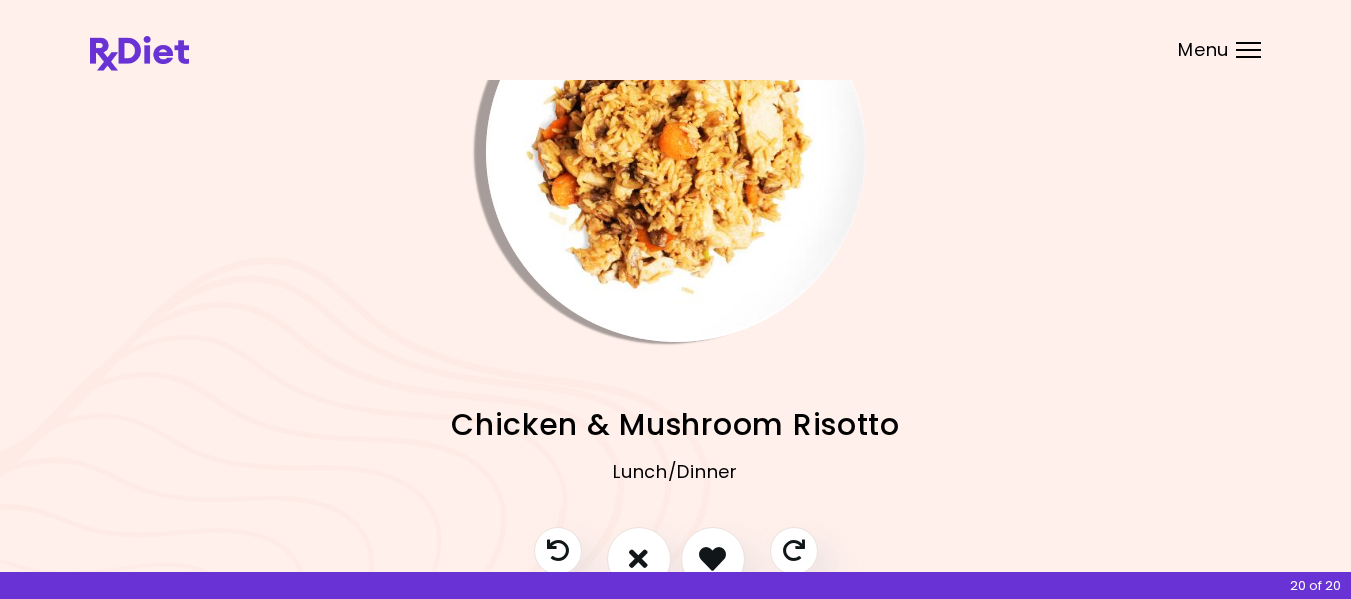 drag, startPoint x: 781, startPoint y: 539, endPoint x: 705, endPoint y: 494, distance: 88.32327 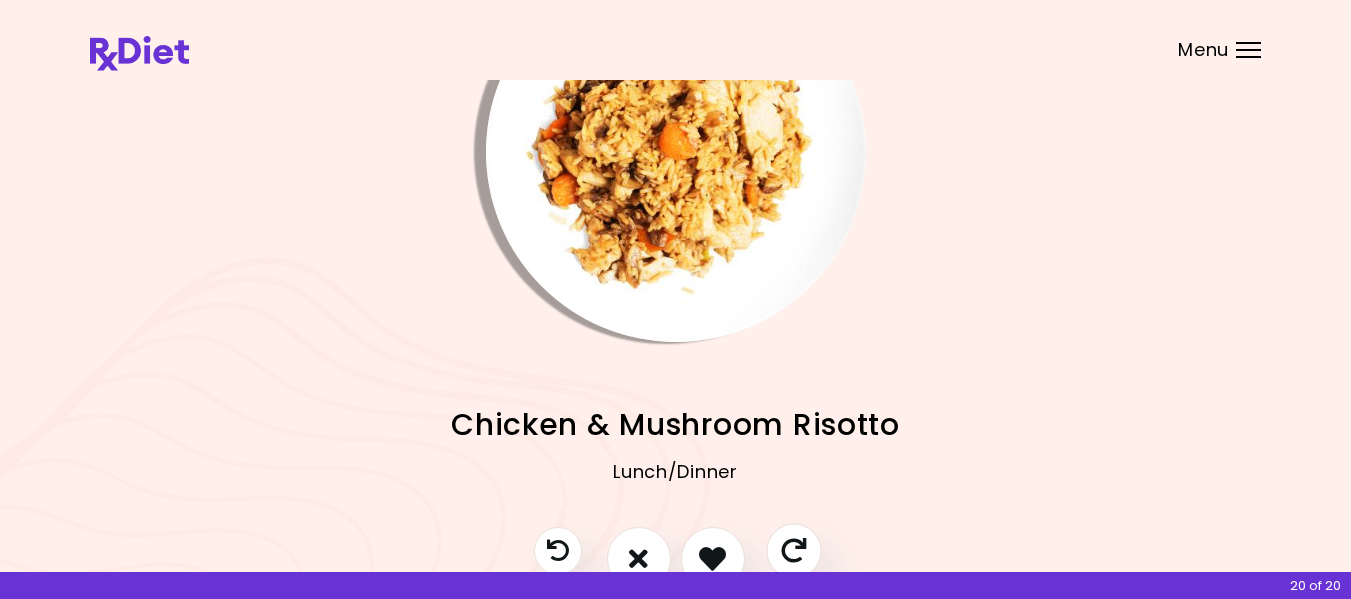 click at bounding box center (793, 550) 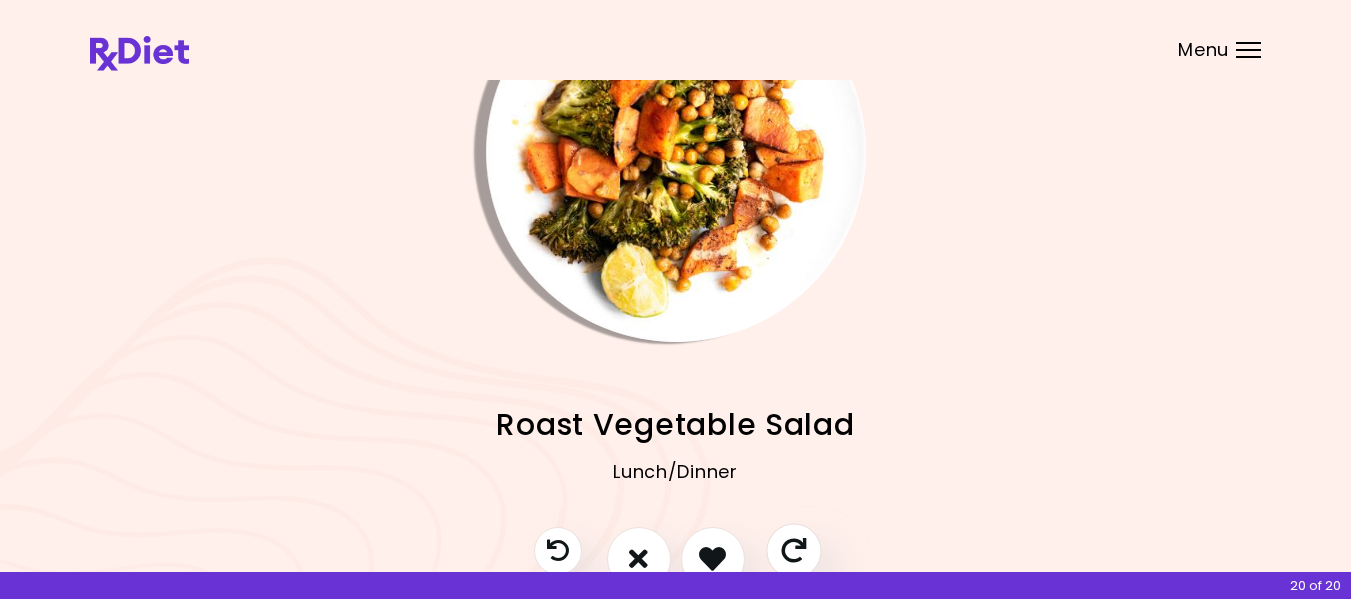 click at bounding box center (793, 550) 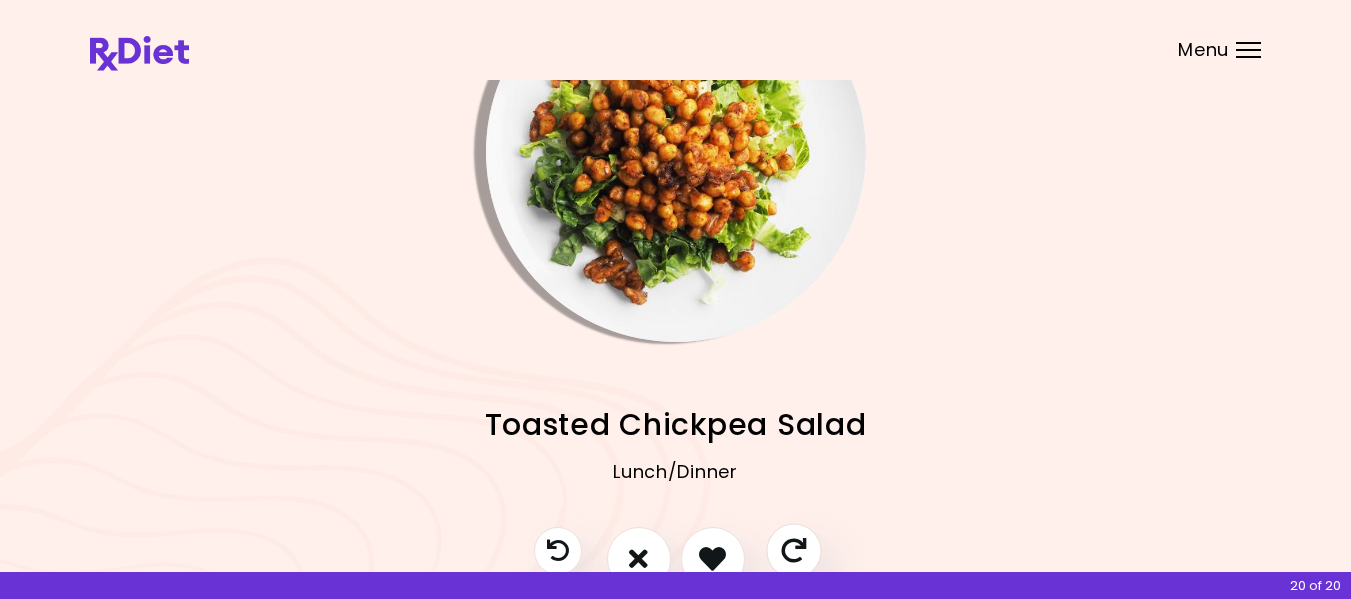 click at bounding box center [793, 550] 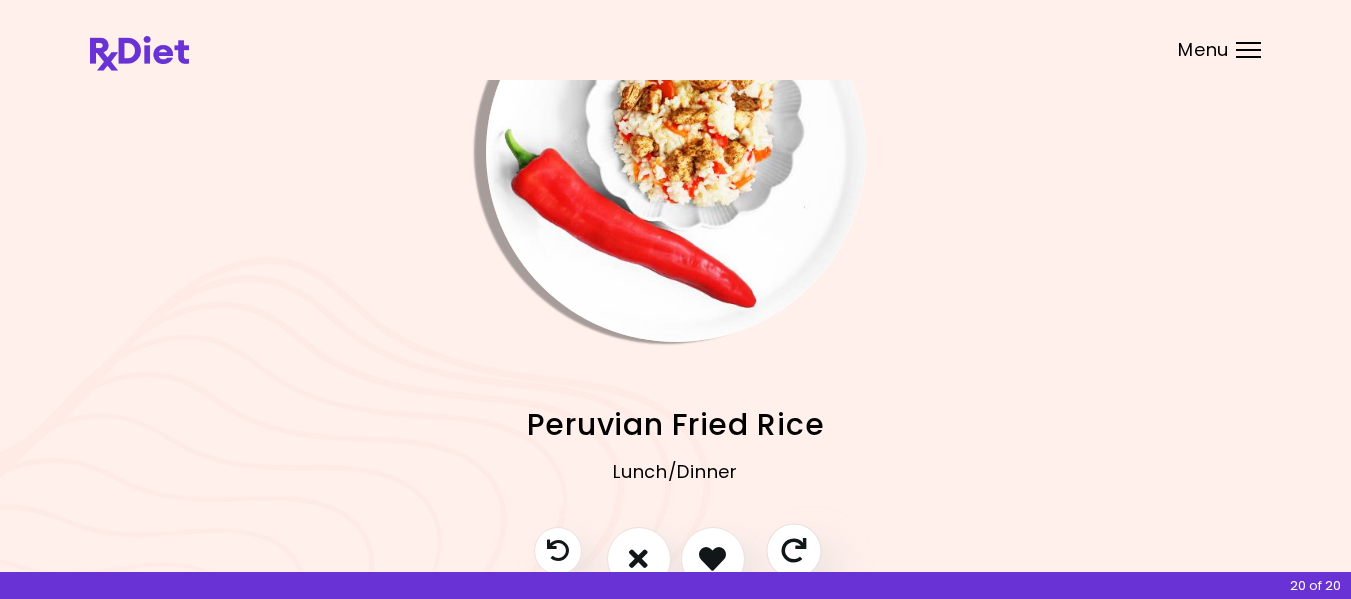 click at bounding box center [793, 550] 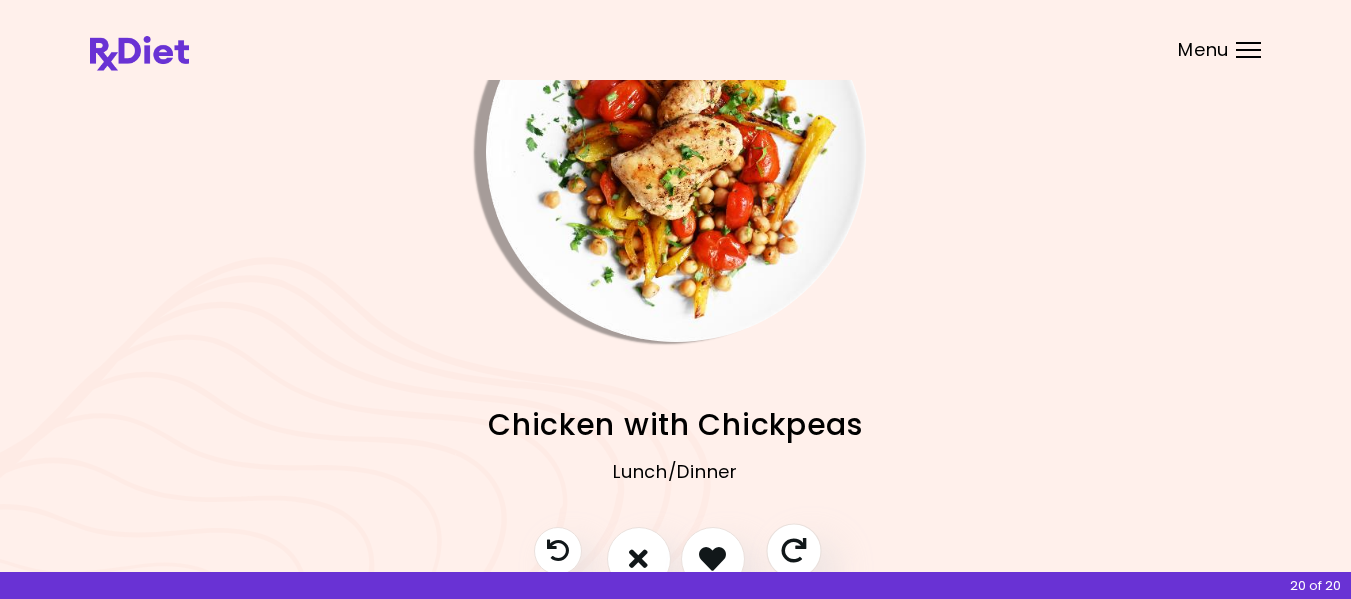 click at bounding box center [793, 550] 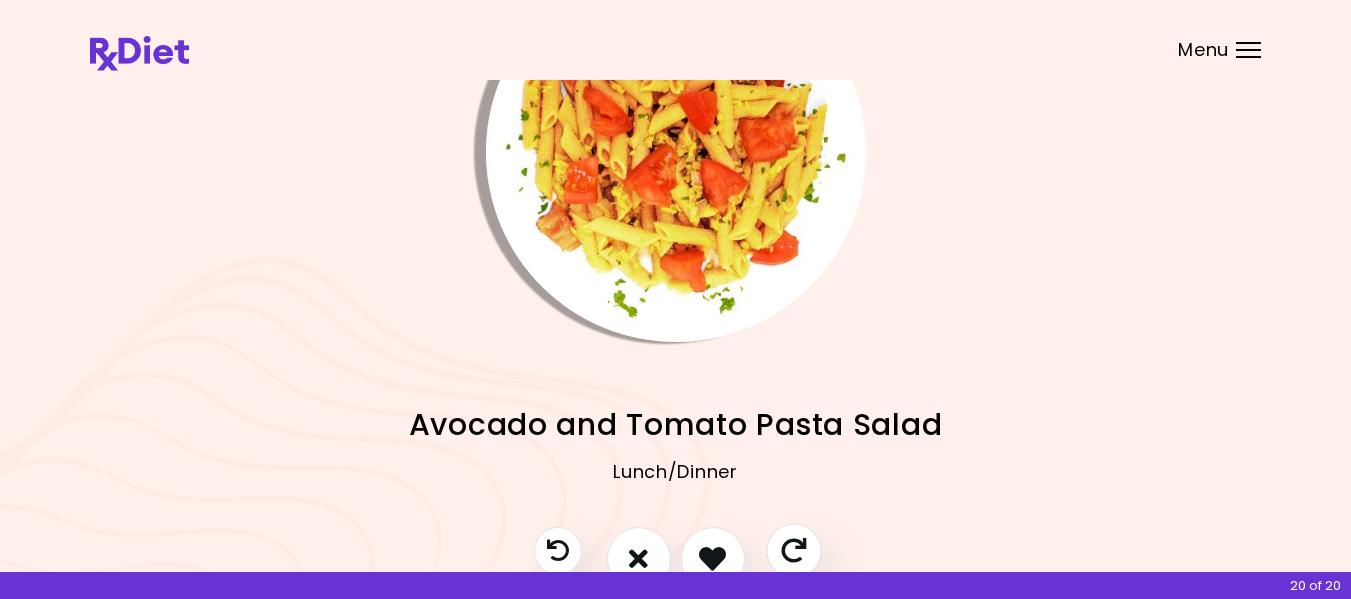 click at bounding box center (793, 550) 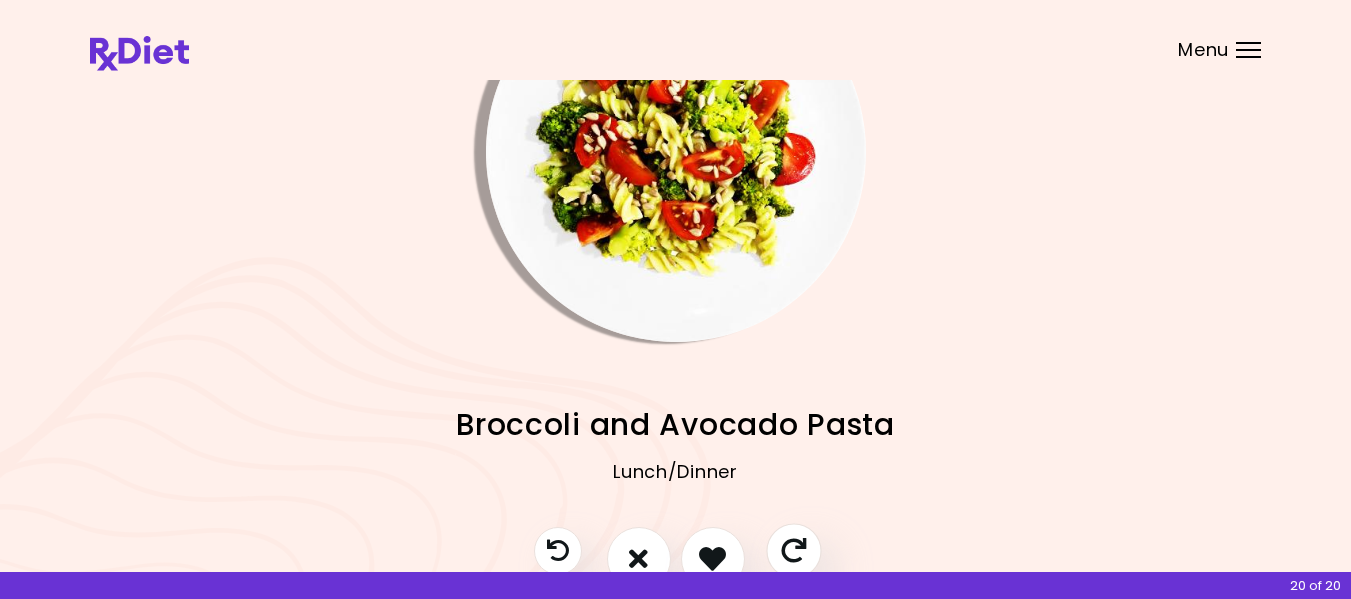 click at bounding box center [793, 550] 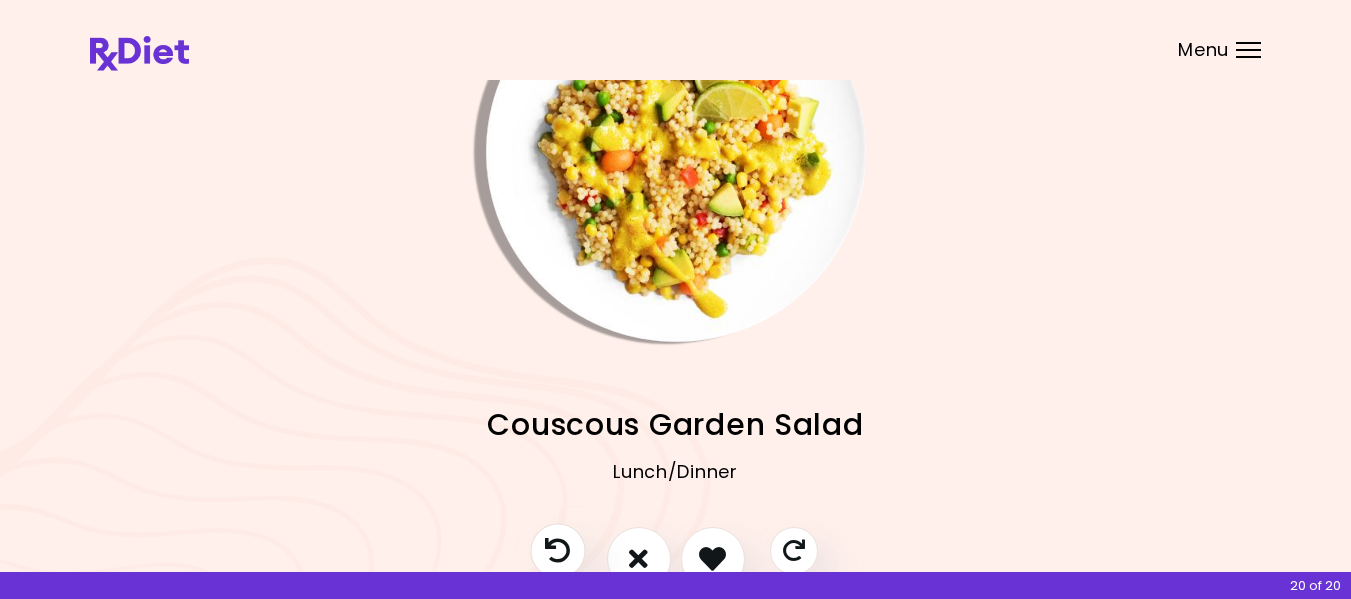 click at bounding box center (557, 550) 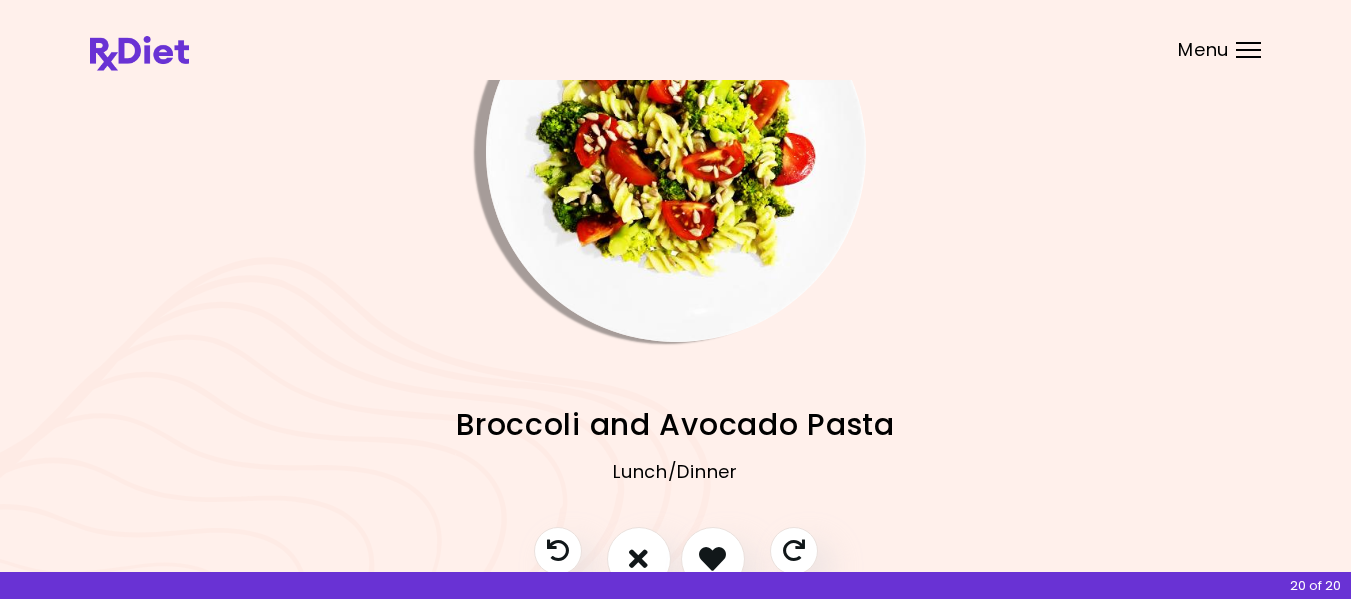 click at bounding box center (676, 569) 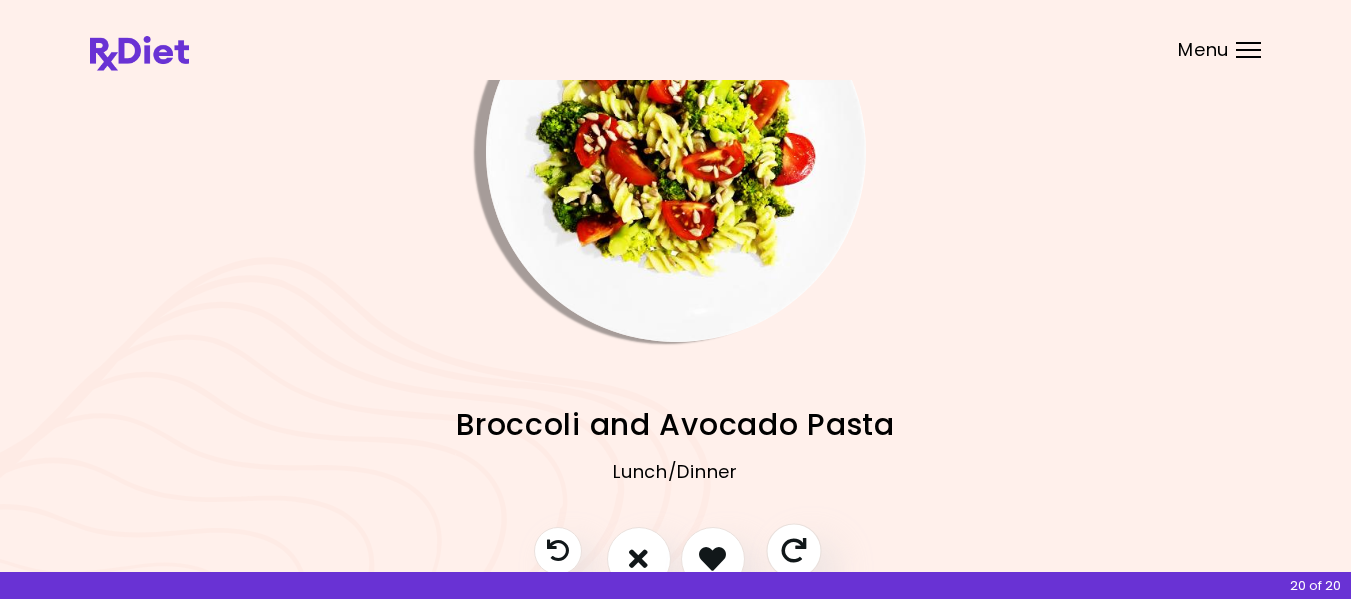 click at bounding box center [793, 550] 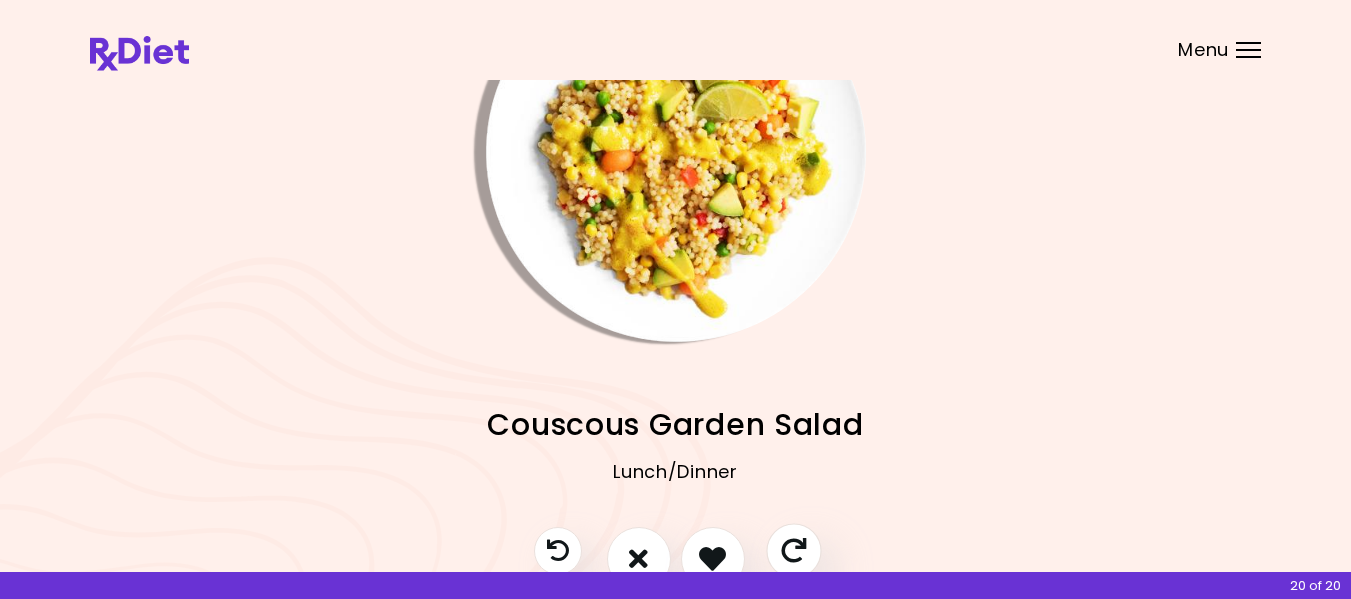 click at bounding box center [793, 550] 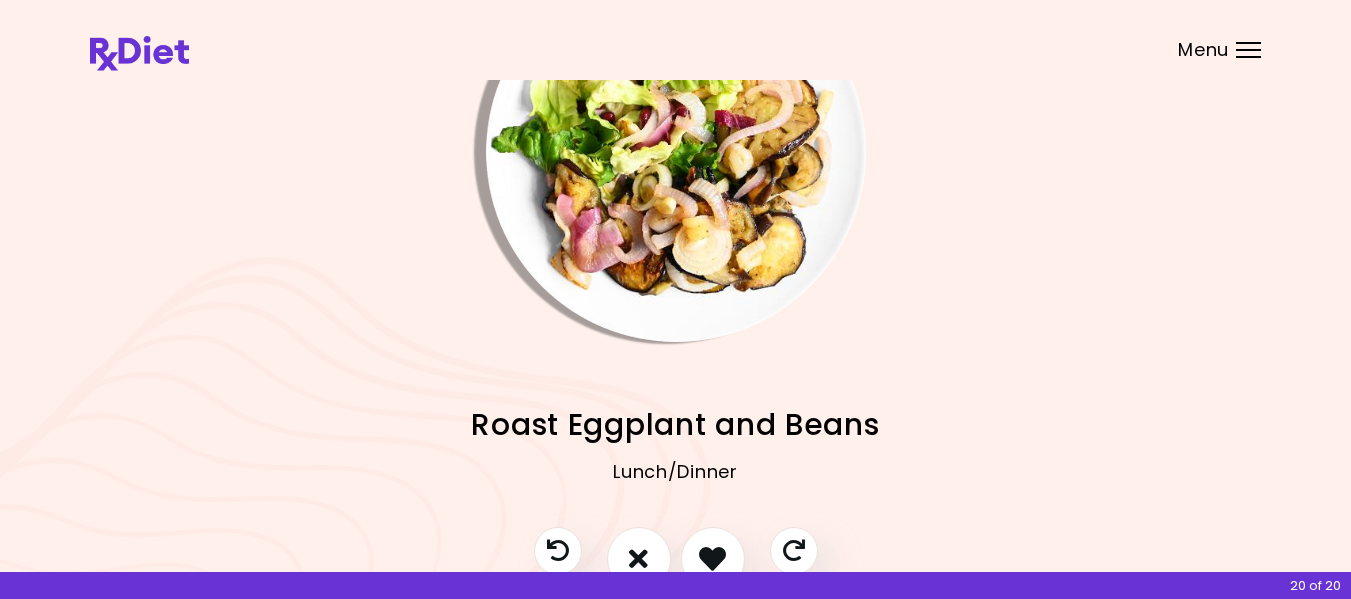 drag, startPoint x: 794, startPoint y: 553, endPoint x: 767, endPoint y: 491, distance: 67.62396 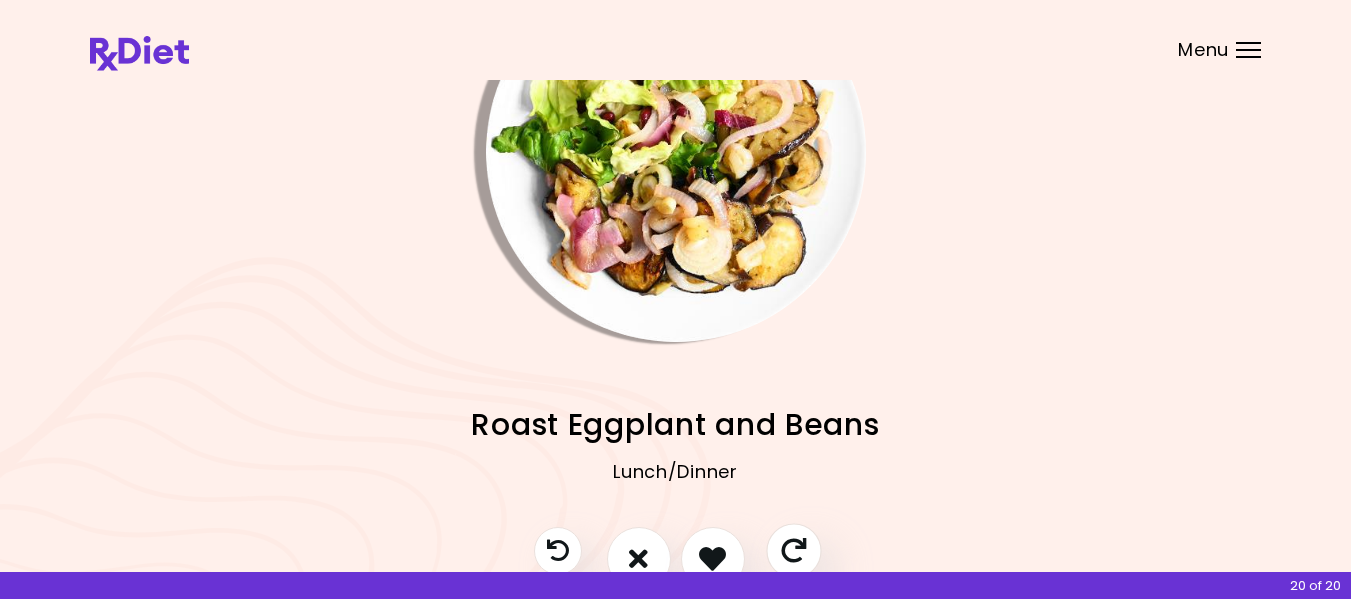 click at bounding box center [793, 550] 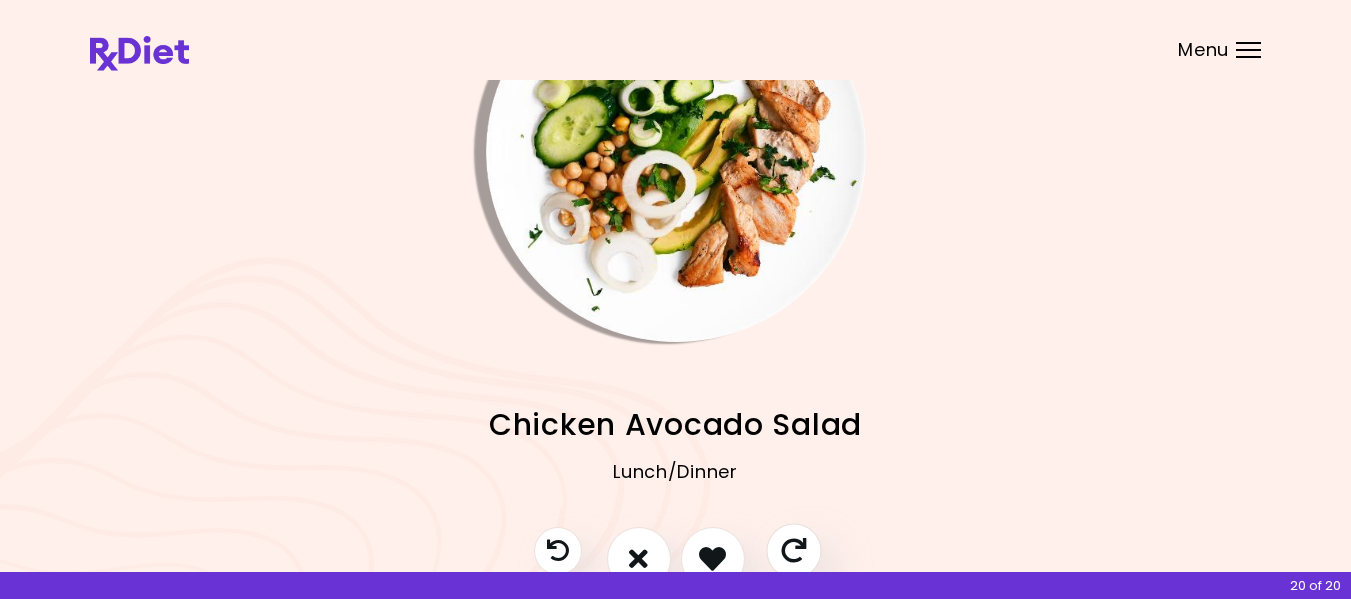 click at bounding box center [793, 550] 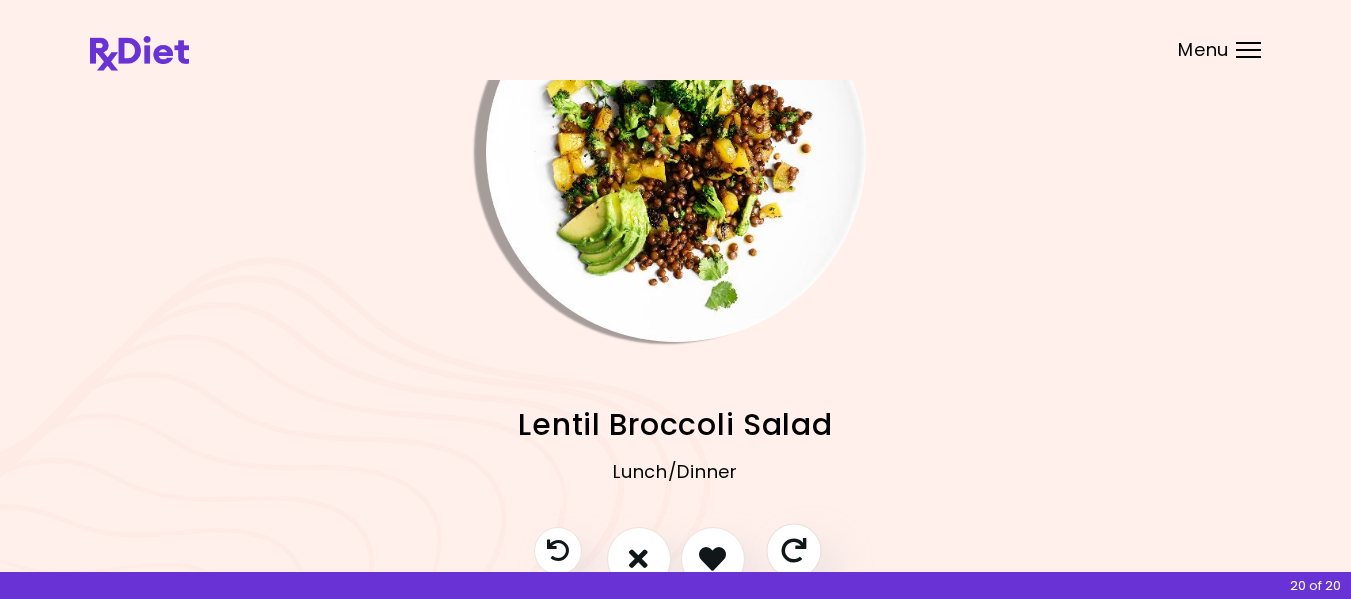 click at bounding box center [793, 550] 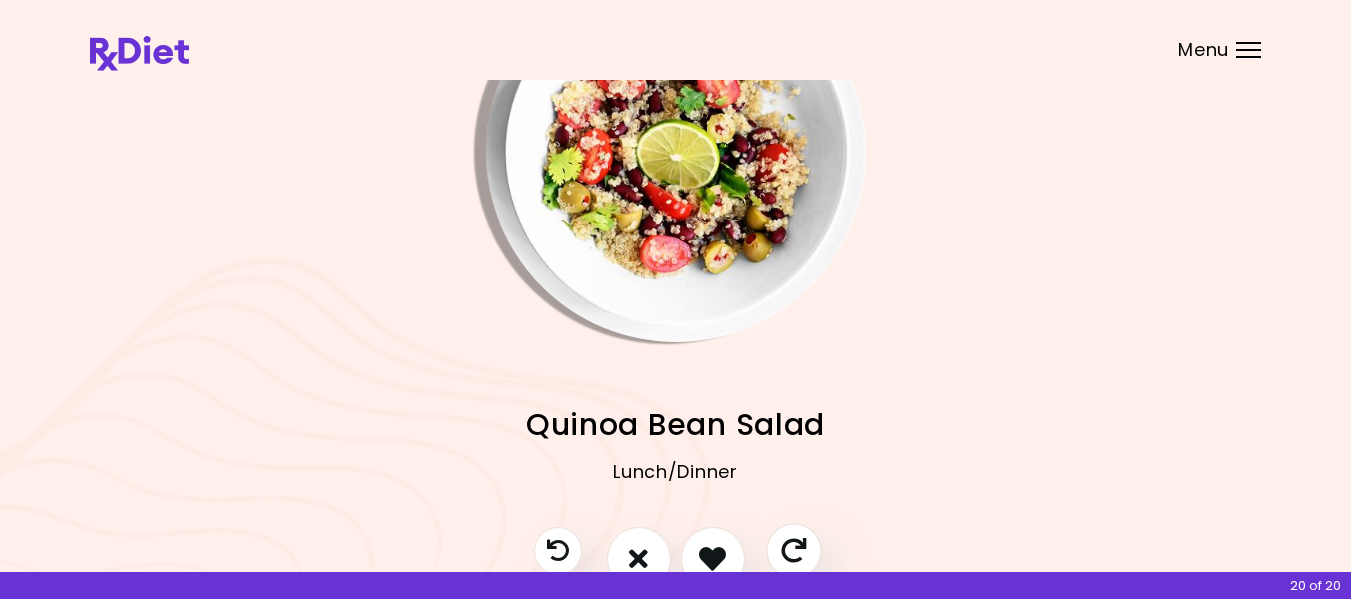 click at bounding box center [793, 550] 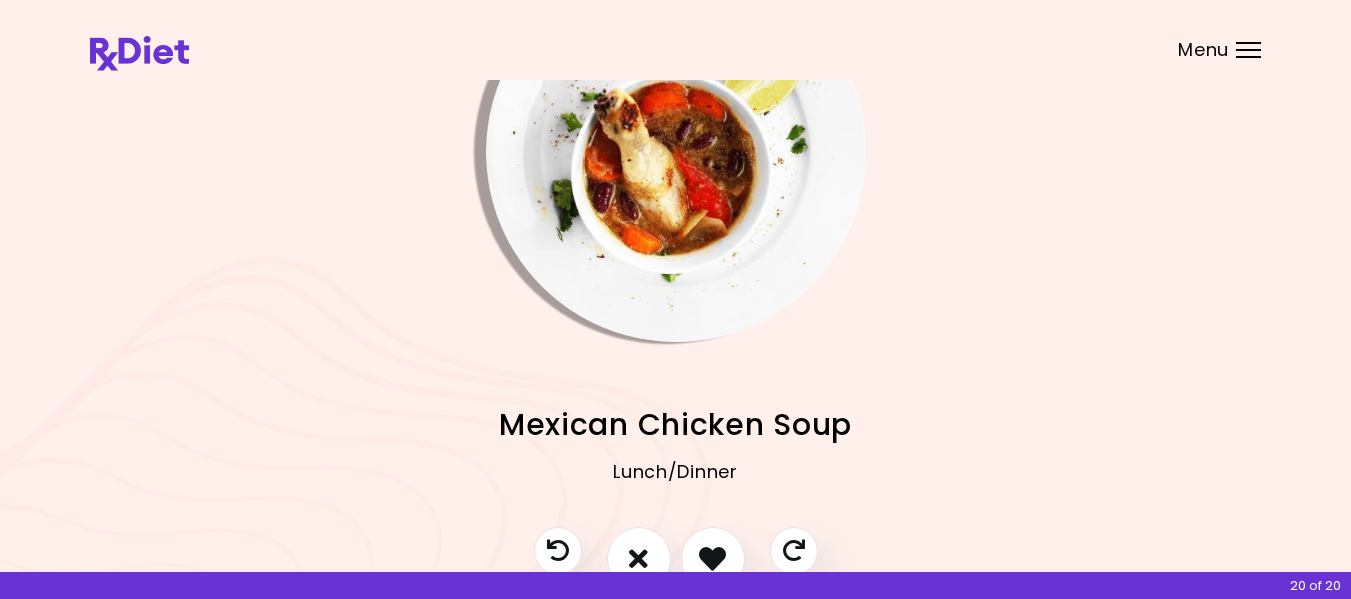 click on "Menu" at bounding box center (1248, 50) 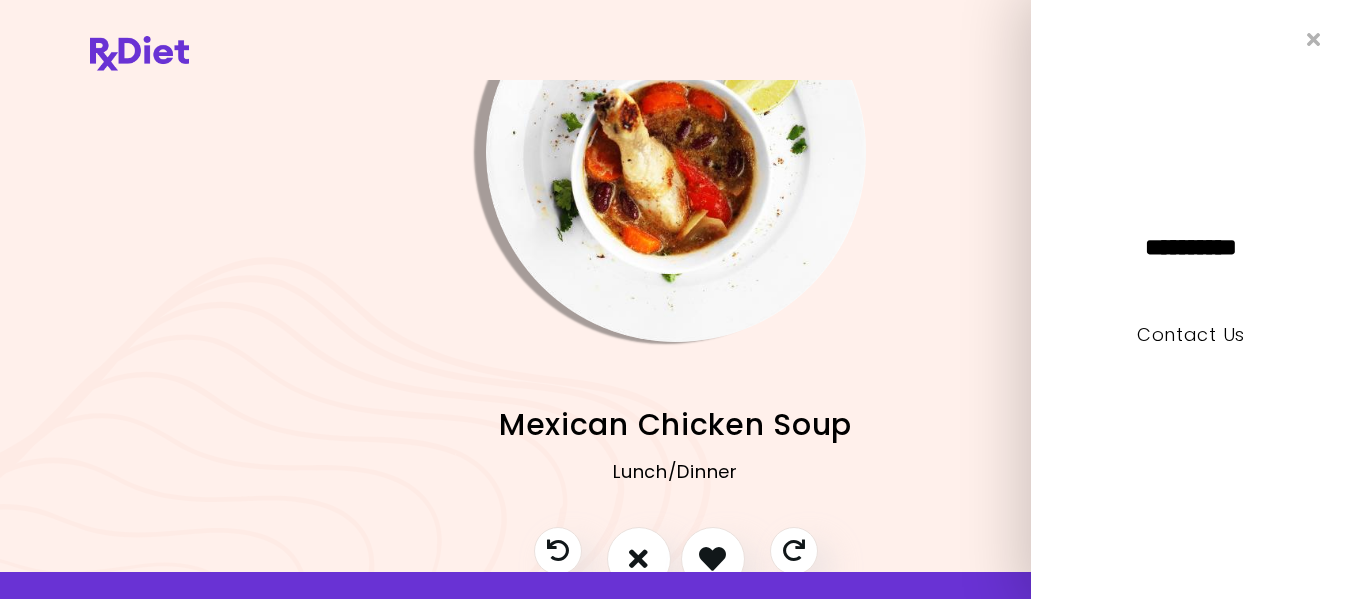 click at bounding box center (1136, 152) 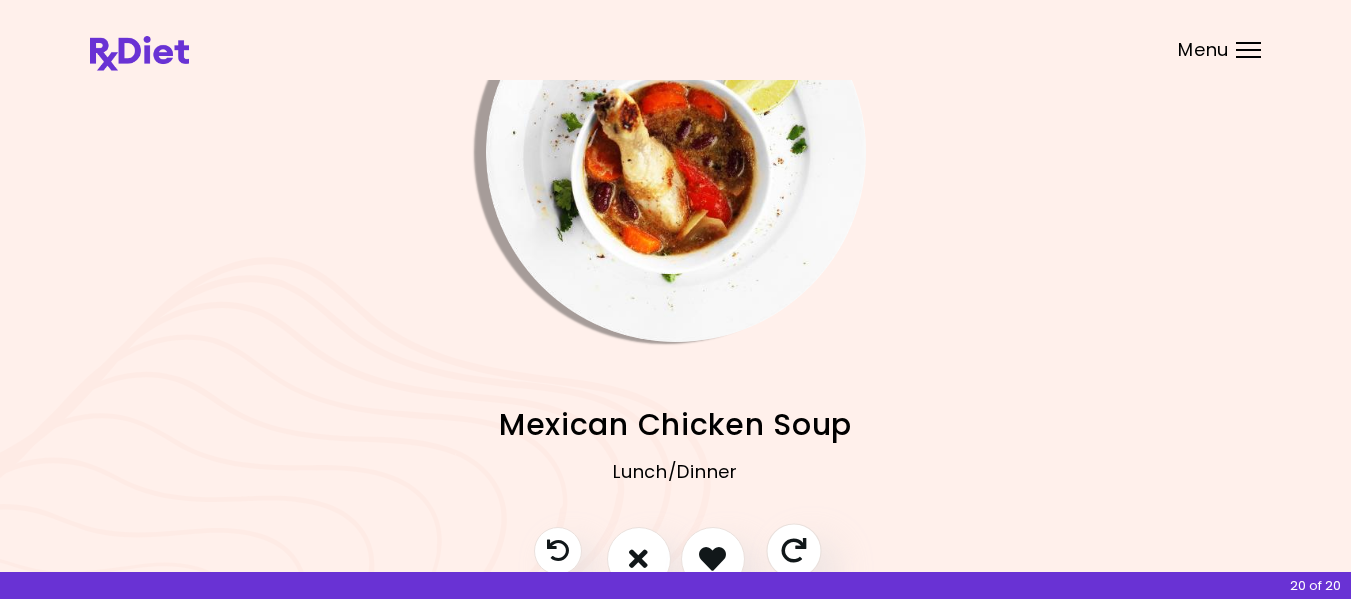 click at bounding box center [793, 550] 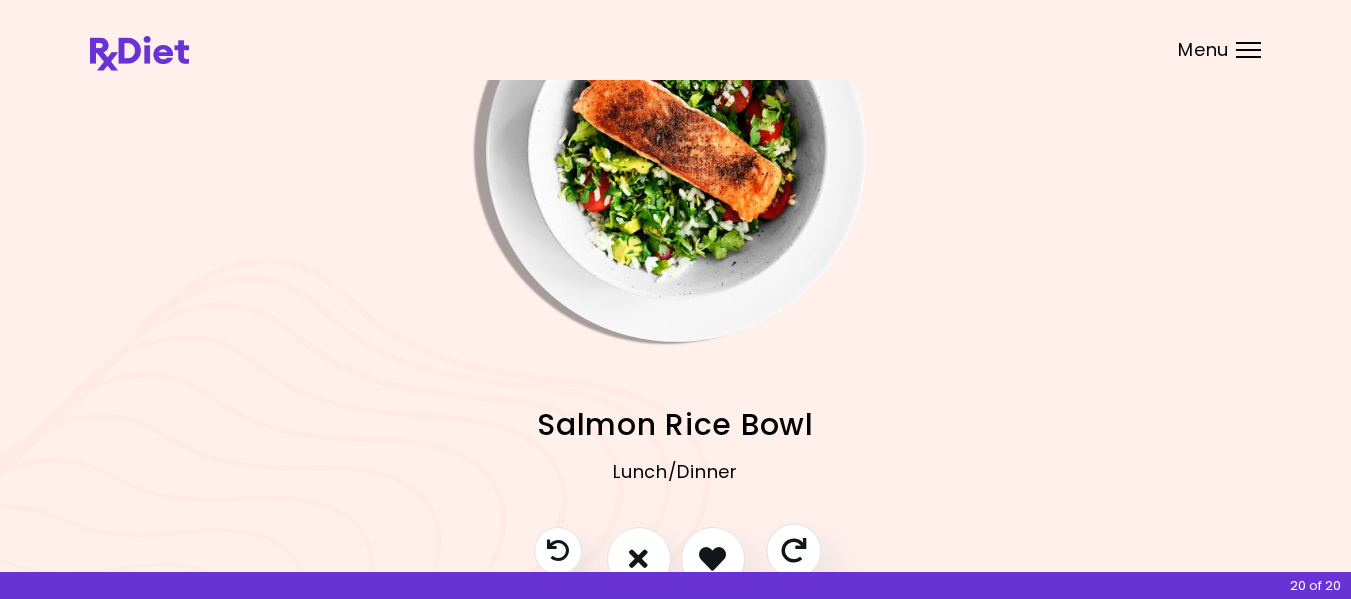 click at bounding box center [793, 550] 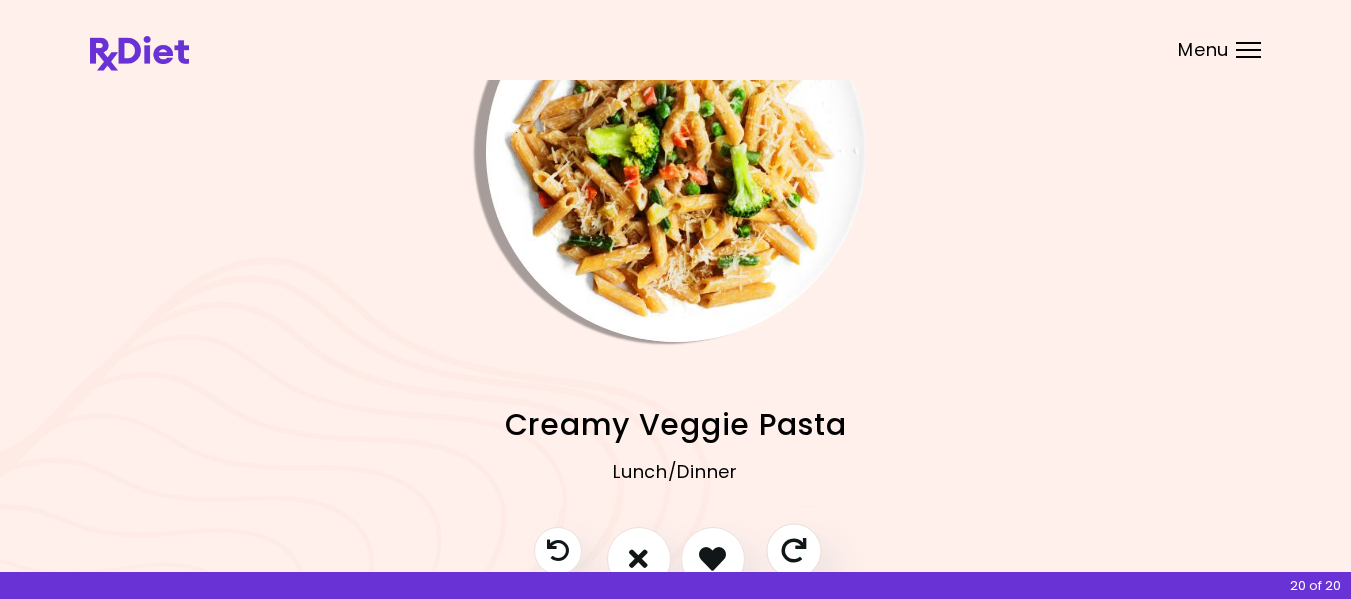 click at bounding box center (793, 550) 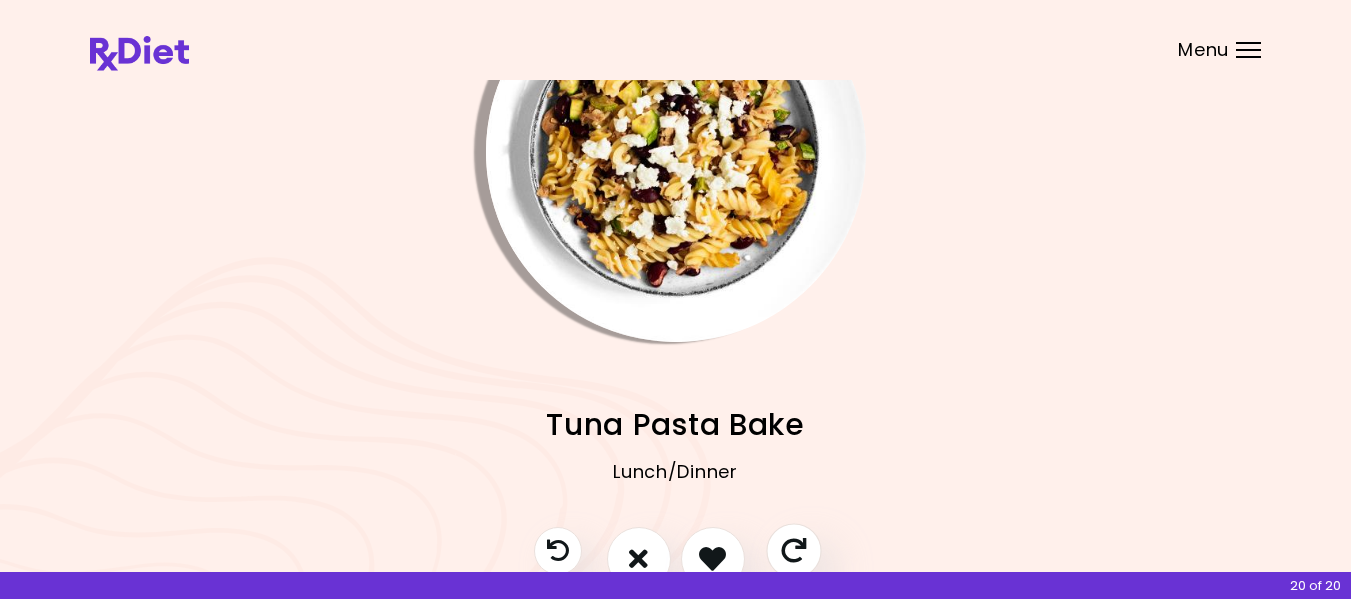 click at bounding box center (793, 550) 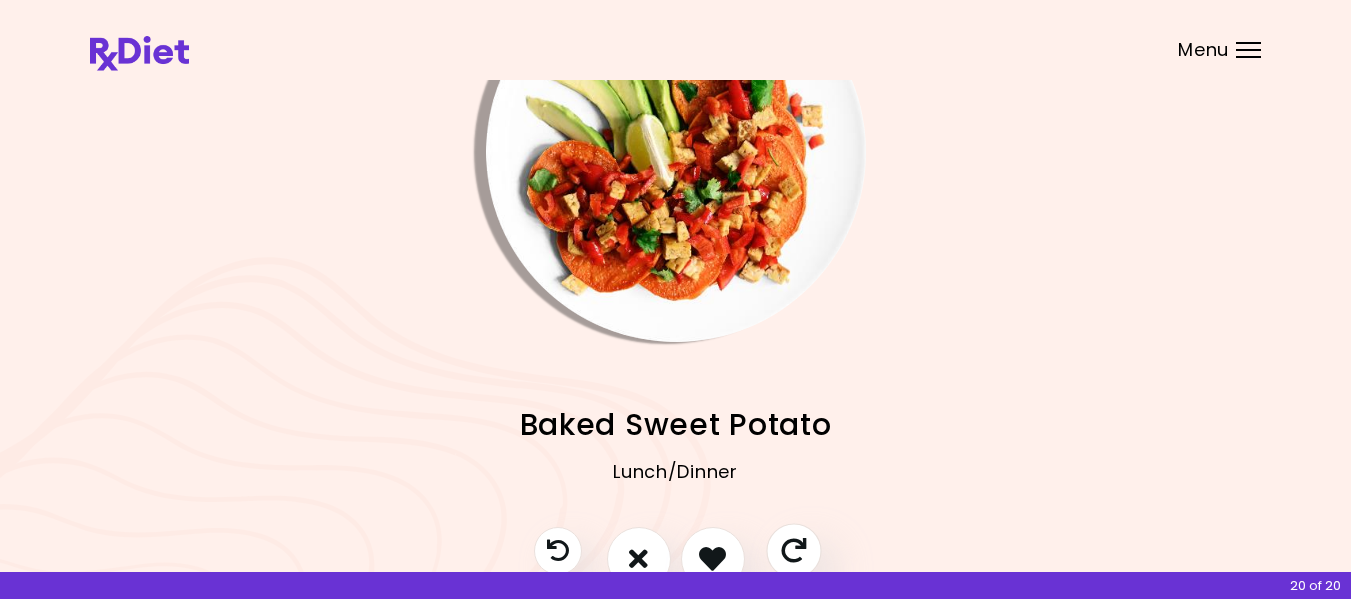 click at bounding box center [793, 550] 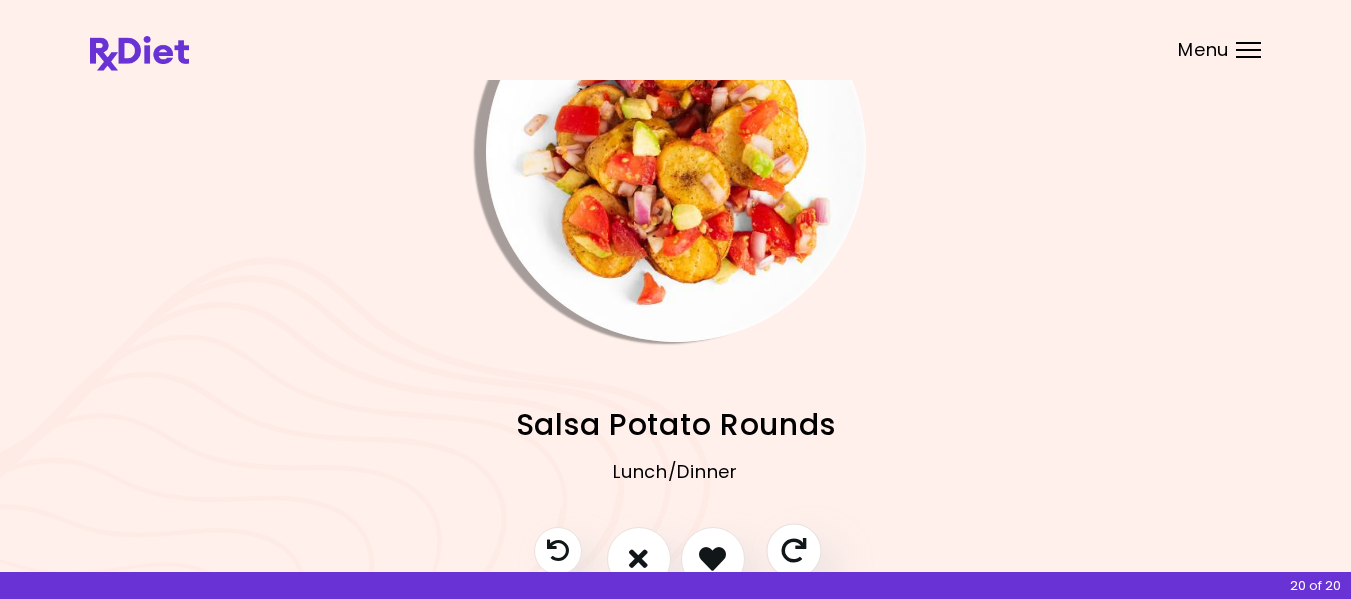 click at bounding box center (793, 550) 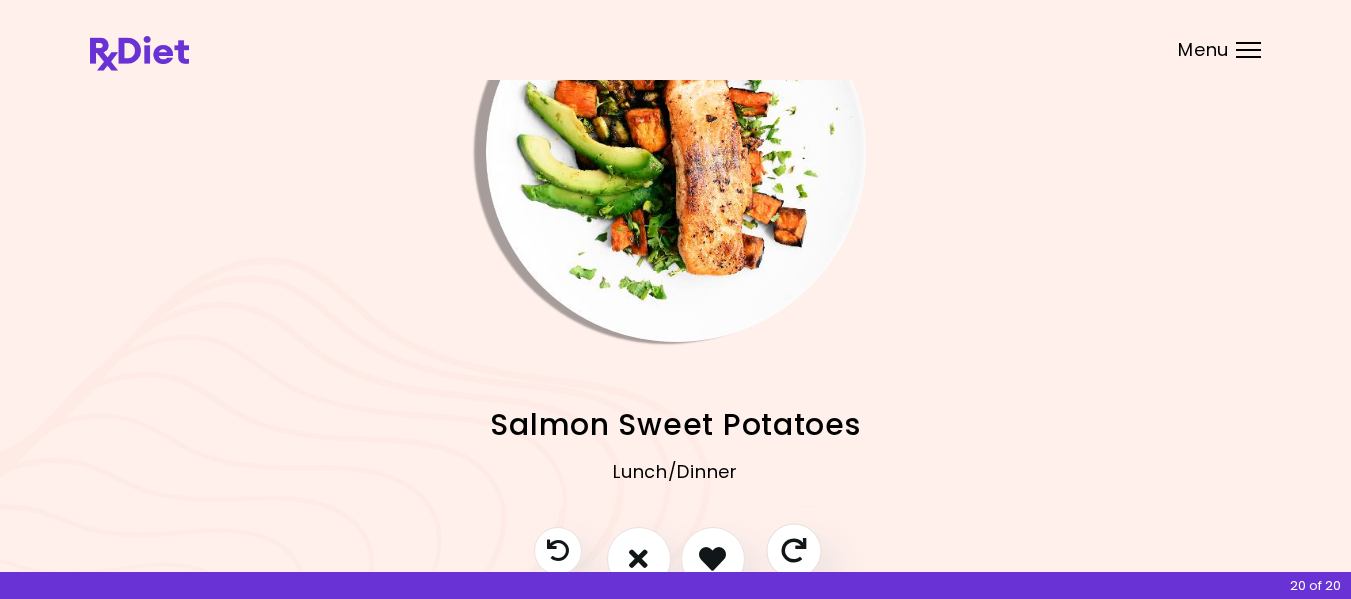 click at bounding box center (793, 550) 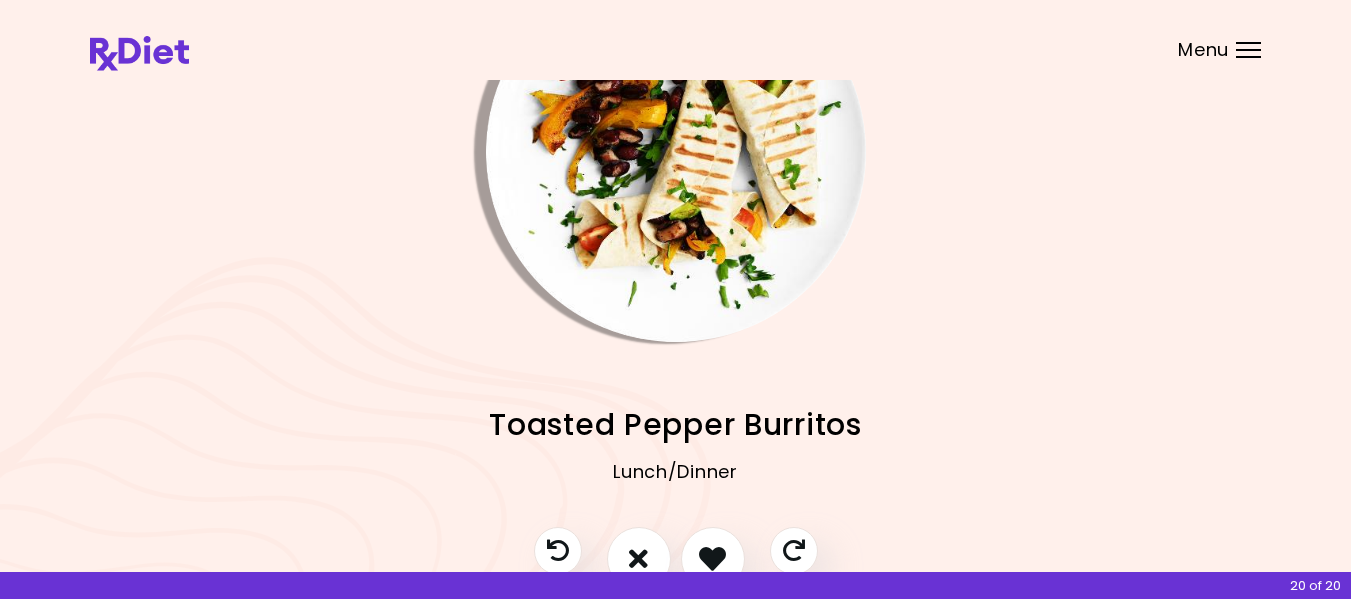 drag, startPoint x: 784, startPoint y: 547, endPoint x: 452, endPoint y: 504, distance: 334.77307 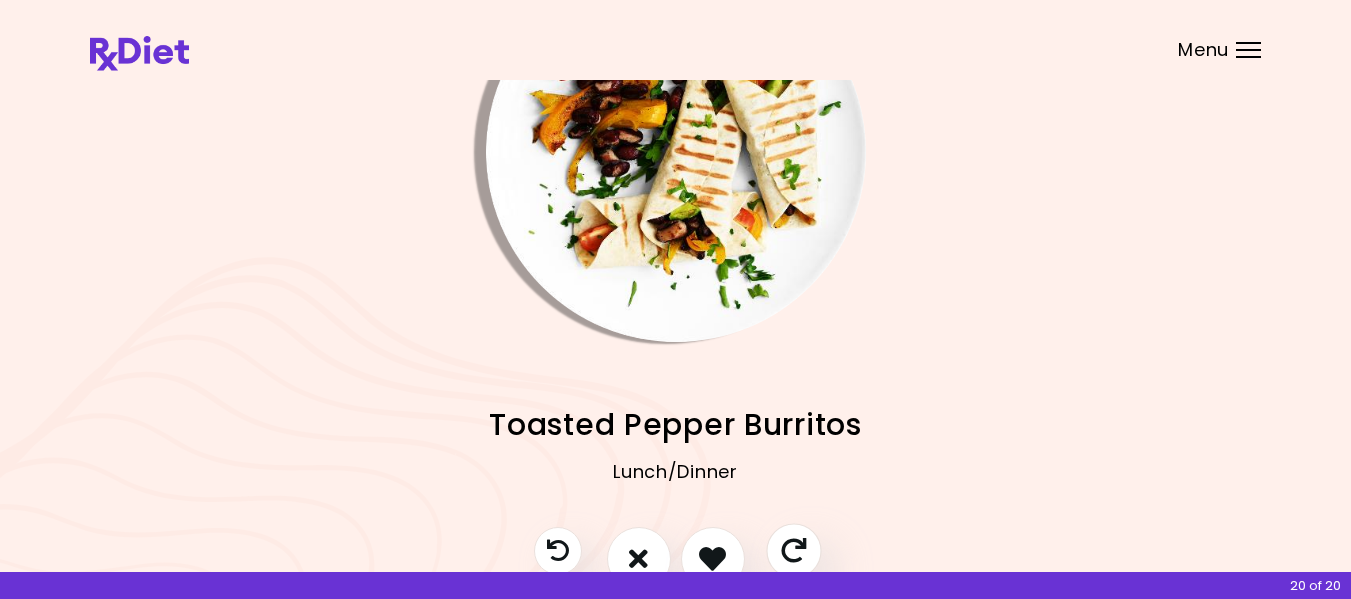 click at bounding box center [793, 550] 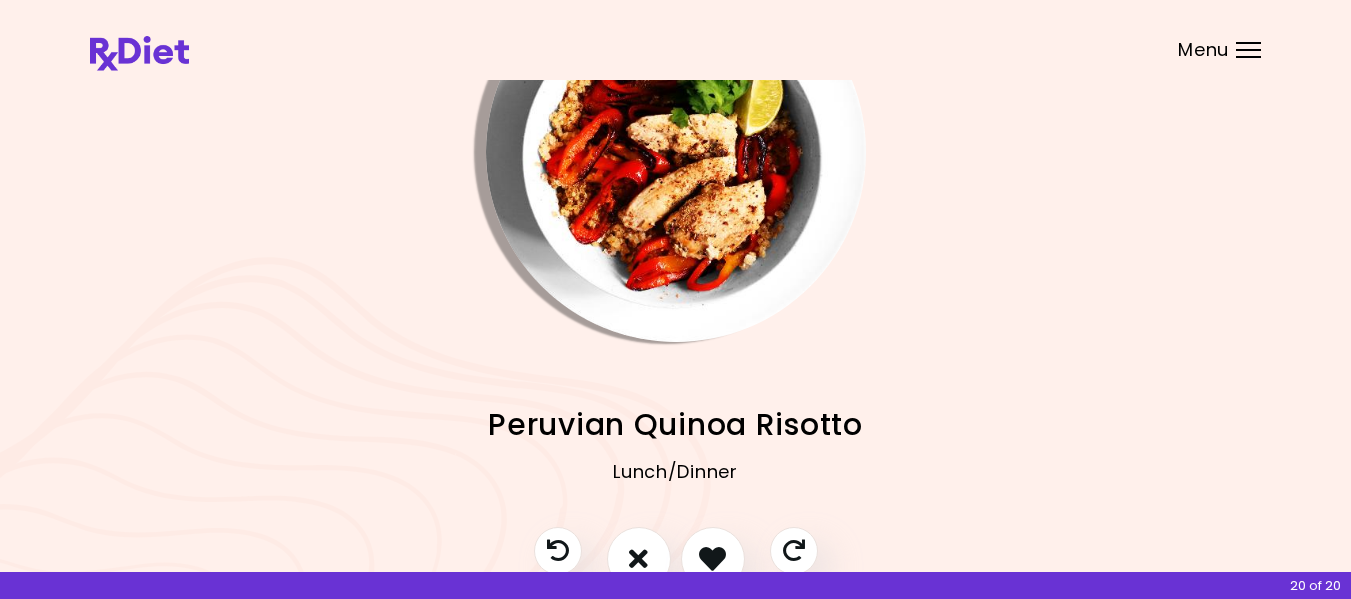 drag, startPoint x: 802, startPoint y: 559, endPoint x: 772, endPoint y: 523, distance: 46.8615 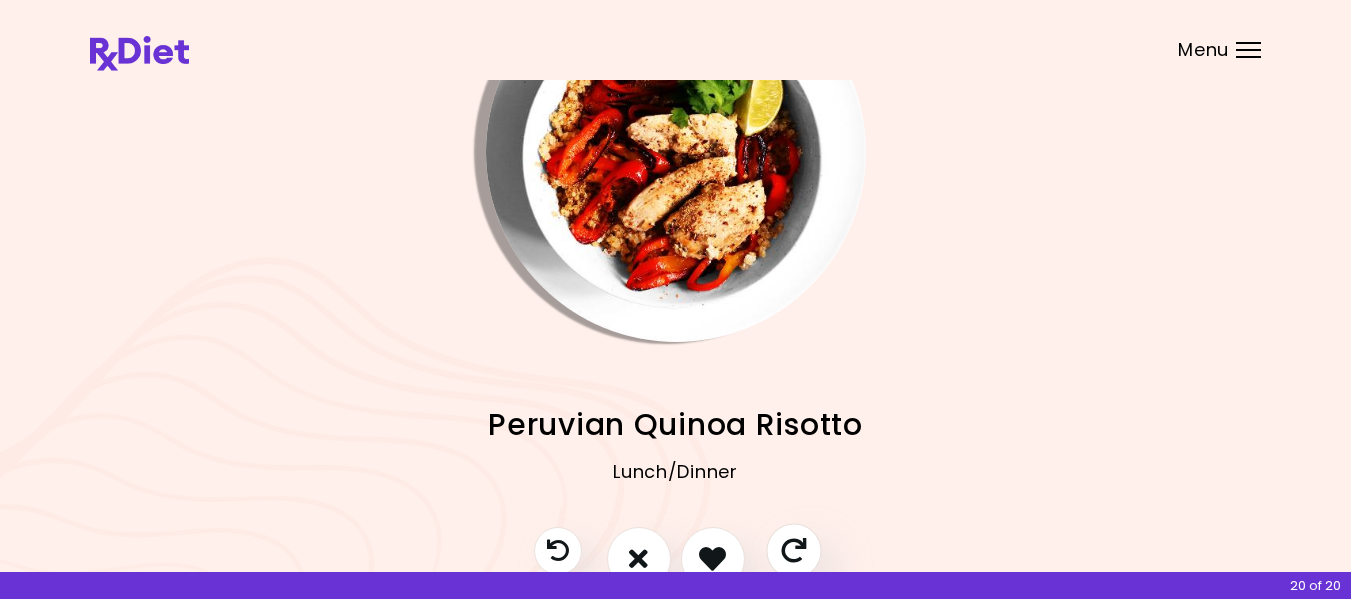 click at bounding box center [793, 550] 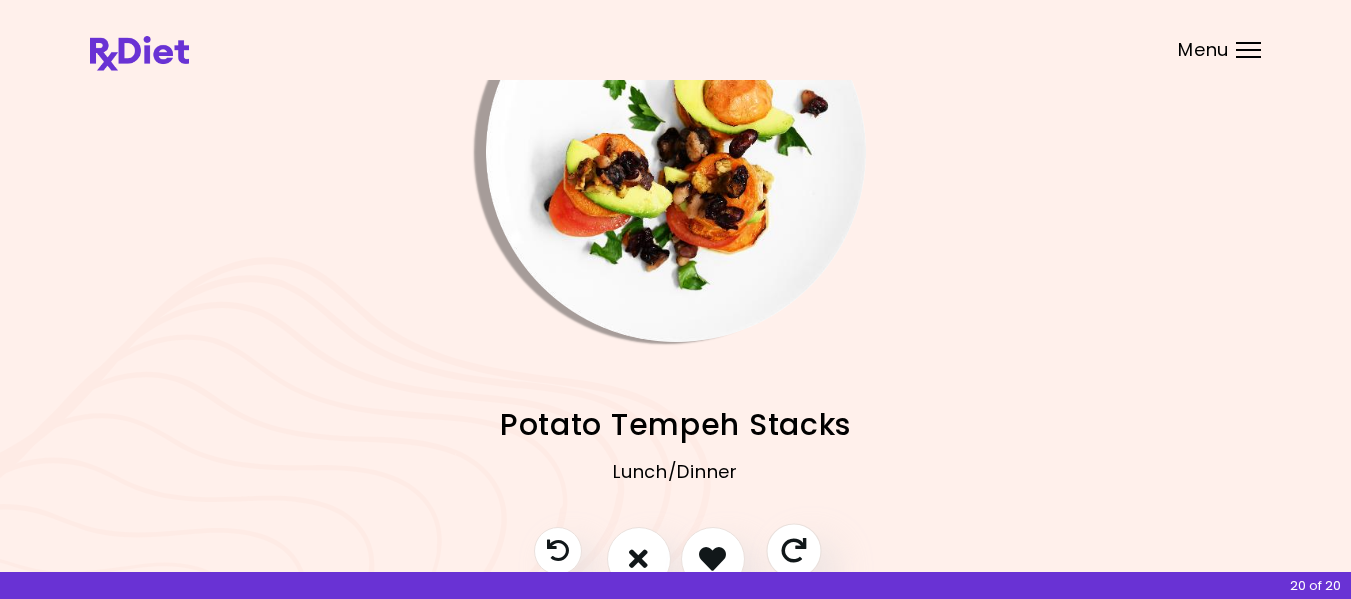 click at bounding box center [793, 550] 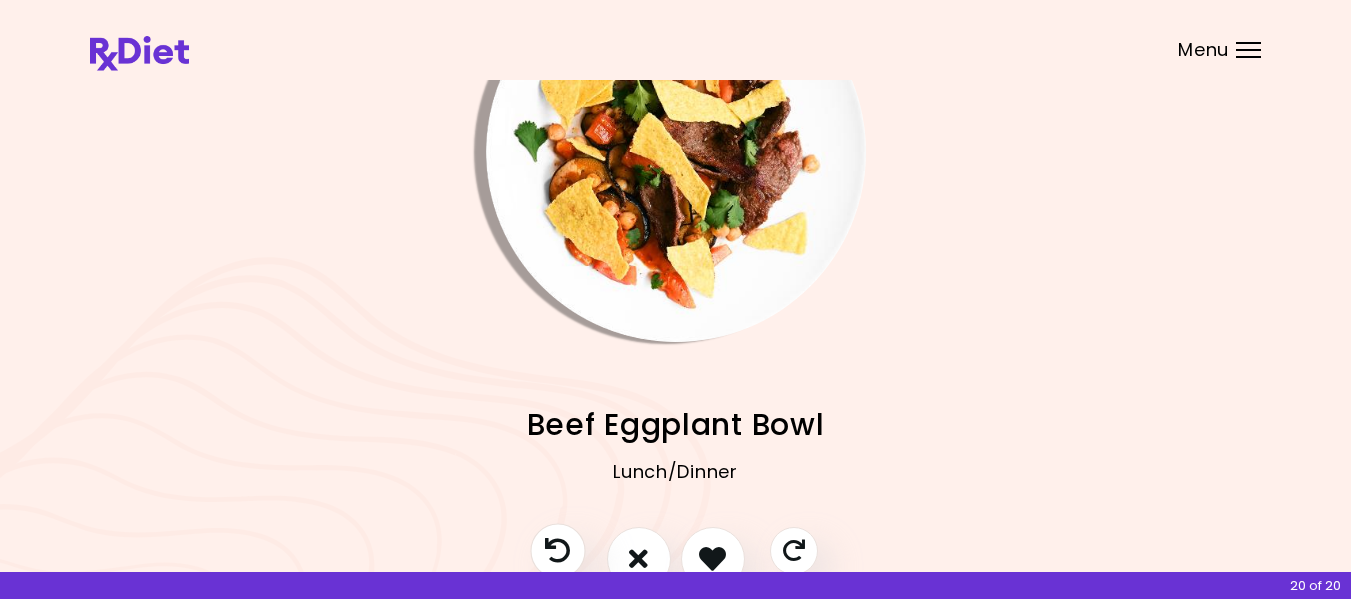 click at bounding box center [557, 550] 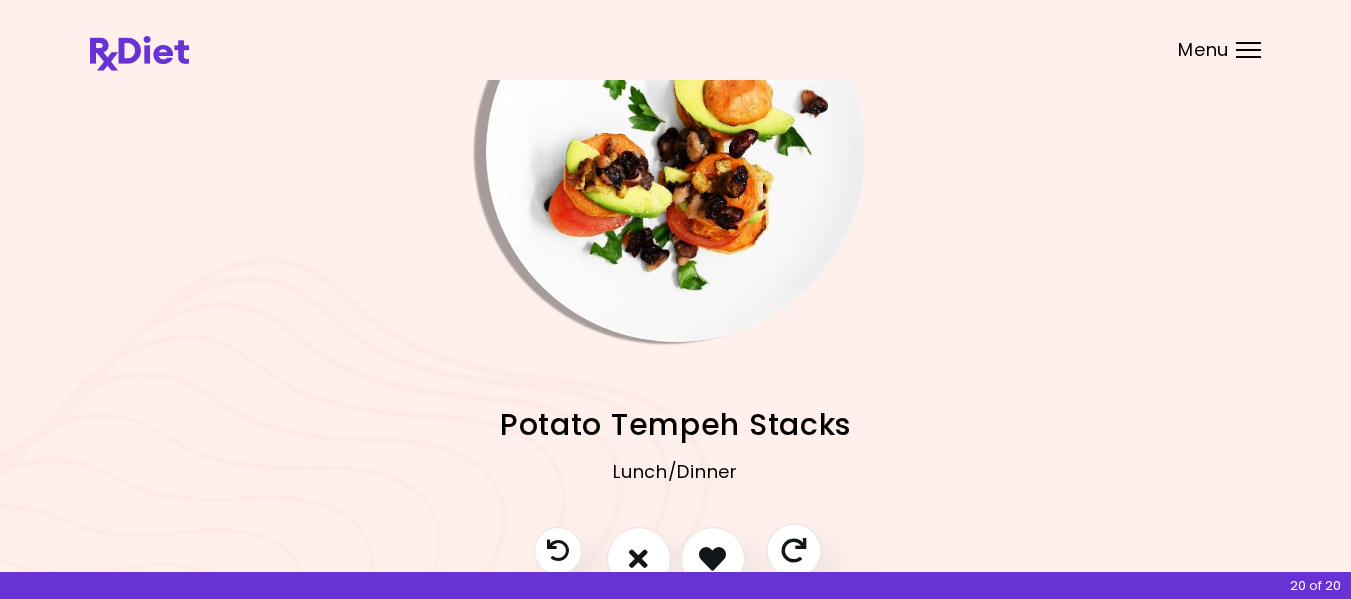 click at bounding box center (793, 550) 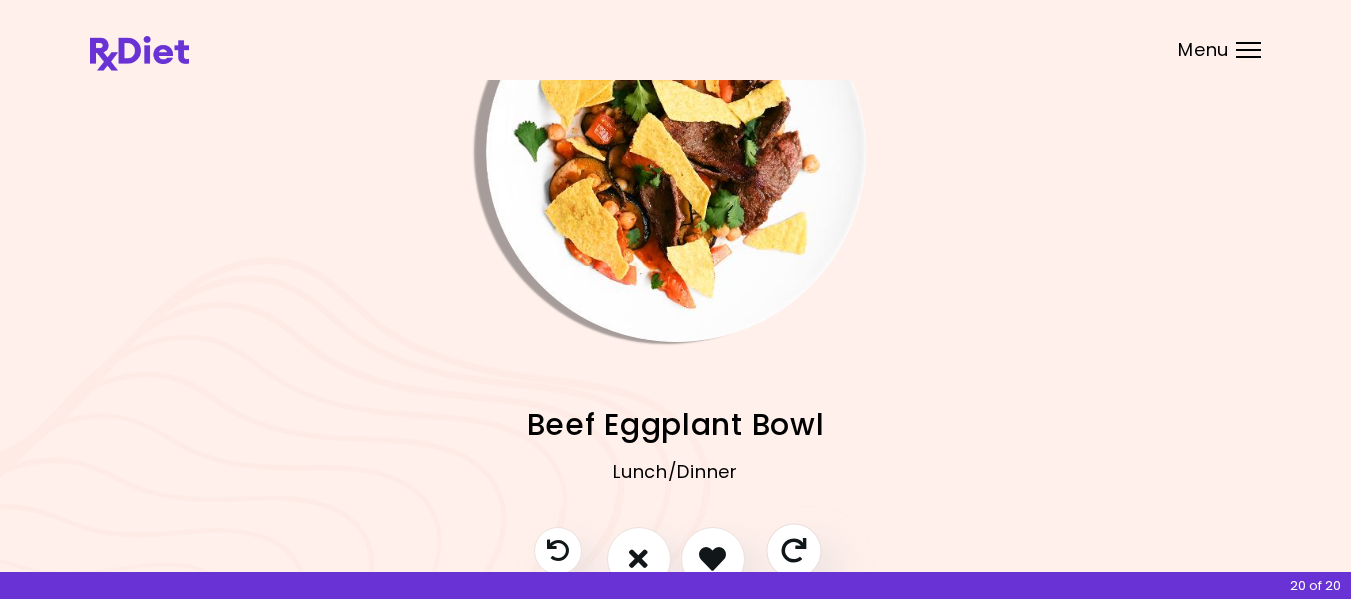 click at bounding box center (793, 550) 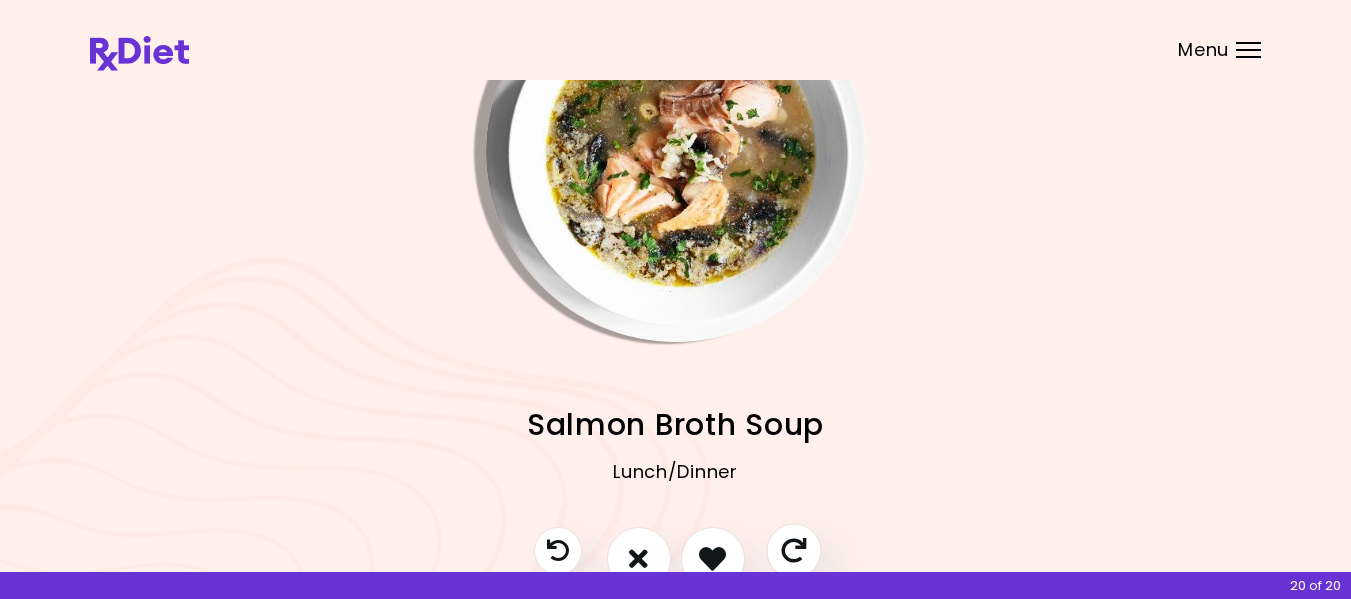 click at bounding box center (793, 550) 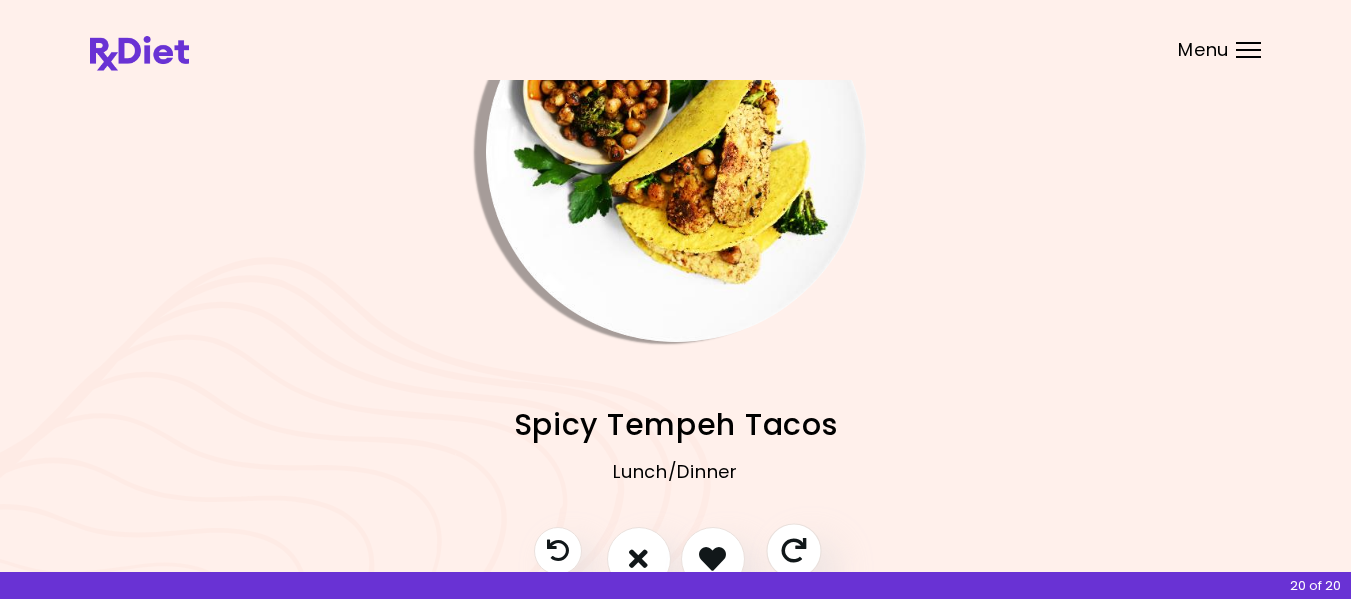 click at bounding box center [793, 550] 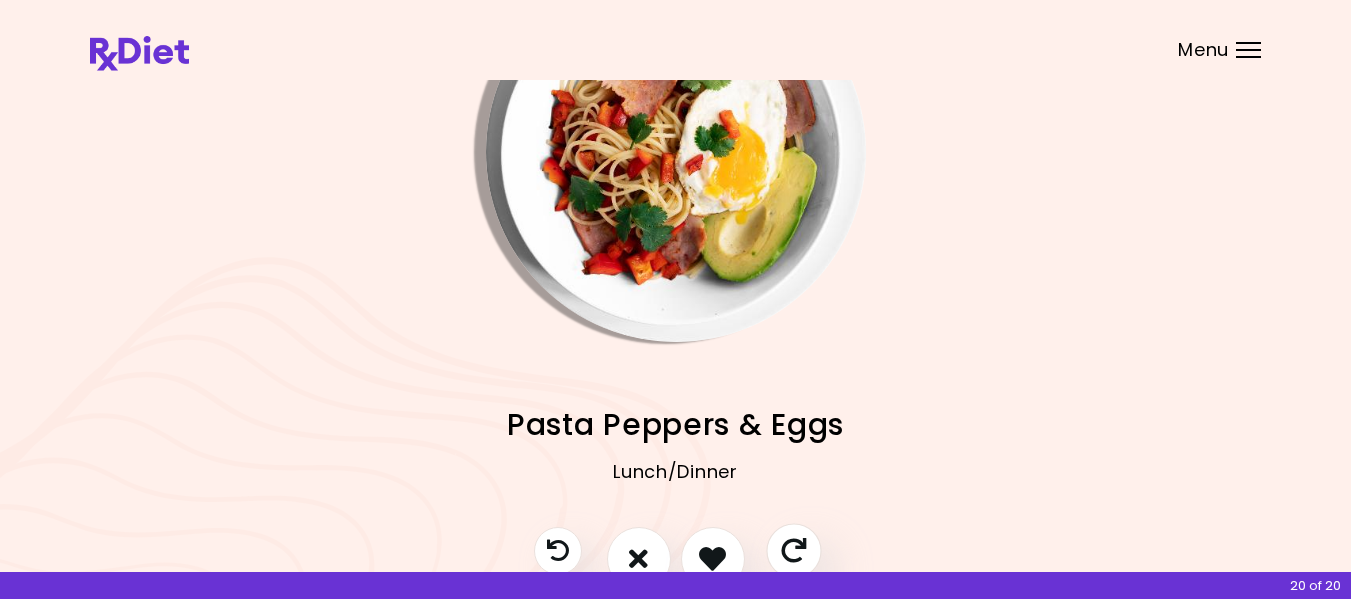 click at bounding box center (793, 550) 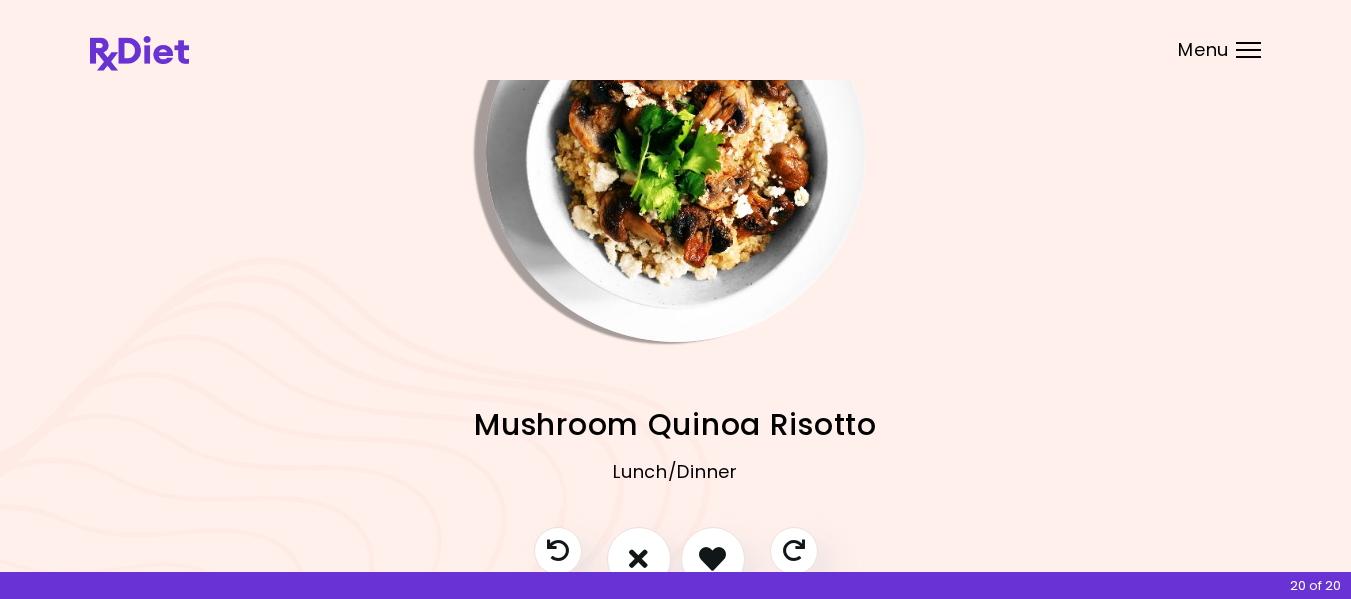 drag, startPoint x: 550, startPoint y: 555, endPoint x: 457, endPoint y: 538, distance: 94.54099 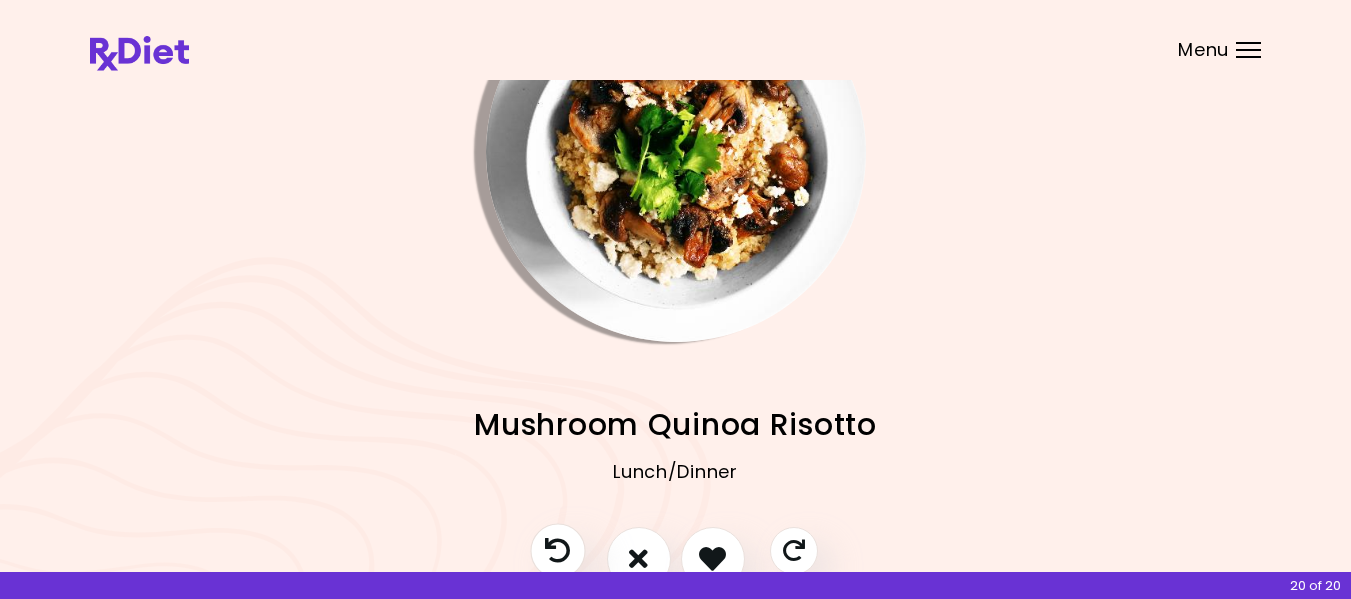 drag, startPoint x: 457, startPoint y: 538, endPoint x: 546, endPoint y: 553, distance: 90.255196 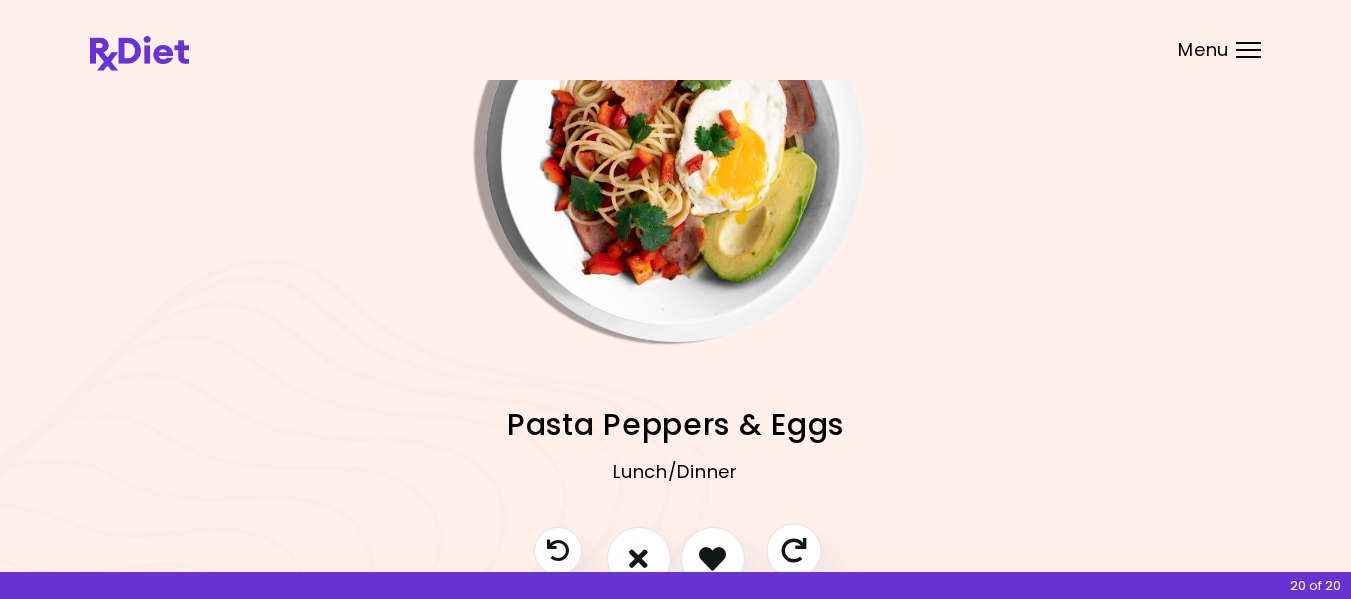 click at bounding box center [793, 550] 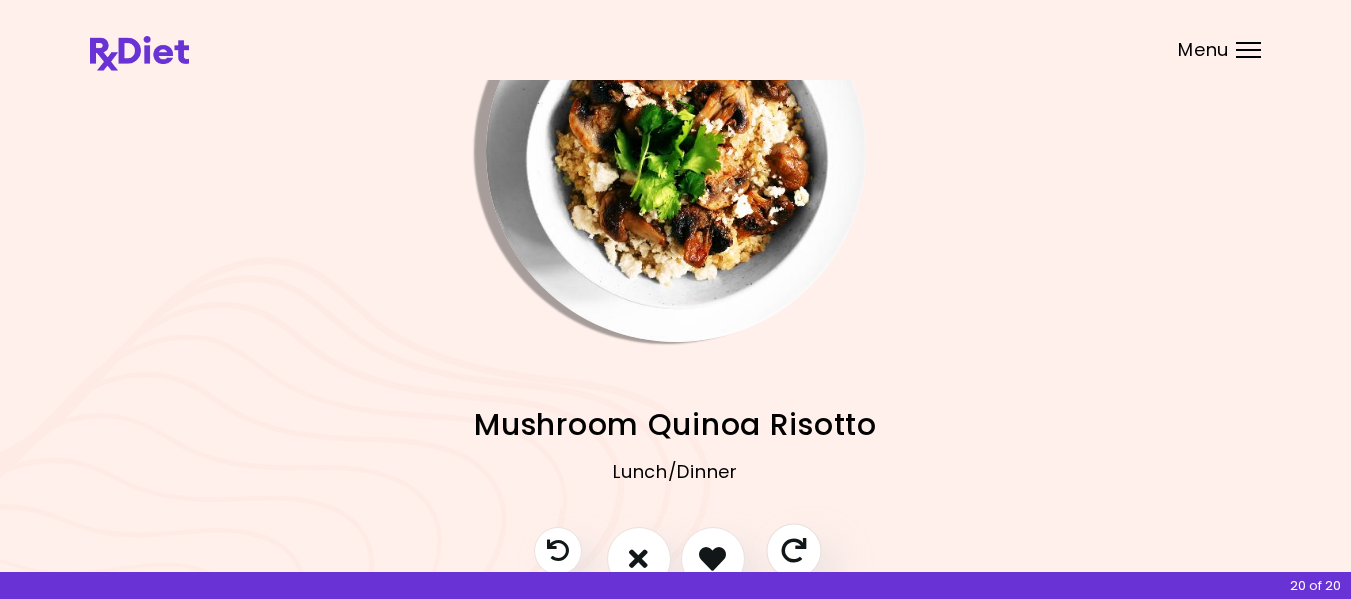 click at bounding box center [793, 550] 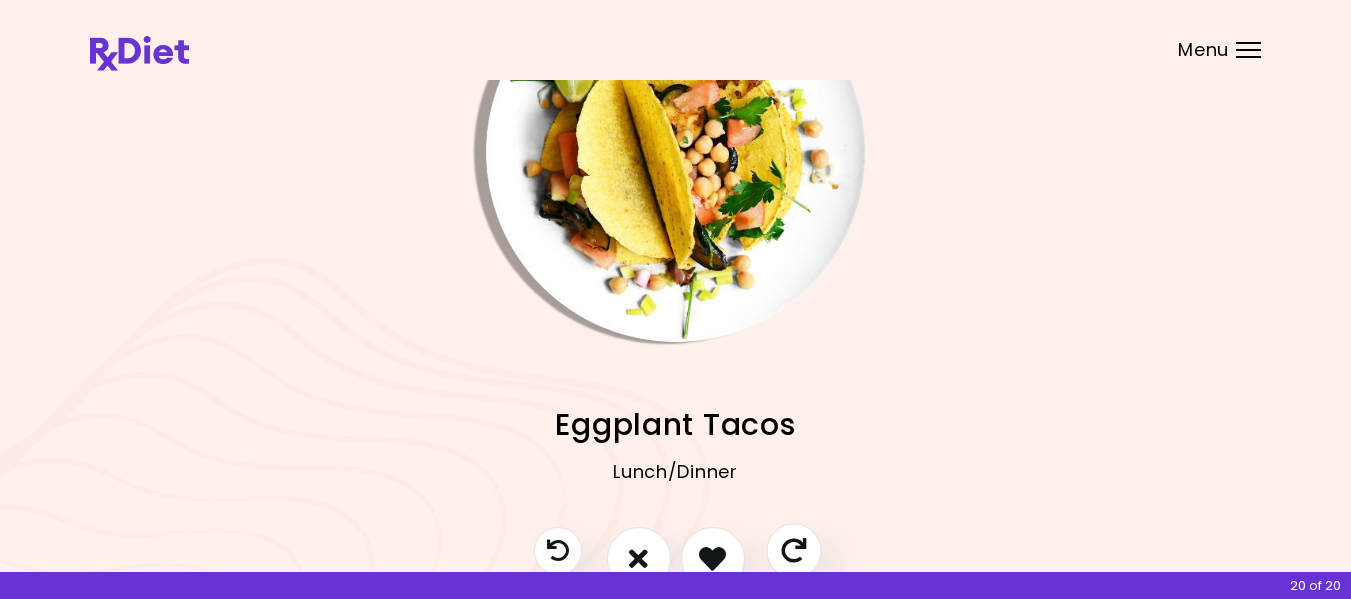 click at bounding box center [793, 550] 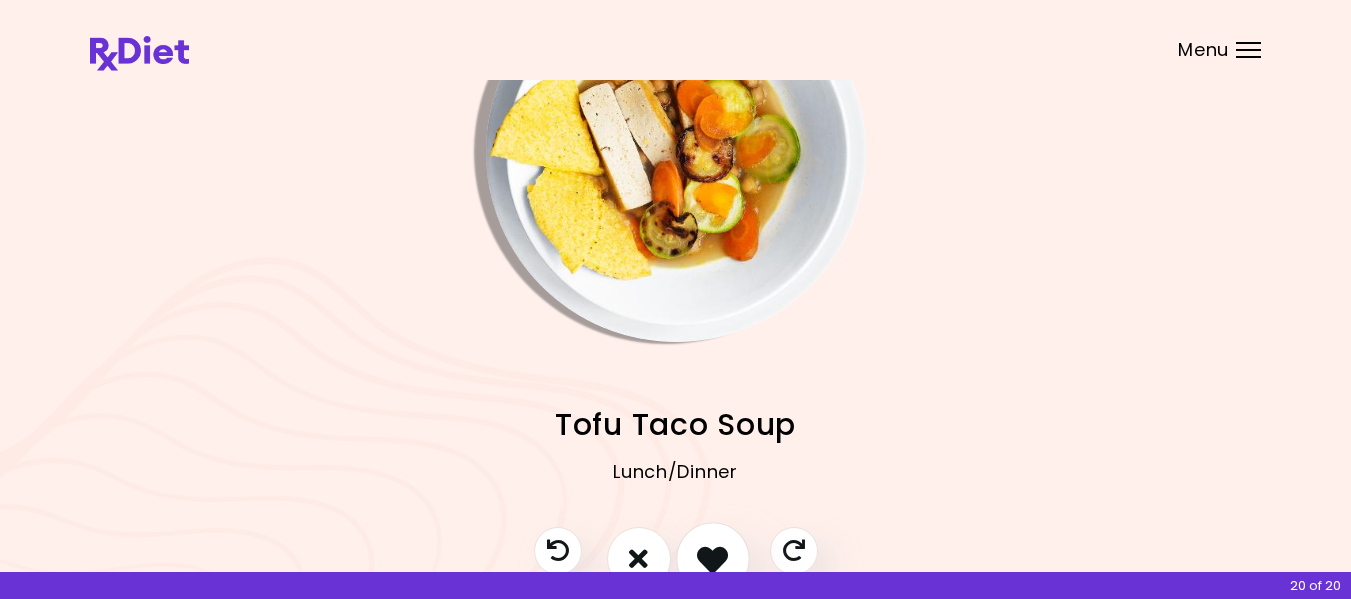 click at bounding box center (712, 558) 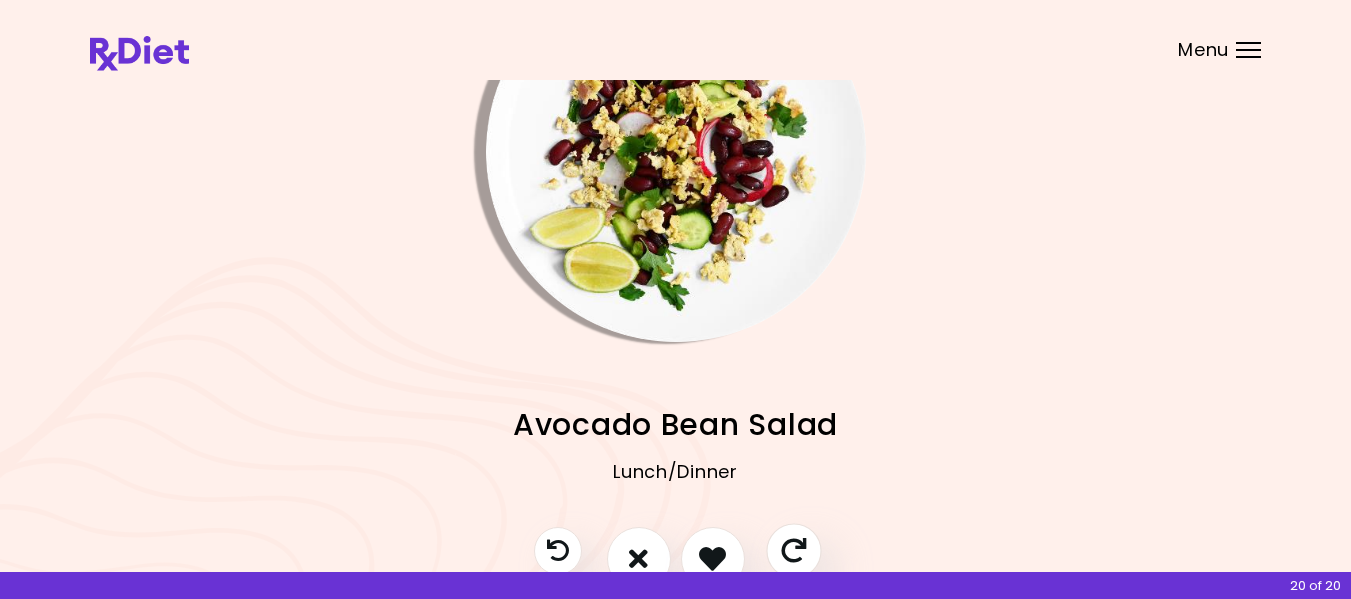 click at bounding box center [793, 550] 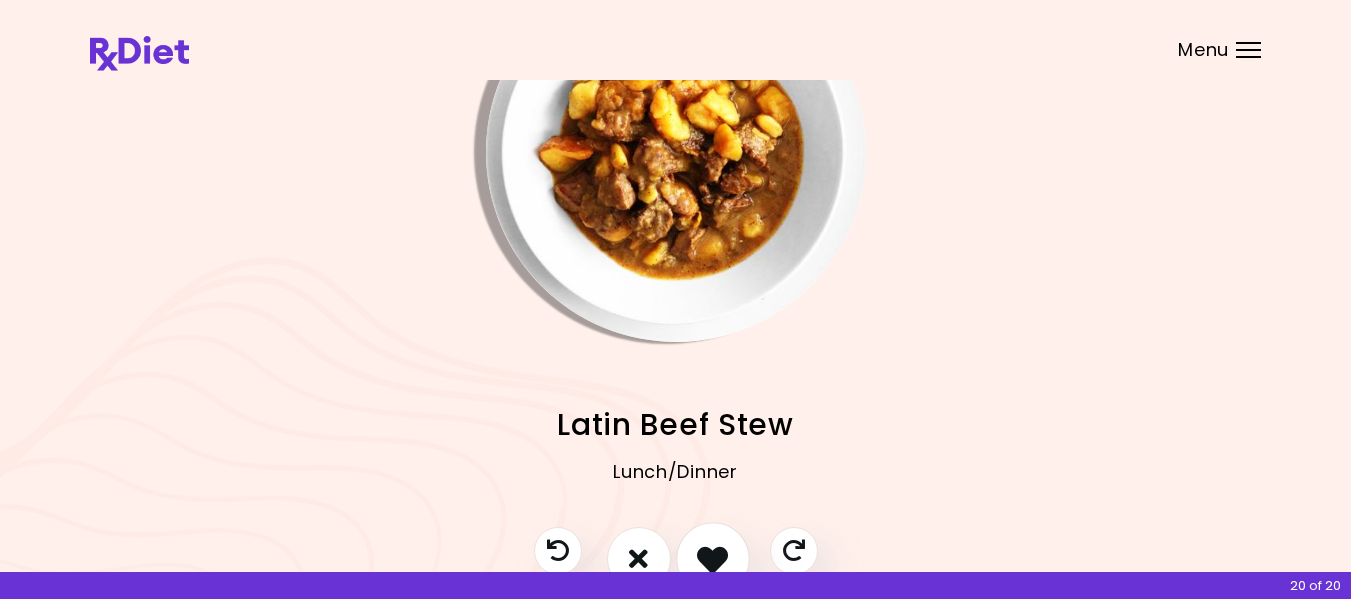 click at bounding box center [712, 558] 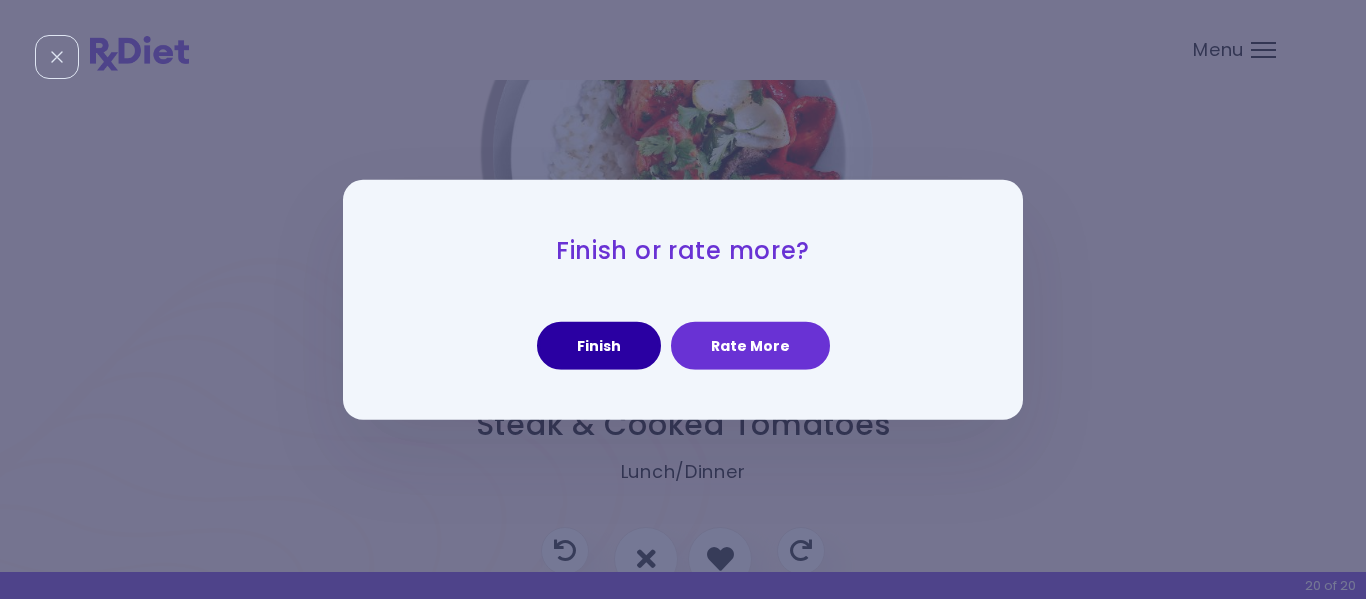 click on "Finish" at bounding box center [599, 346] 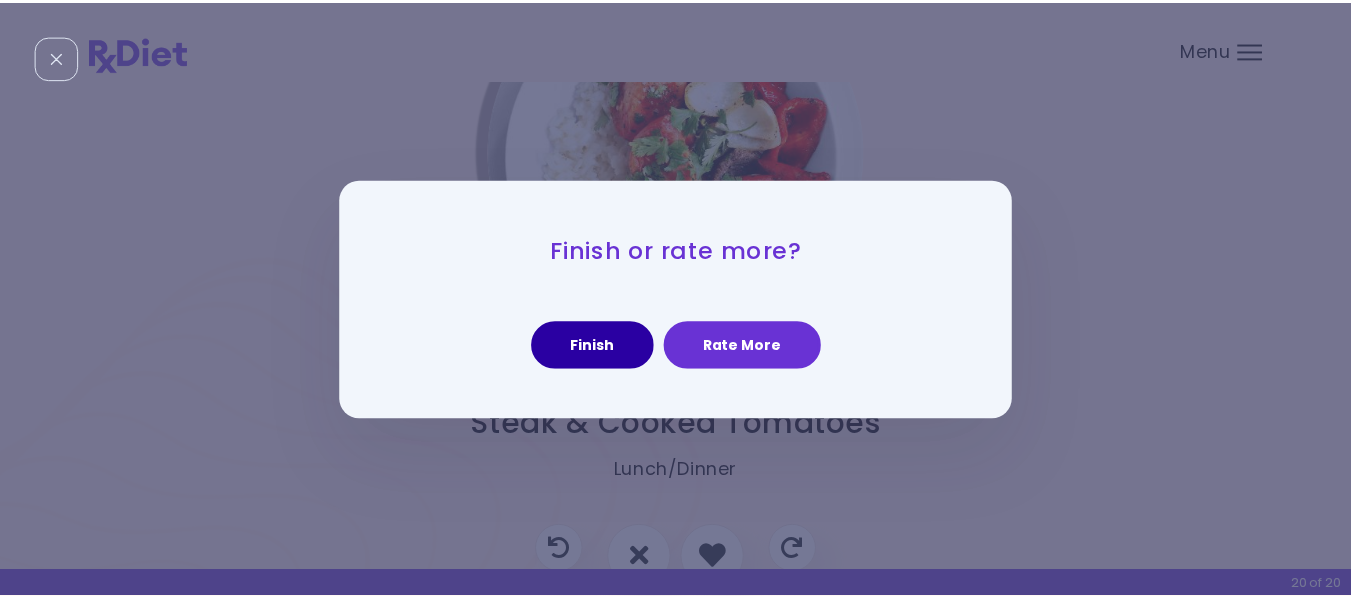scroll, scrollTop: 0, scrollLeft: 0, axis: both 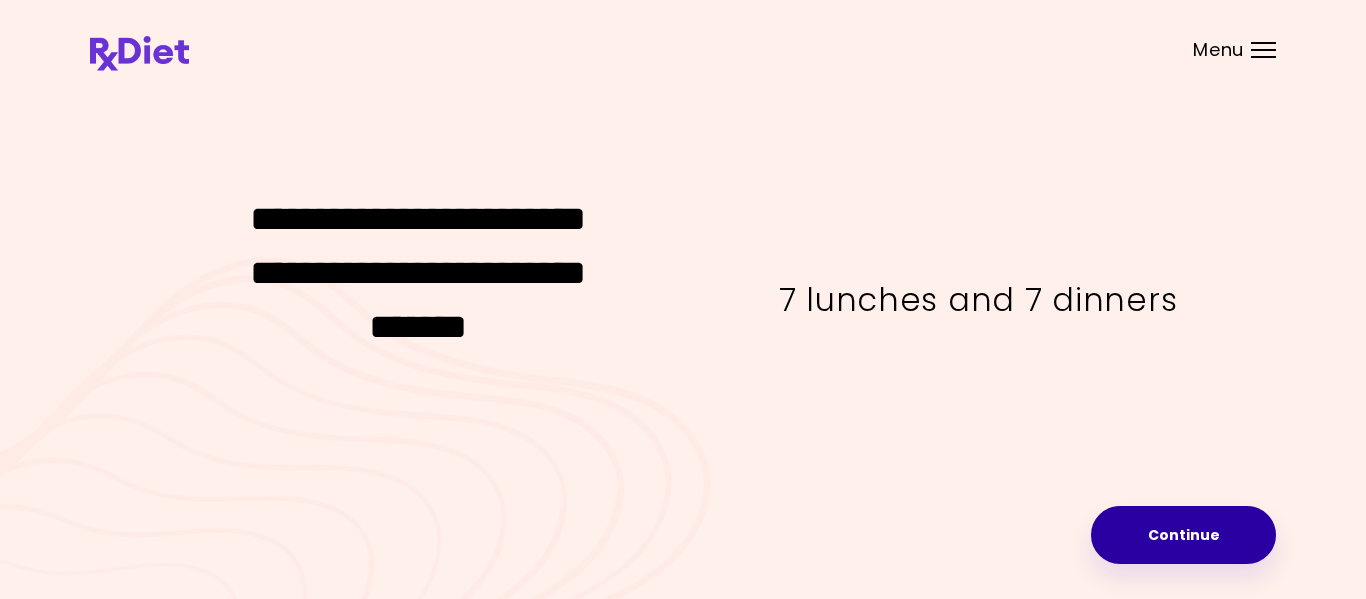 click on "Continue" at bounding box center (1183, 535) 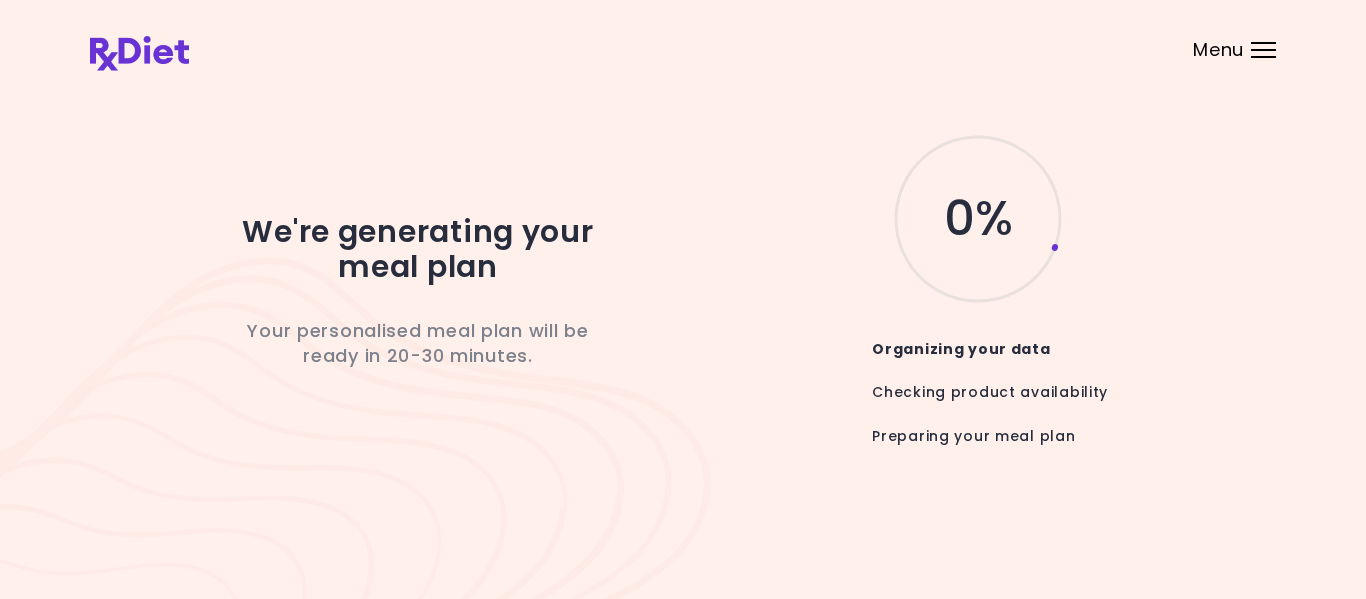 drag, startPoint x: 1352, startPoint y: 469, endPoint x: 1350, endPoint y: 493, distance: 24.083189 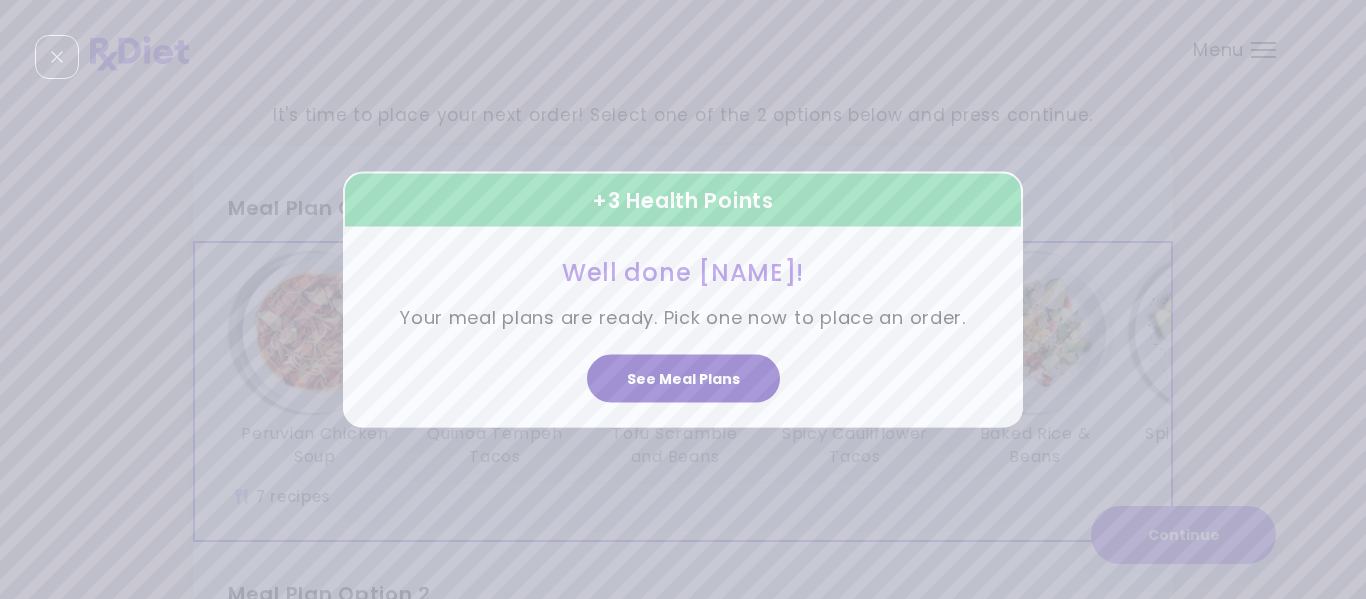 click on "See Meal Plans" at bounding box center [683, 379] 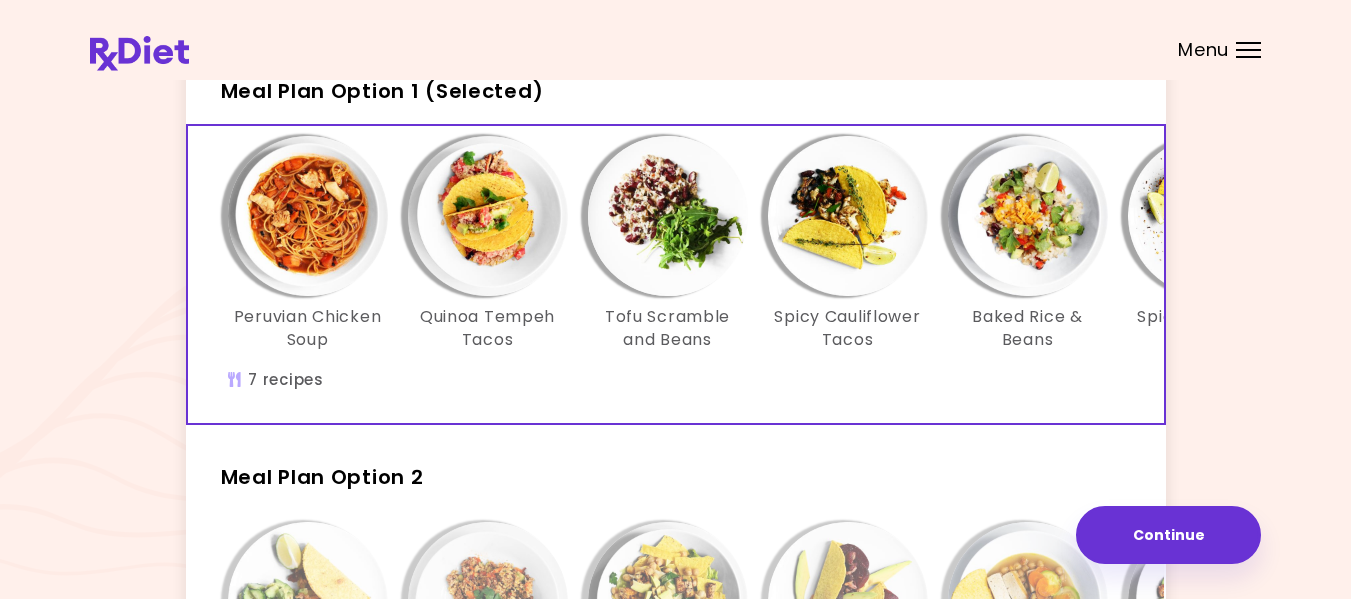scroll, scrollTop: 111, scrollLeft: 0, axis: vertical 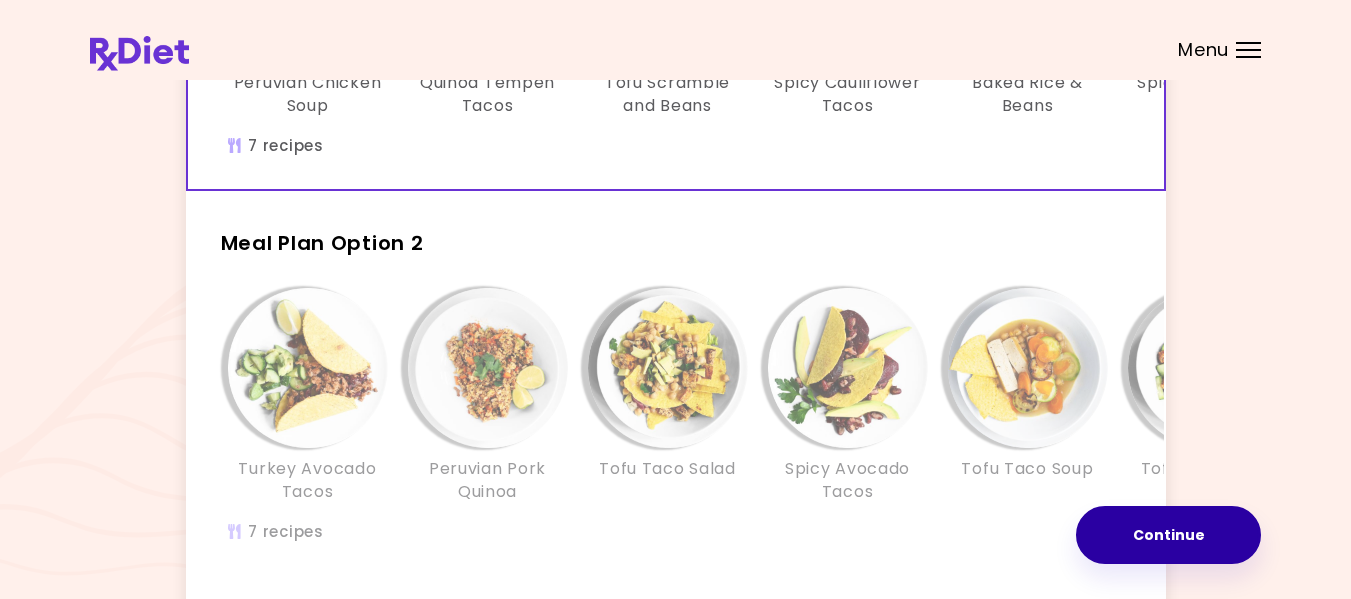 click on "Continue" at bounding box center [1168, 535] 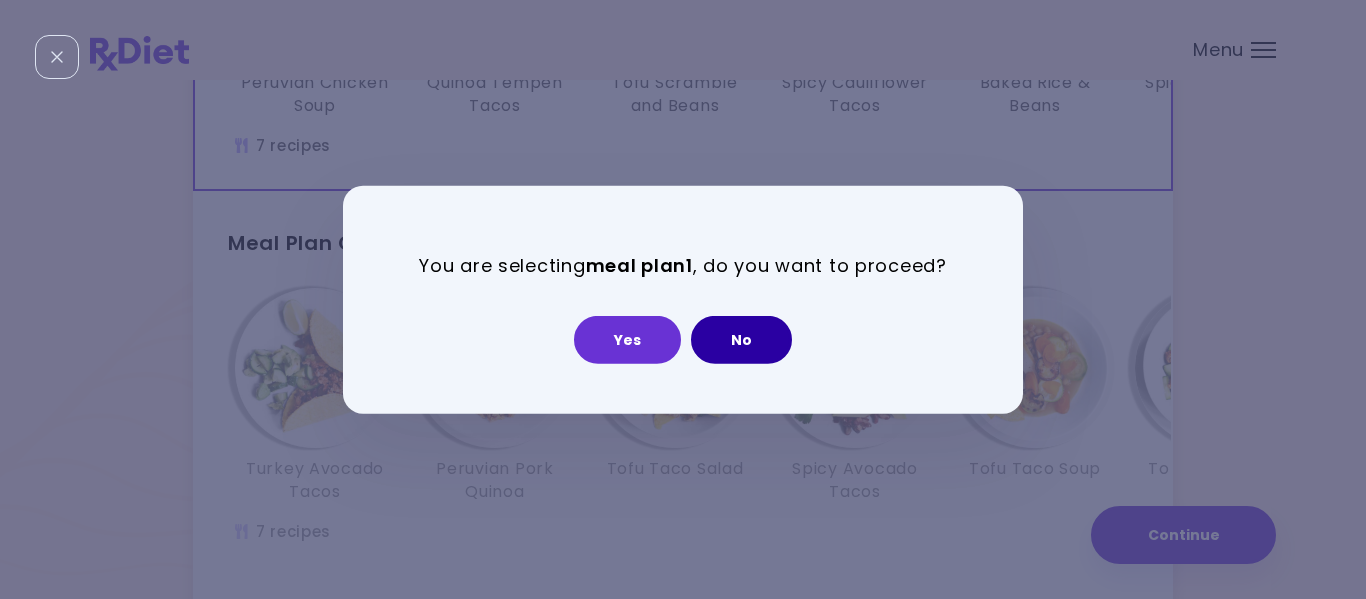 click on "No" at bounding box center [741, 340] 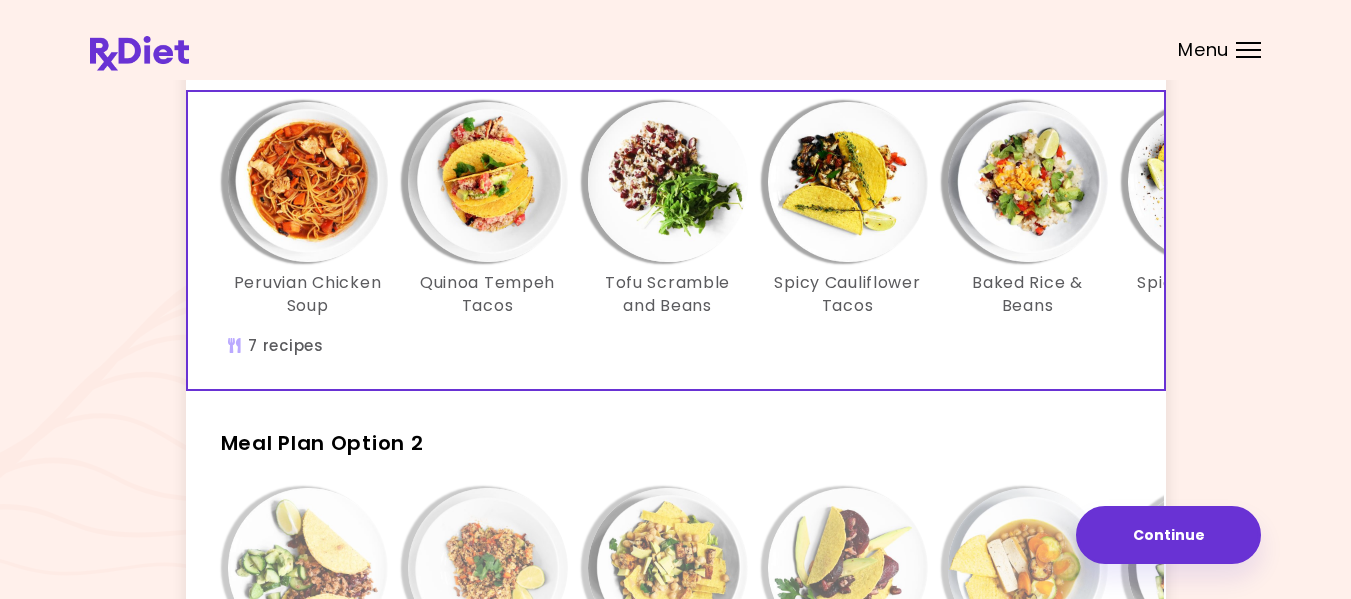 scroll, scrollTop: 155, scrollLeft: 0, axis: vertical 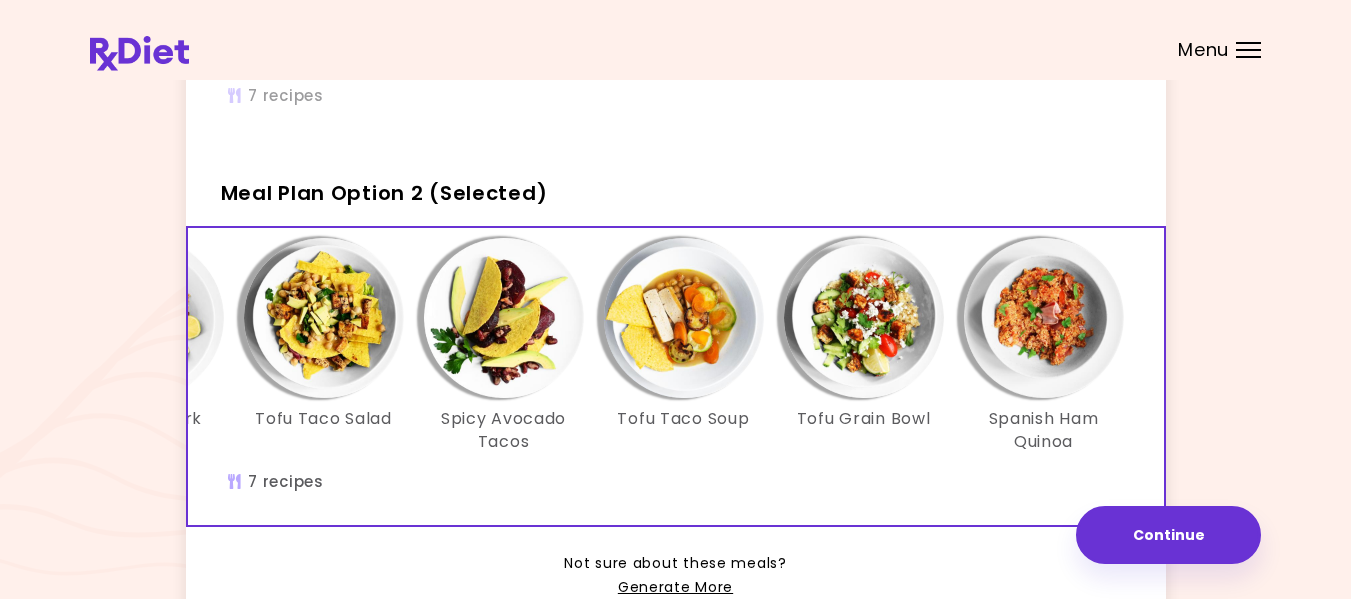 click on "Turkey Avocado Tacos   Peruvian Pork Quinoa   Tofu Taco Salad   Spicy Avocado Tacos   Tofu Taco Soup   Tofu Grain Bowl   Spanish Ham Quinoa" at bounding box center (504, 376) 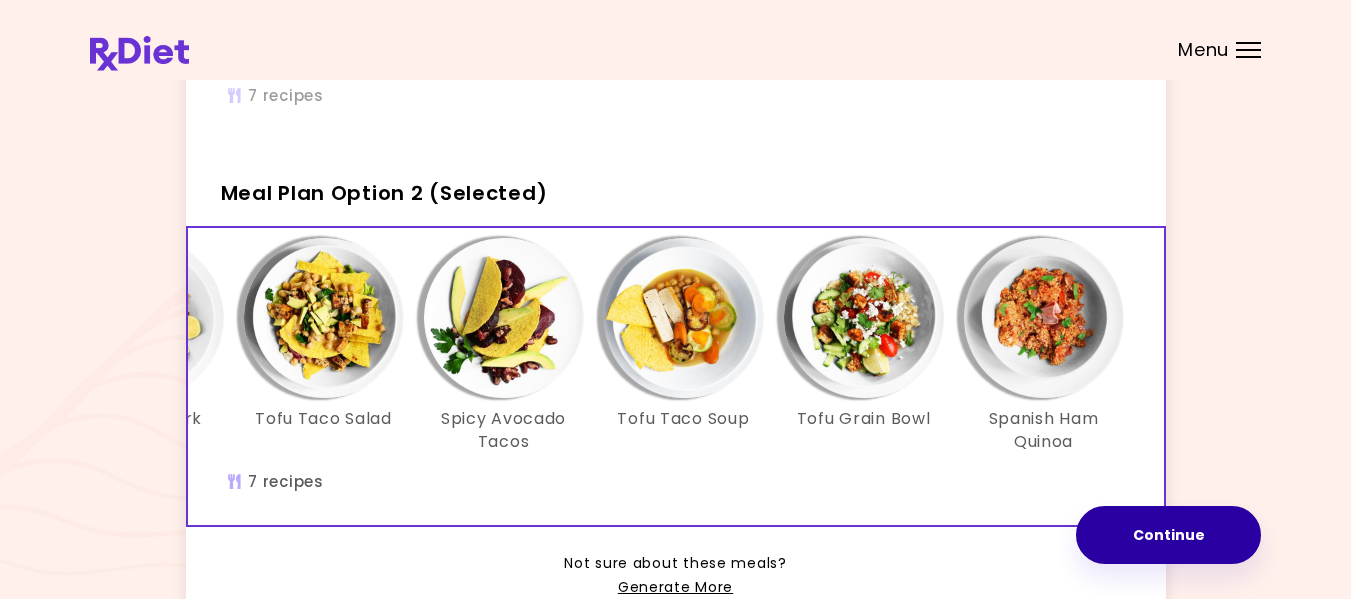 click on "Continue" at bounding box center (1168, 535) 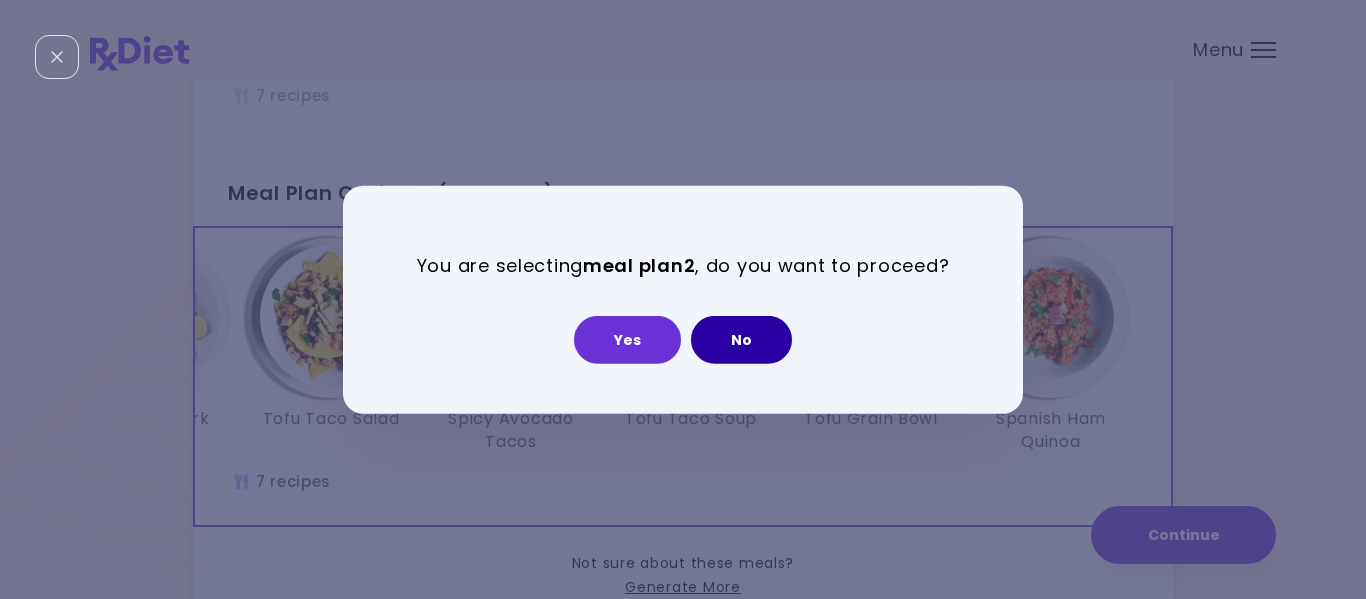 click on "No" at bounding box center [741, 340] 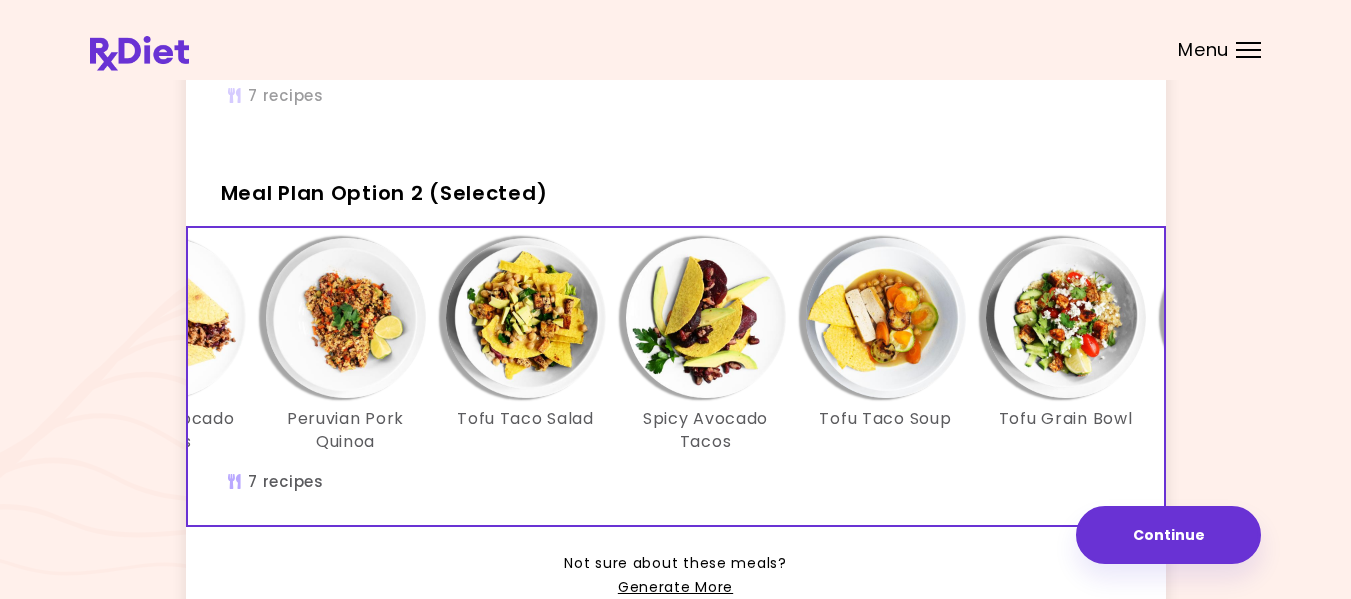 scroll, scrollTop: 0, scrollLeft: 0, axis: both 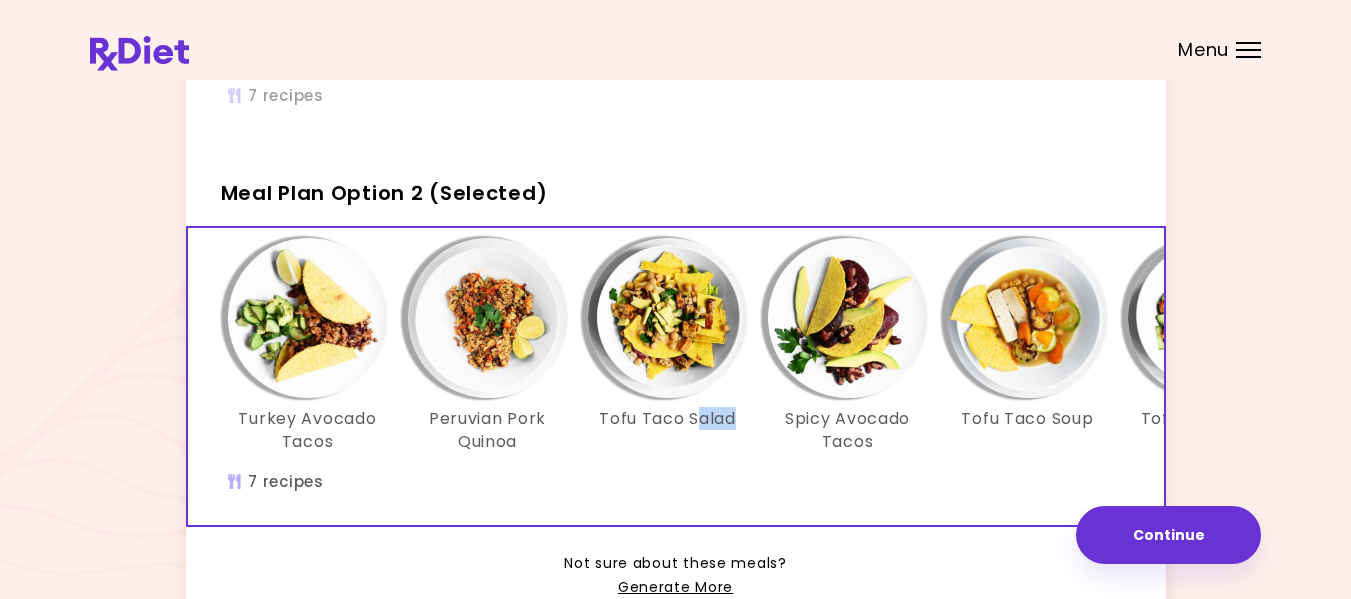 drag, startPoint x: 700, startPoint y: 555, endPoint x: 750, endPoint y: 538, distance: 52.810986 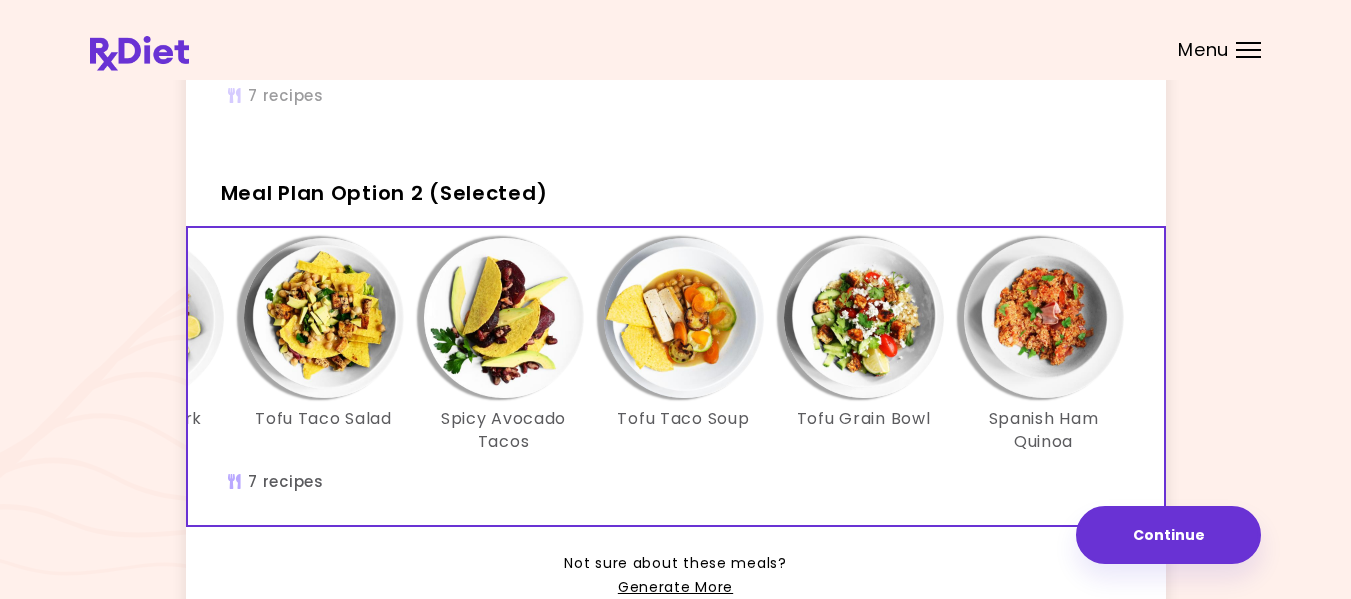 click on "Turkey Avocado Tacos   Peruvian Pork Quinoa   Tofu Taco Salad   Spicy Avocado Tacos   Tofu Taco Soup   Tofu Grain Bowl   Spanish Ham Quinoa" at bounding box center [504, 376] 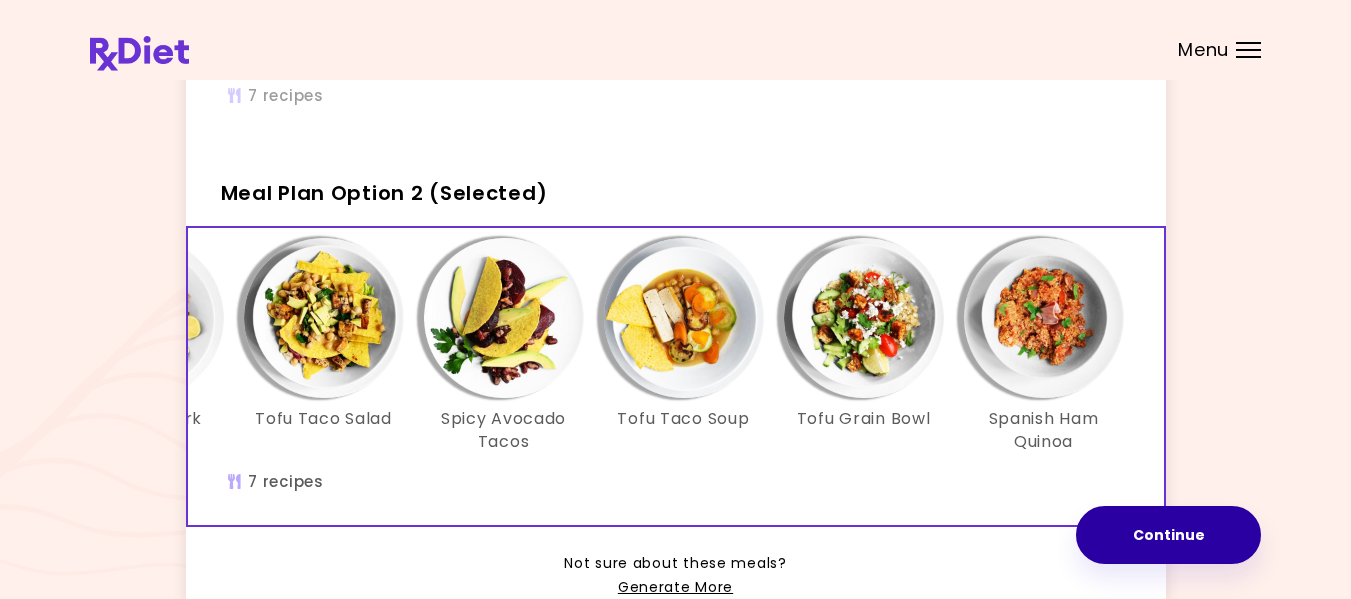 click on "Continue" at bounding box center (1168, 535) 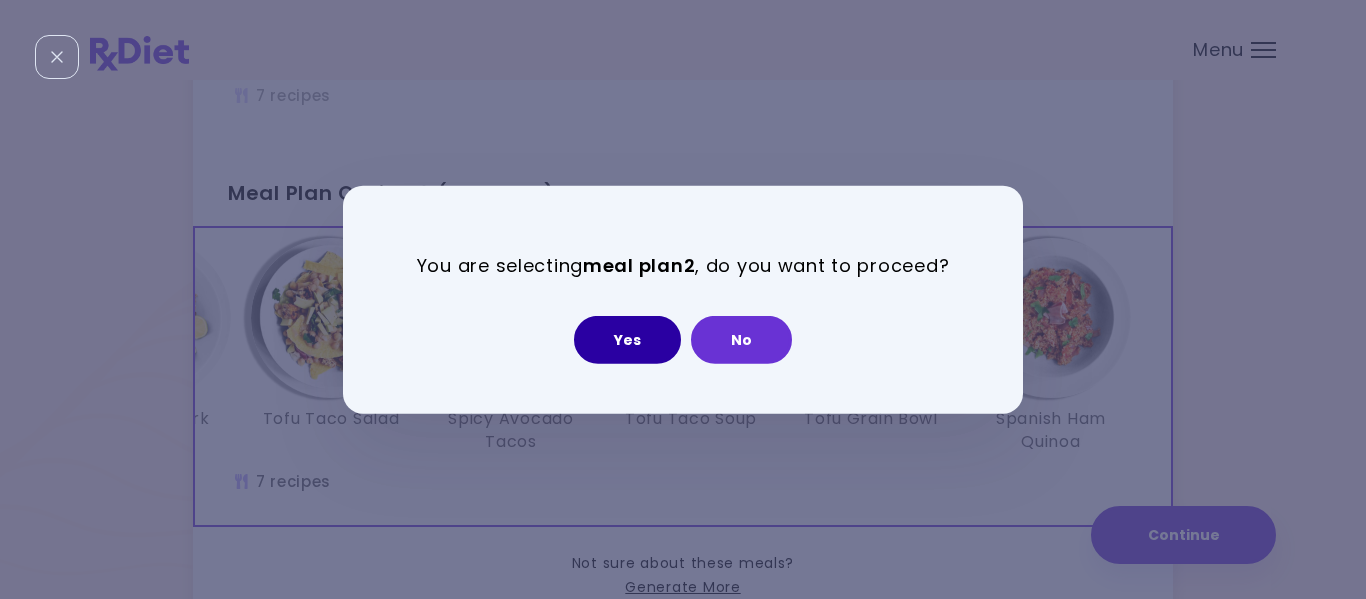 click on "Yes" at bounding box center [627, 340] 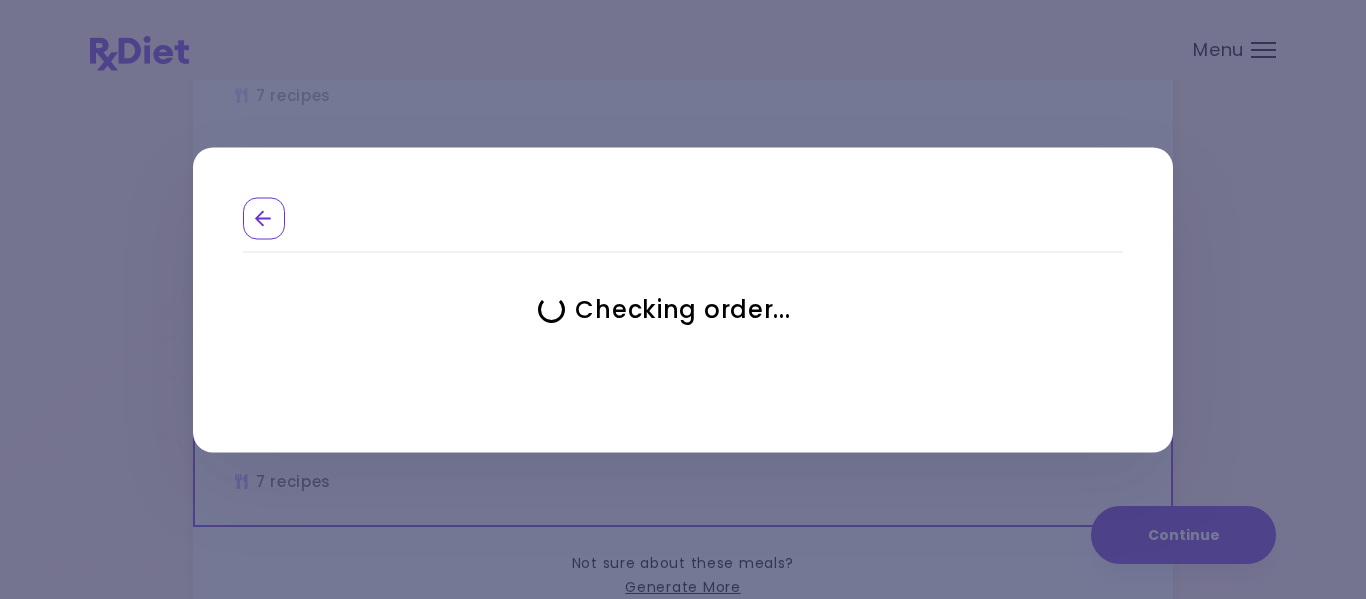 select on "**********" 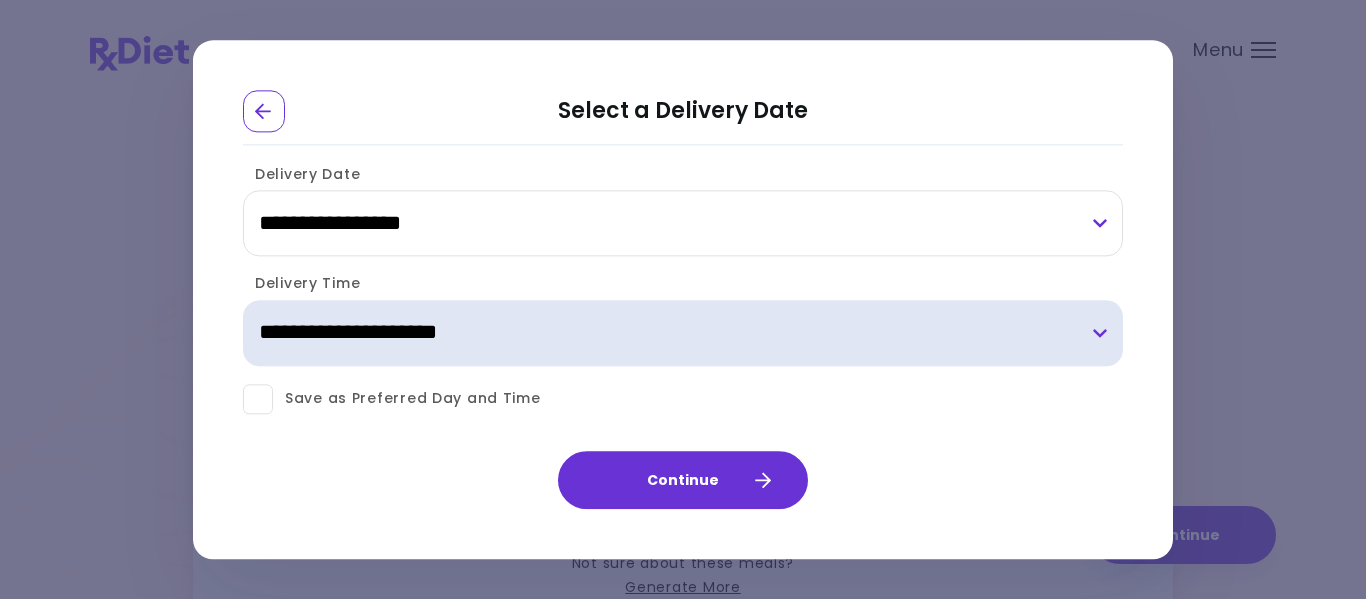 click on "**********" at bounding box center (683, 333) 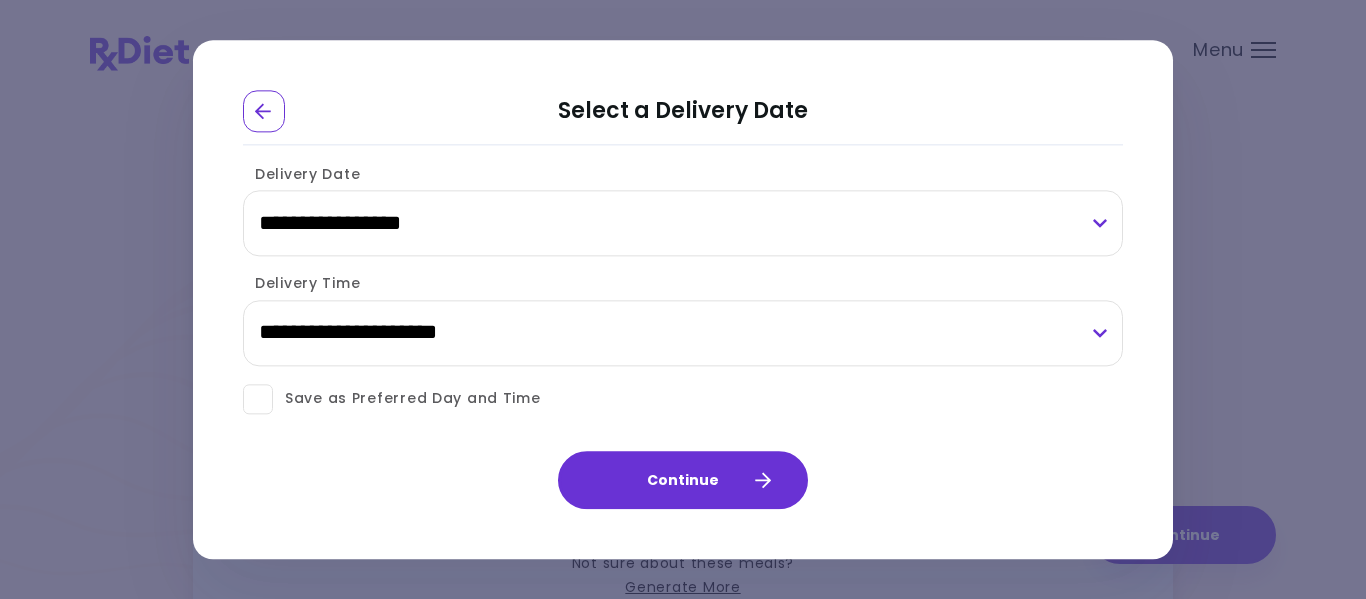 click on "**********" at bounding box center [683, 322] 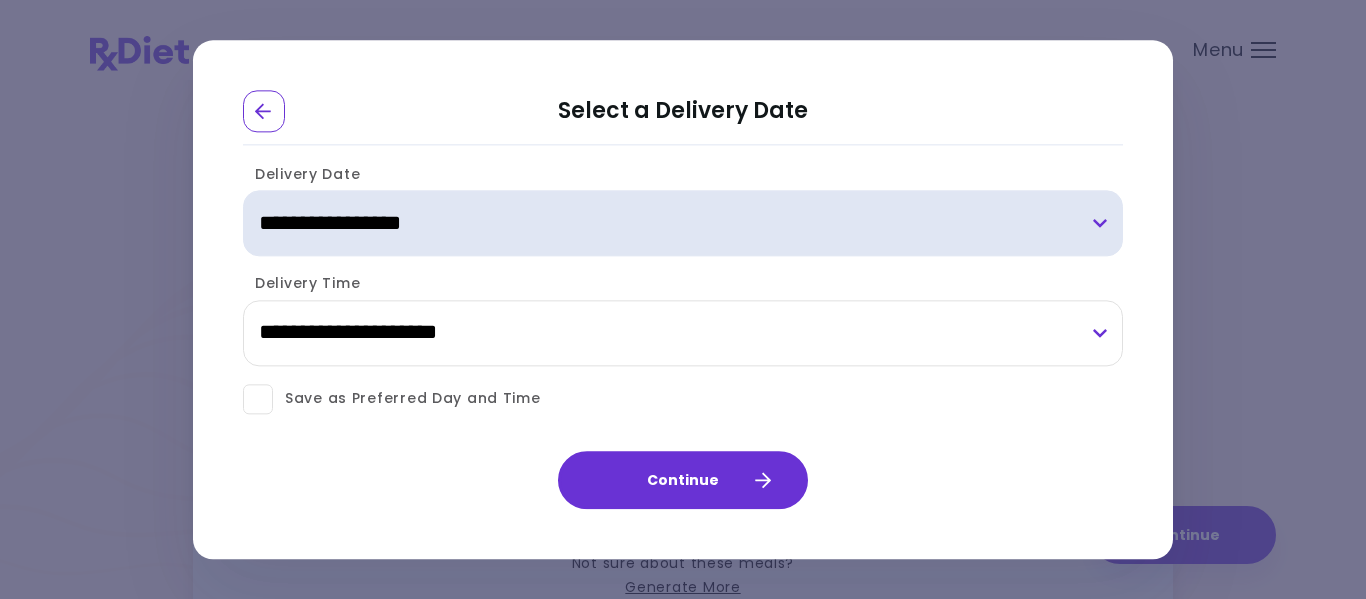 click on "**********" at bounding box center (683, 224) 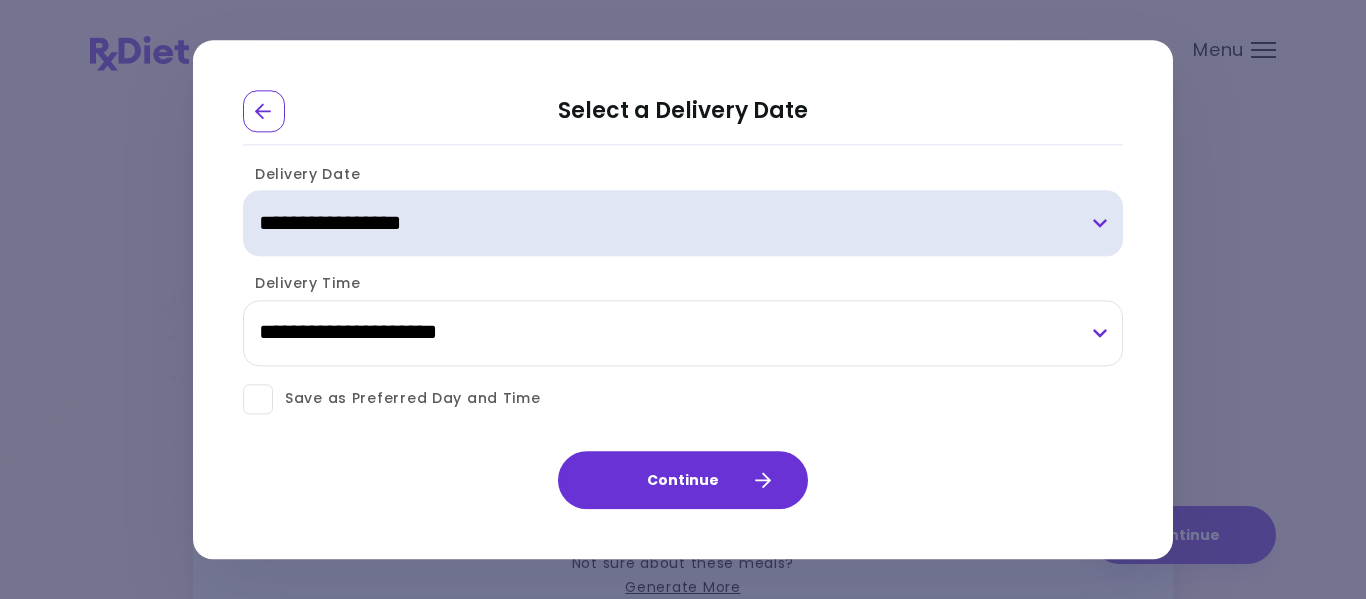 click on "**********" at bounding box center [683, 224] 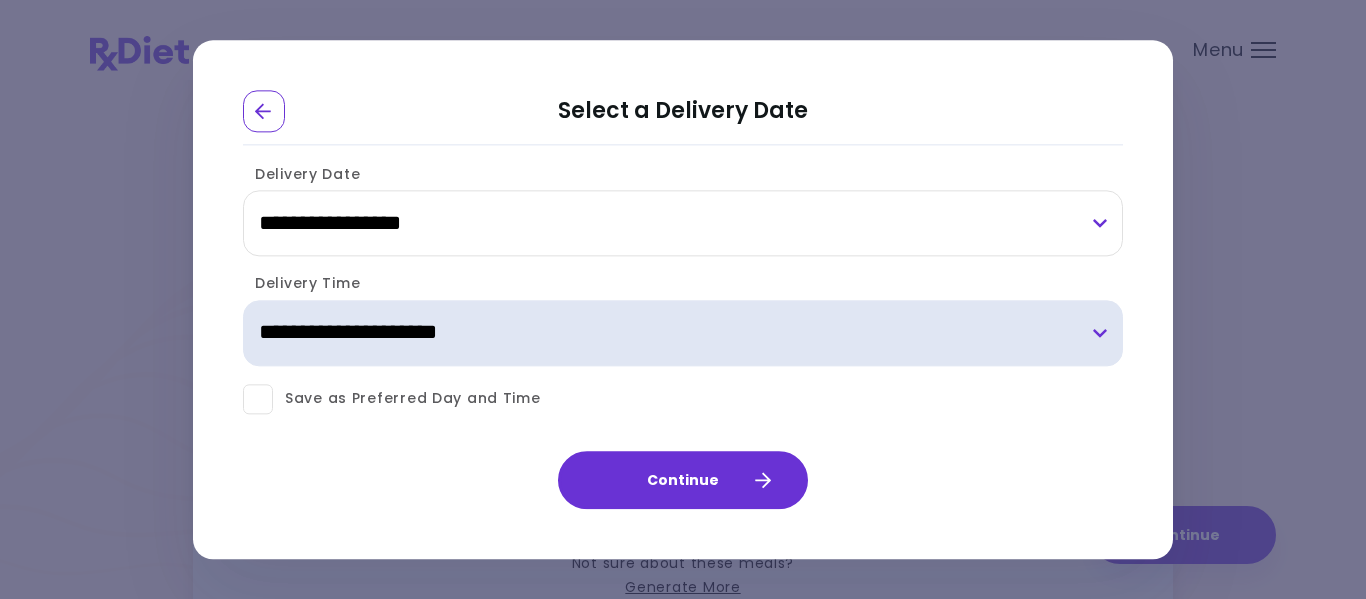 click on "**********" at bounding box center [683, 333] 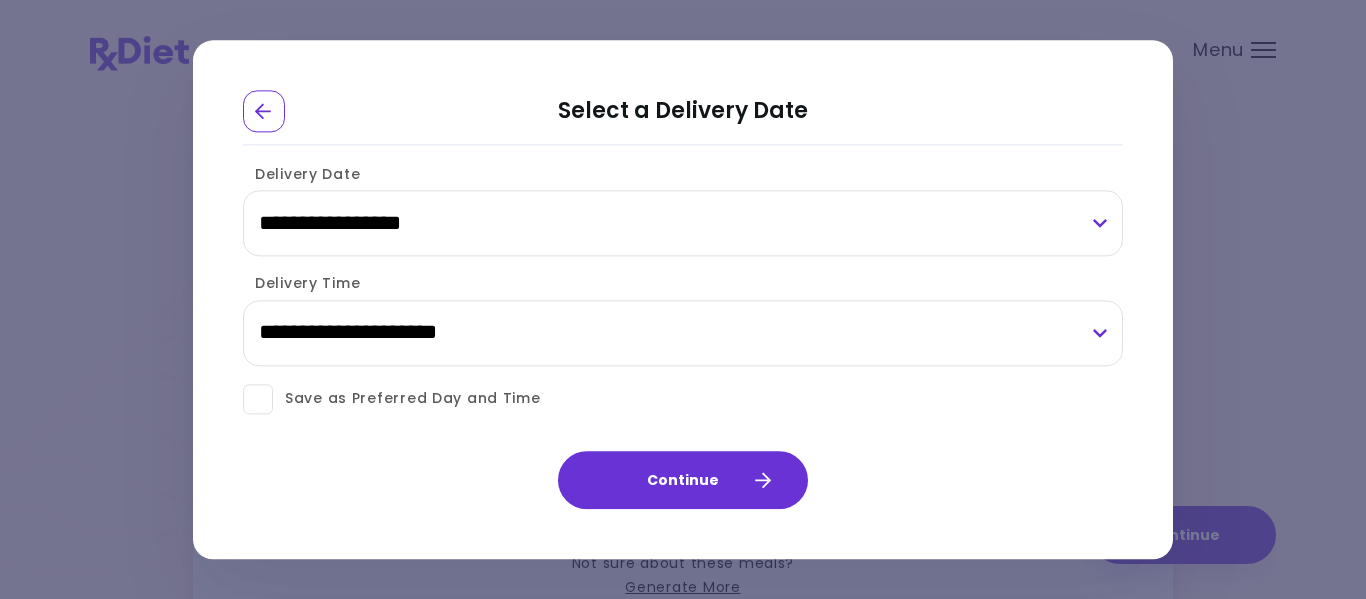 click on "**********" at bounding box center [683, 299] 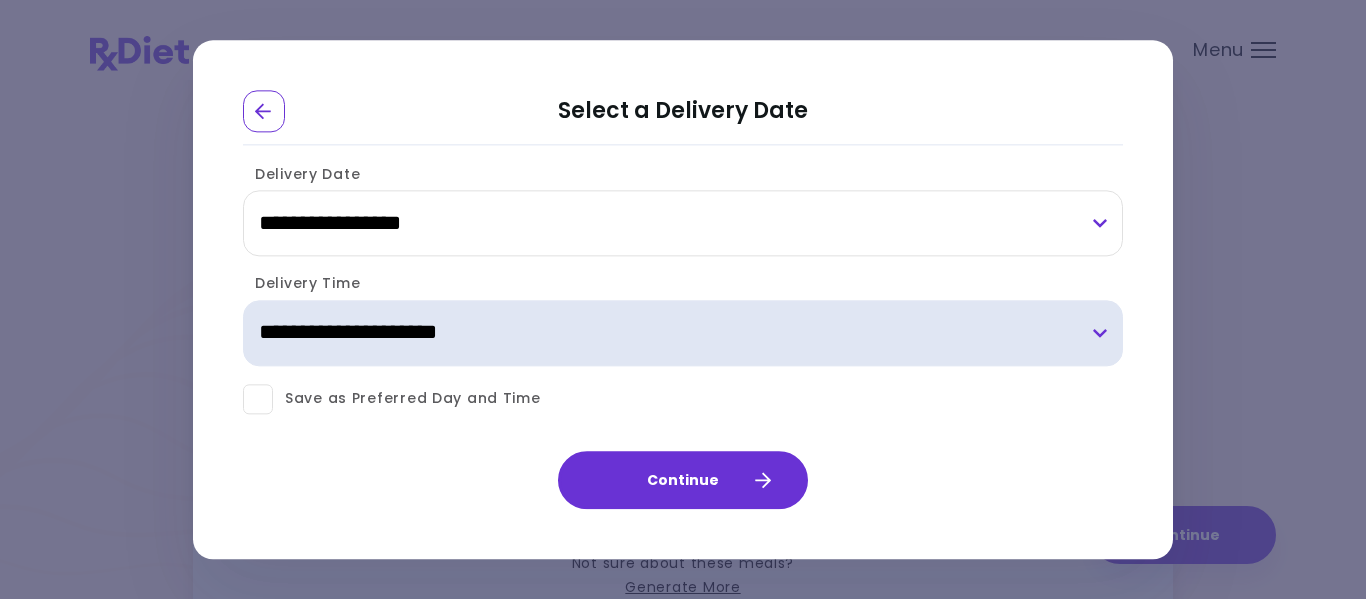 click on "**********" at bounding box center (683, 333) 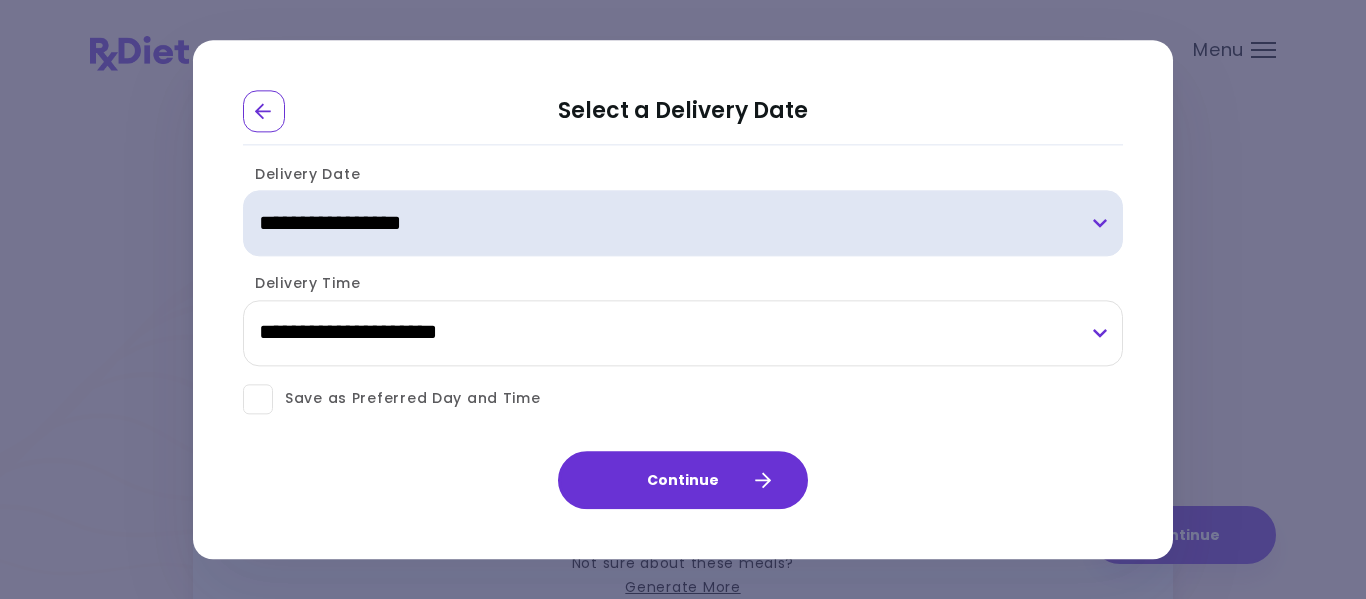 click on "**********" at bounding box center [683, 224] 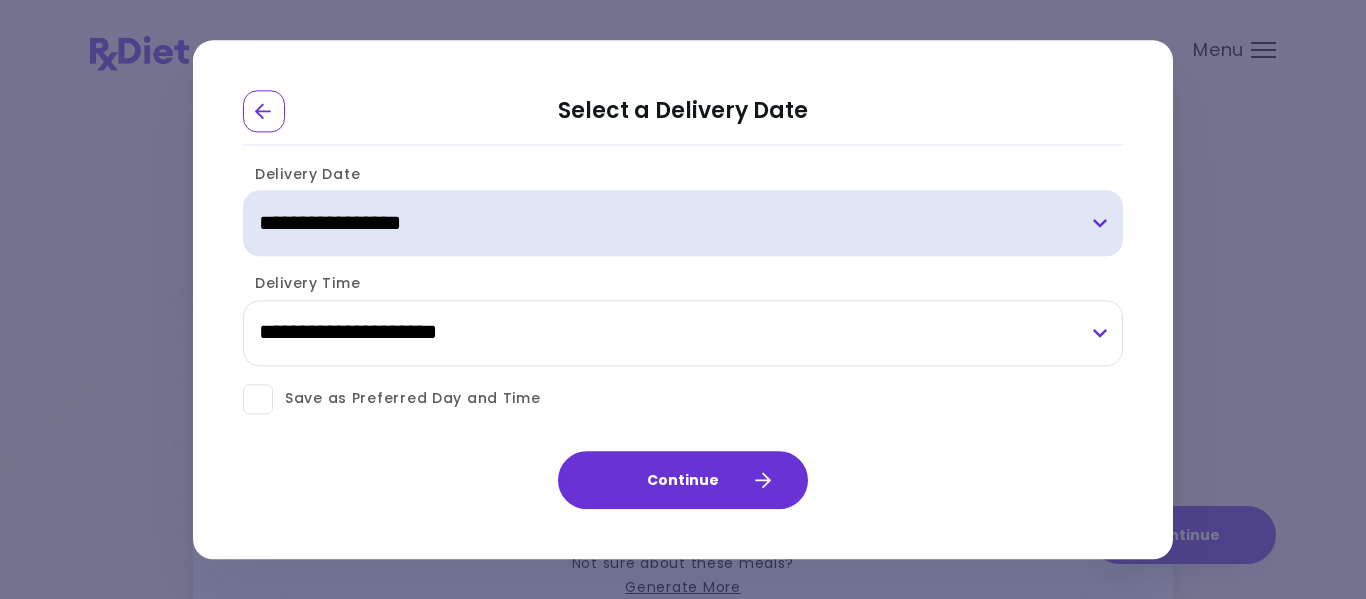 click on "**********" at bounding box center [683, 224] 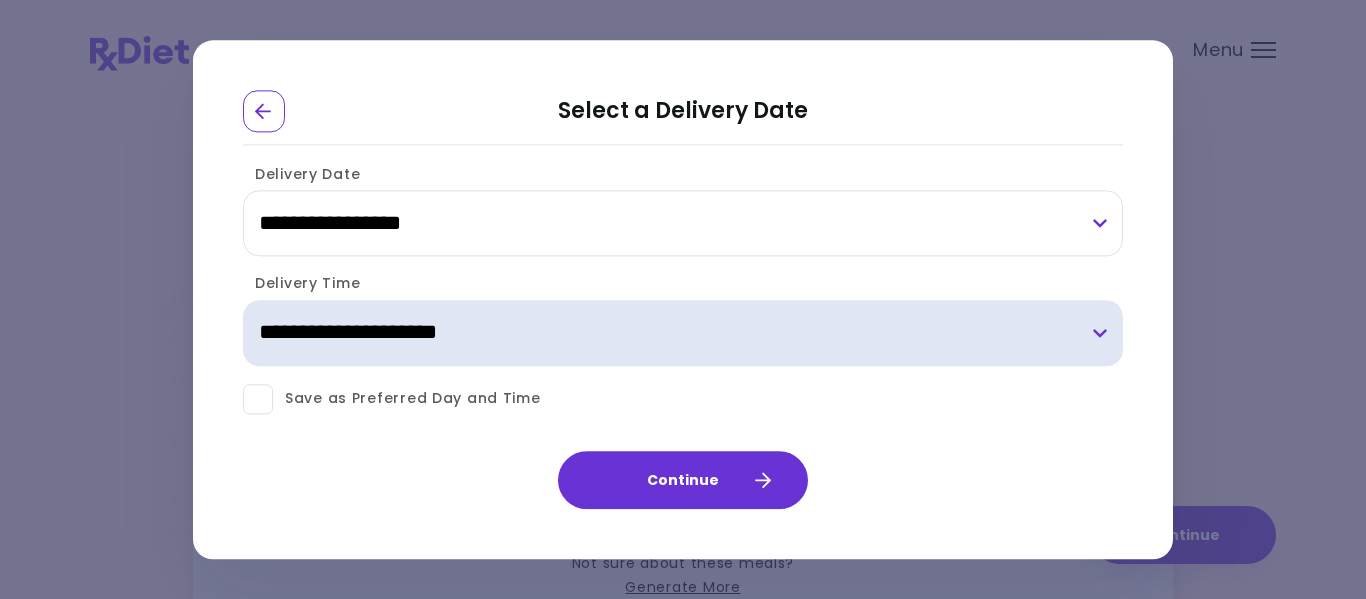 click on "**********" at bounding box center (683, 333) 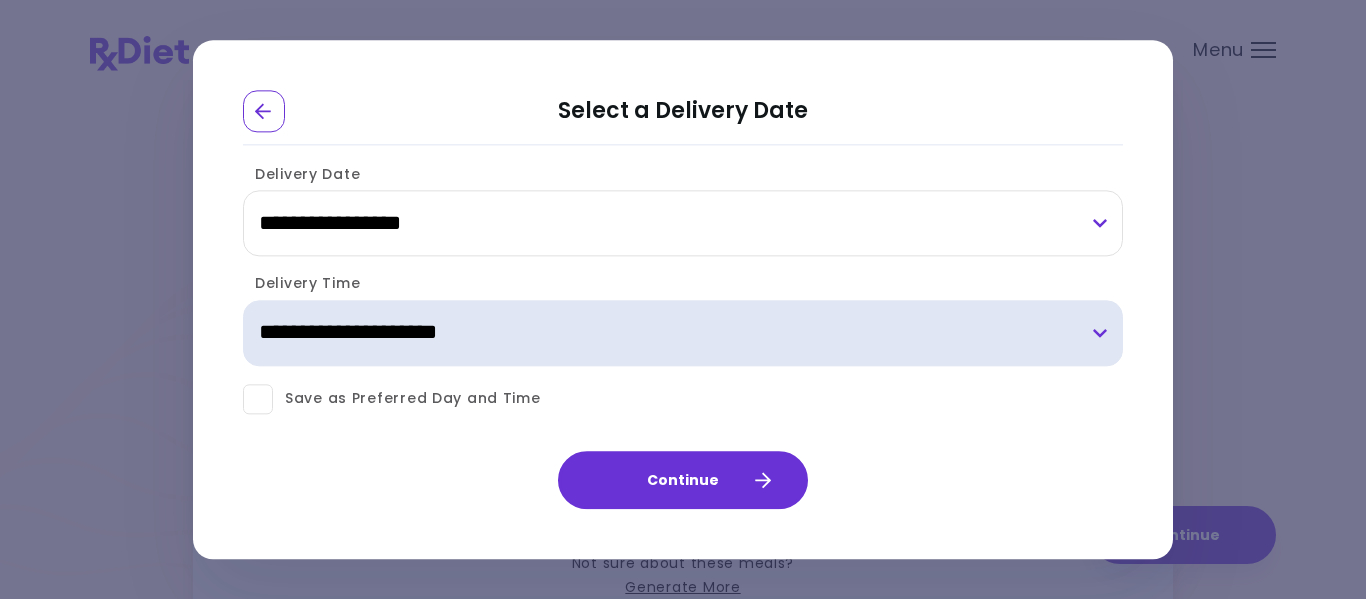 select on "*" 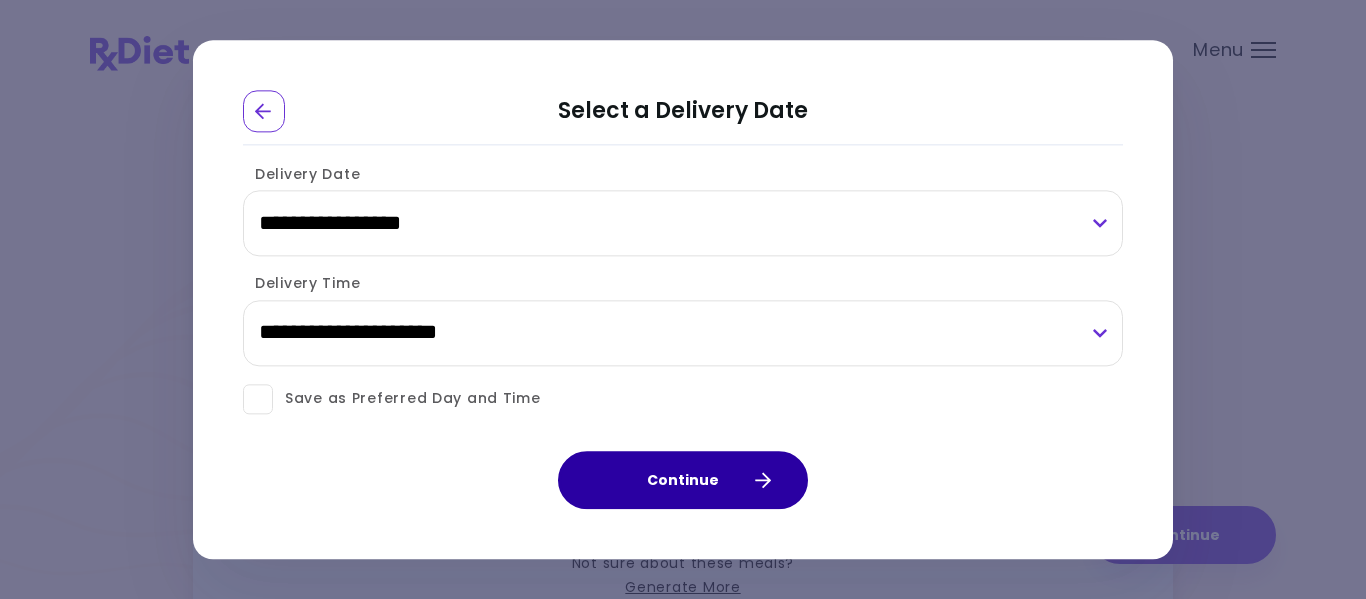 click on "Continue" at bounding box center (683, 480) 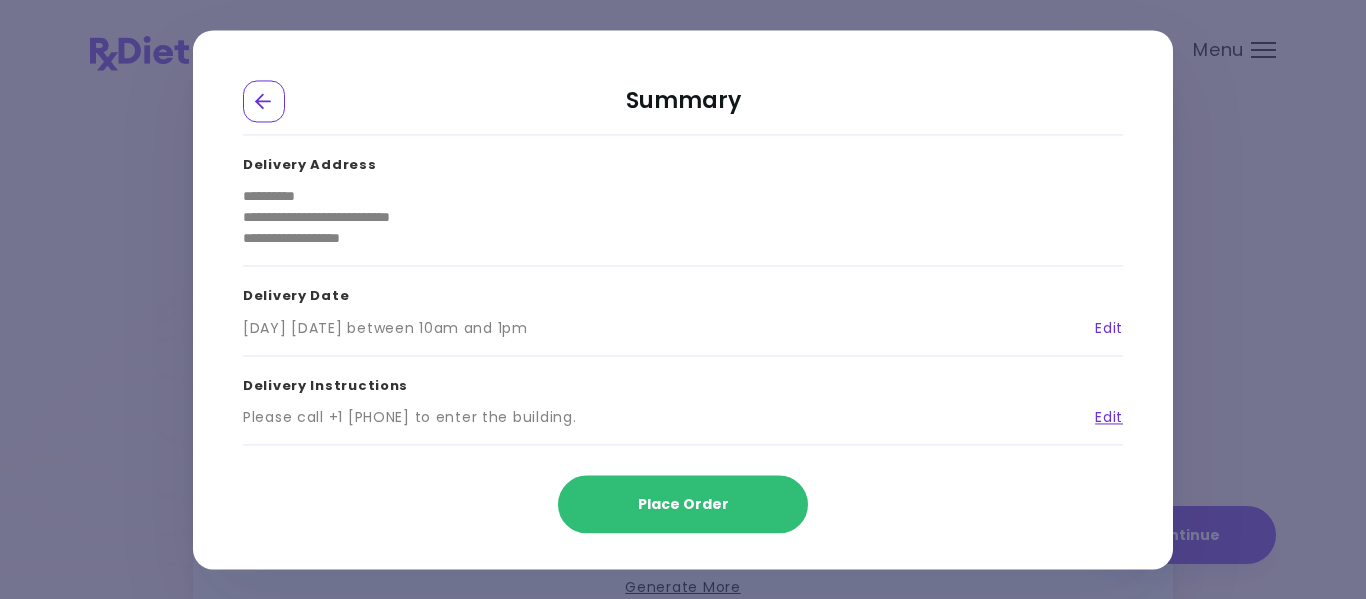 click on "Edit" at bounding box center [1101, 328] 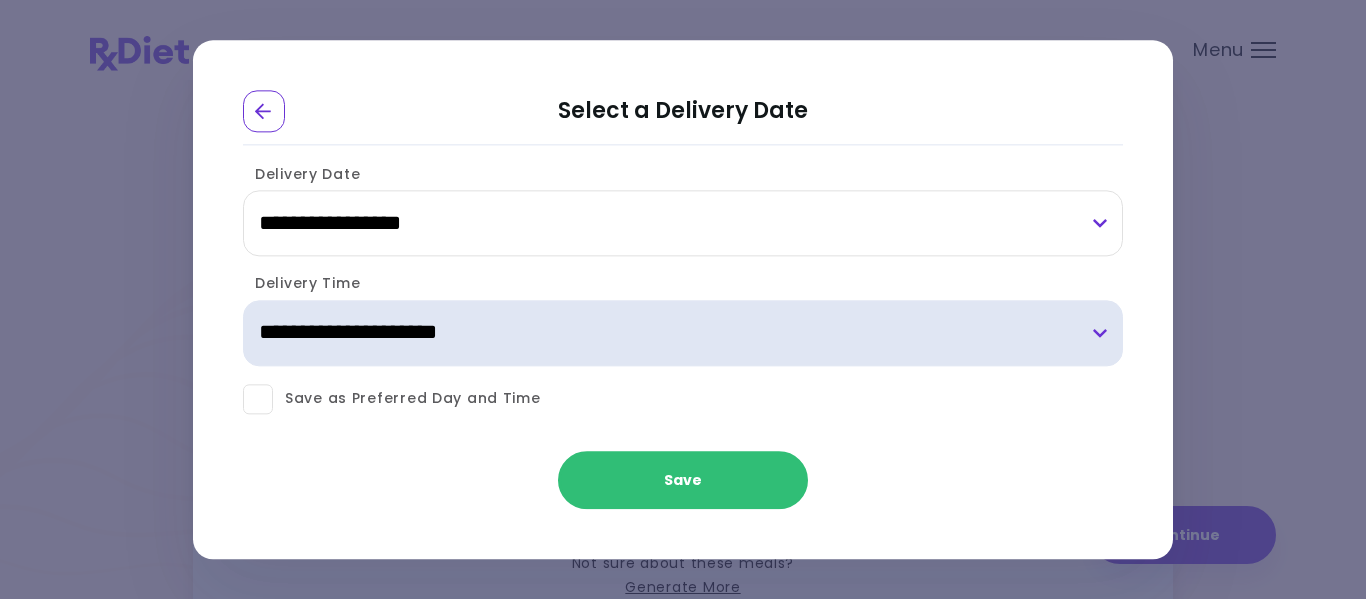 click on "**********" at bounding box center (683, 333) 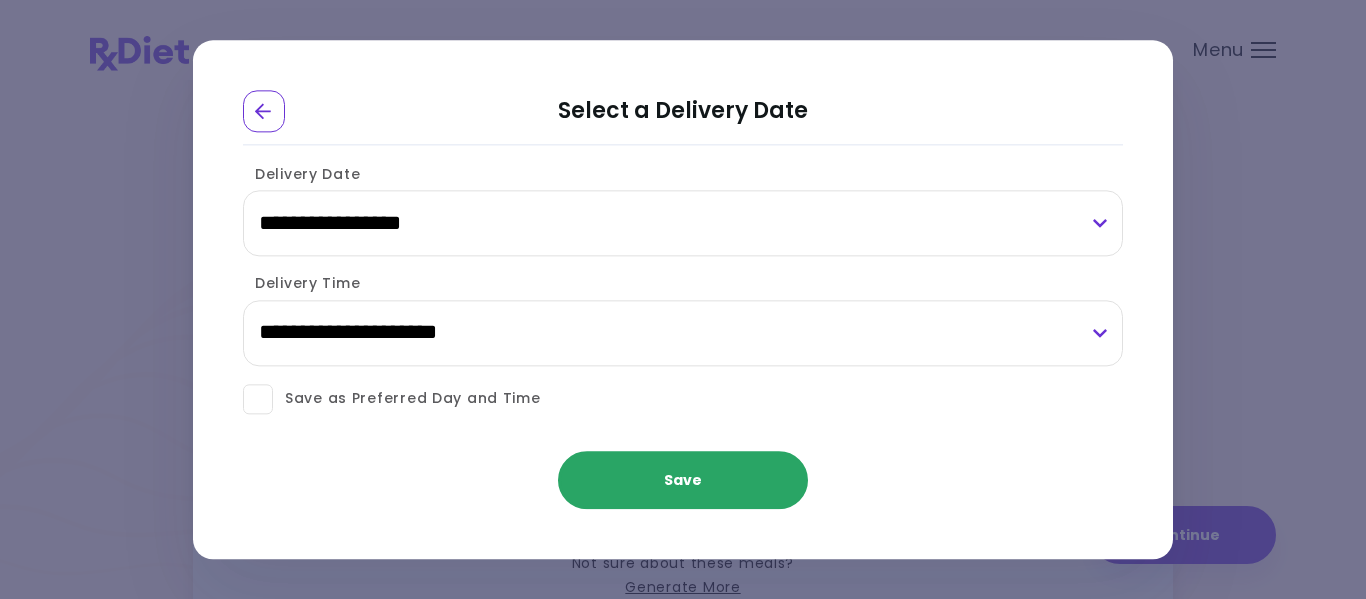 click on "Save" at bounding box center [683, 480] 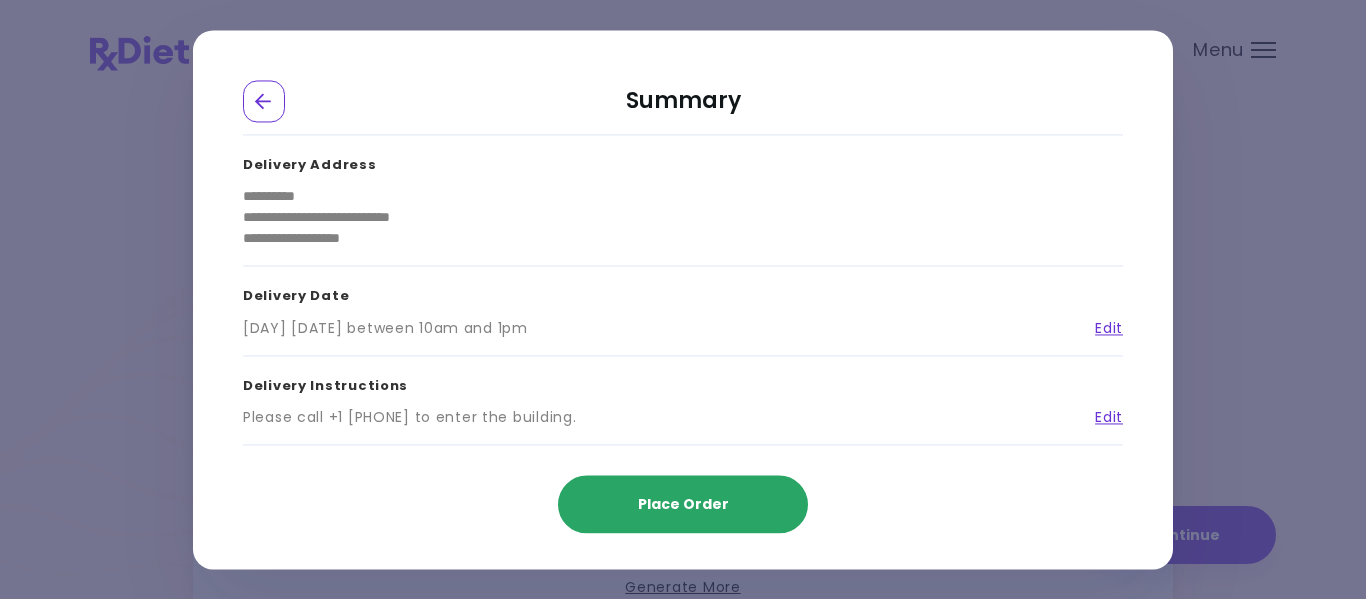 click on "Place Order" at bounding box center (683, 504) 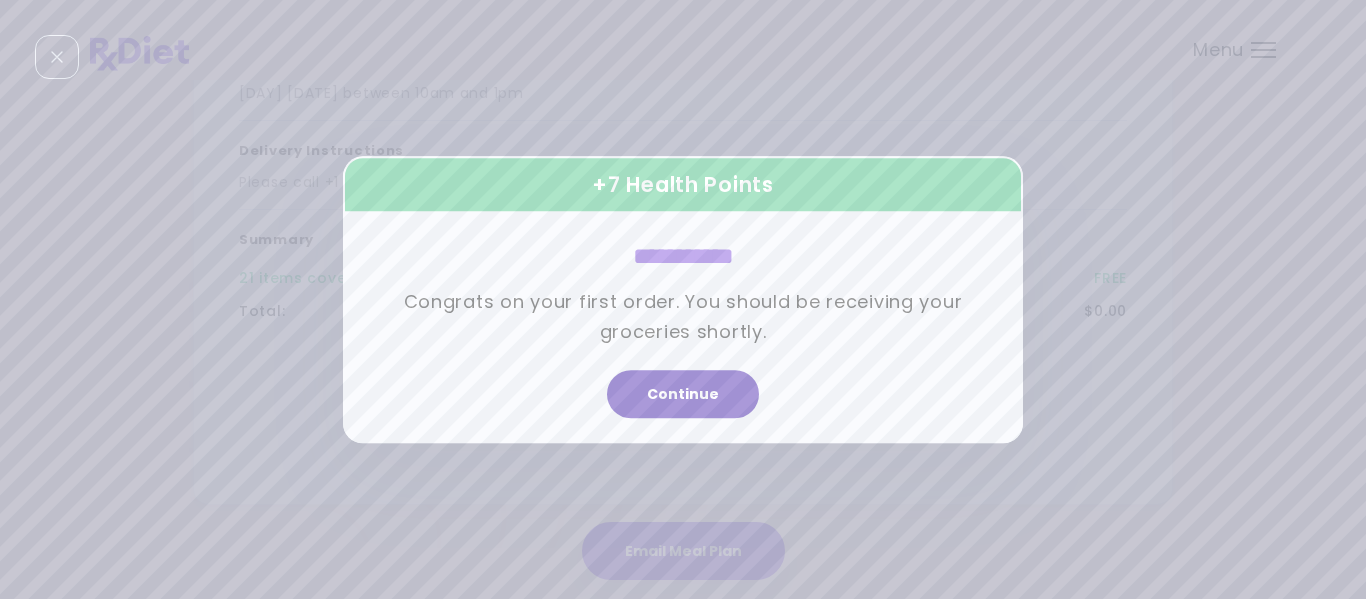 click on "Continue" at bounding box center [683, 394] 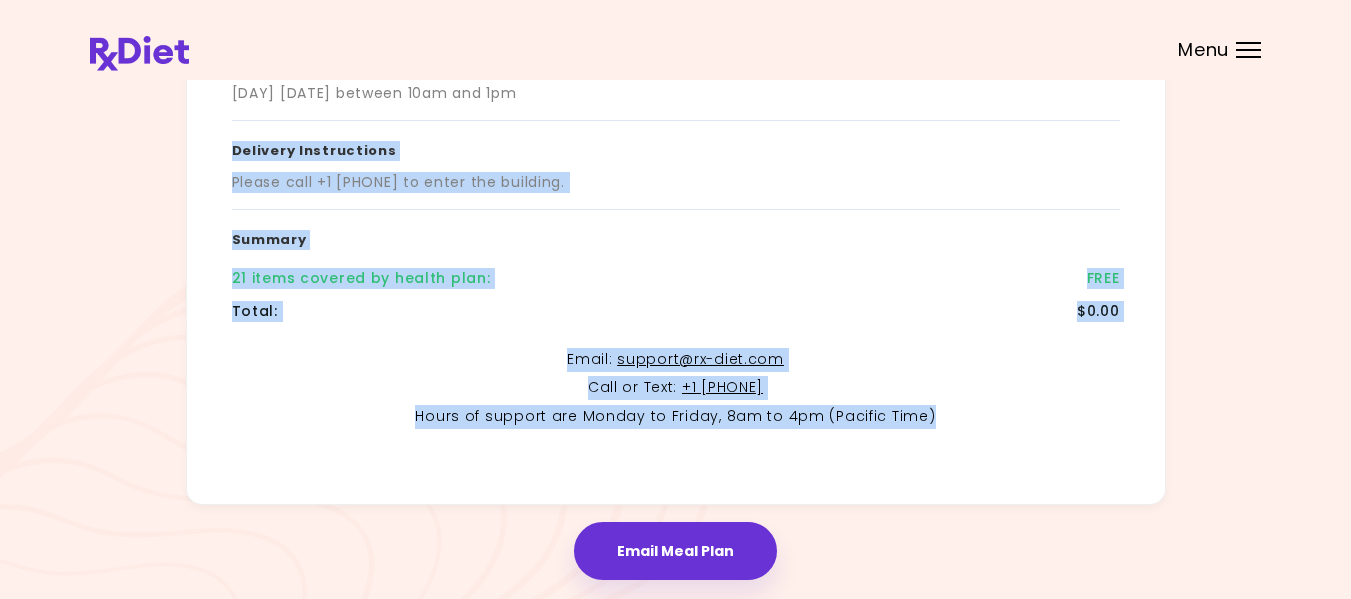 drag, startPoint x: 952, startPoint y: 429, endPoint x: 164, endPoint y: 152, distance: 835.26825 